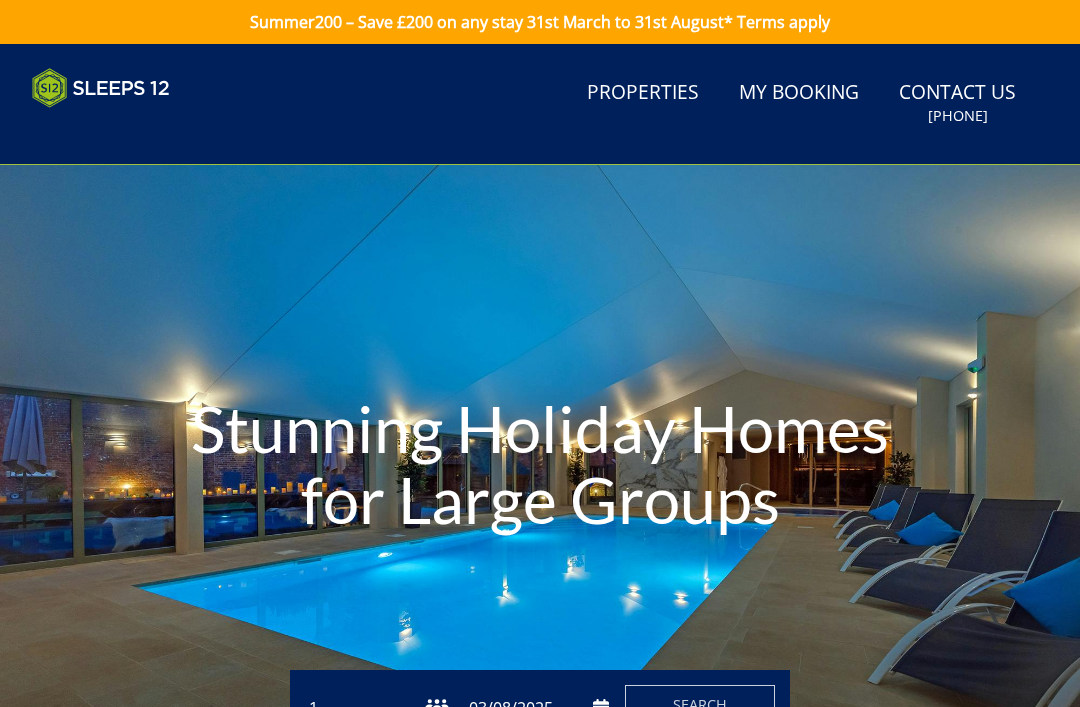 scroll, scrollTop: 0, scrollLeft: 0, axis: both 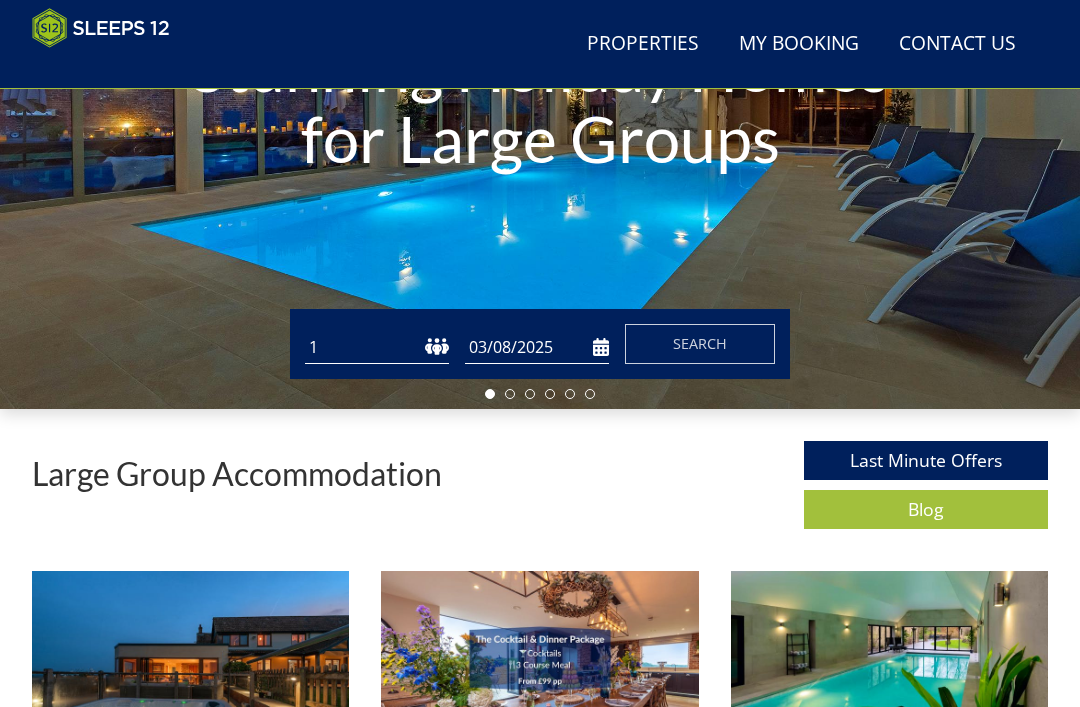 click on "1
2
3
4
5
6
7
8
9
10
11
12
13
14
15
16
17
18
19
20
21
22
23
24
25
26
27
28
29
30
31
32" at bounding box center [377, 347] 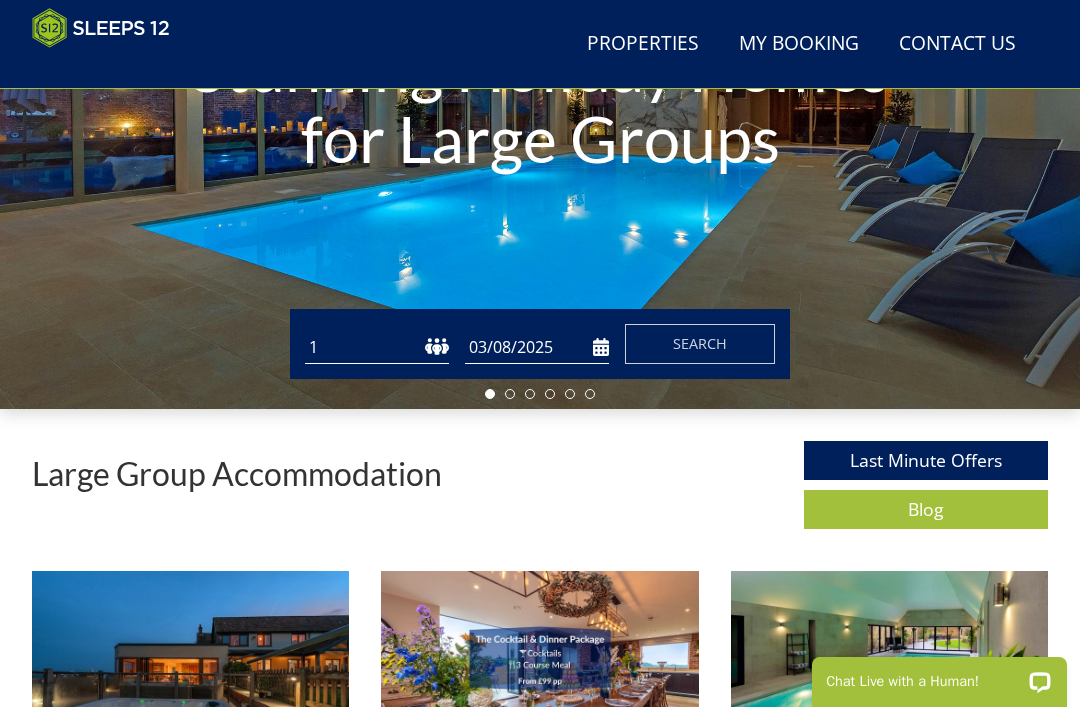 scroll, scrollTop: 0, scrollLeft: 0, axis: both 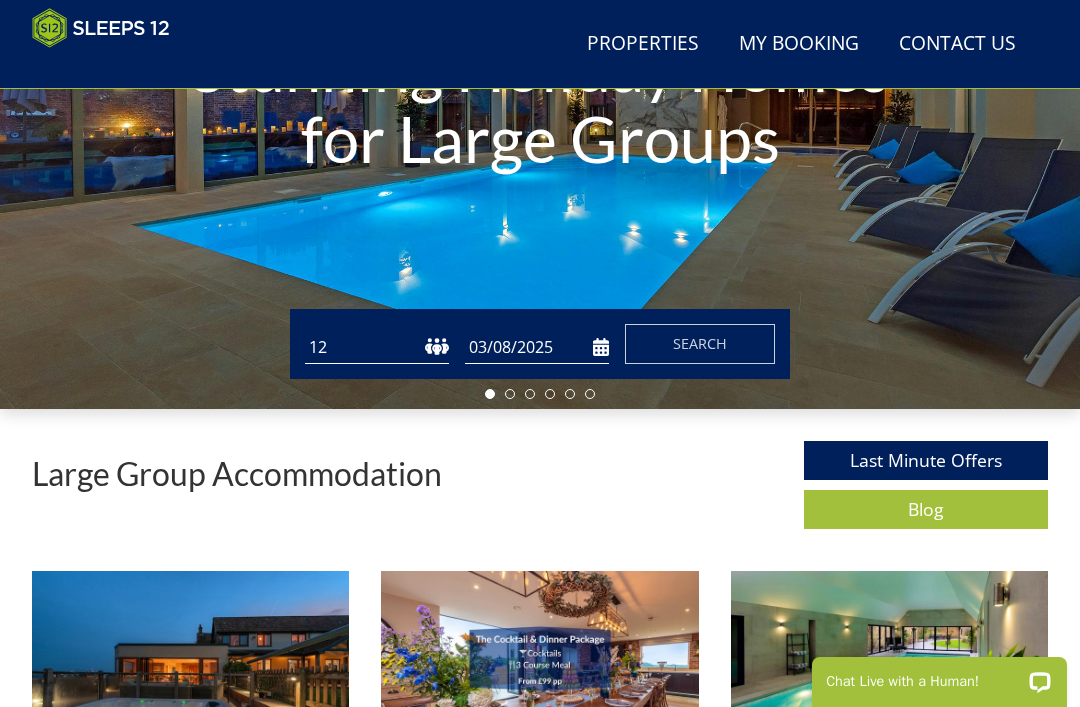 click on "03/08/2025" at bounding box center (537, 347) 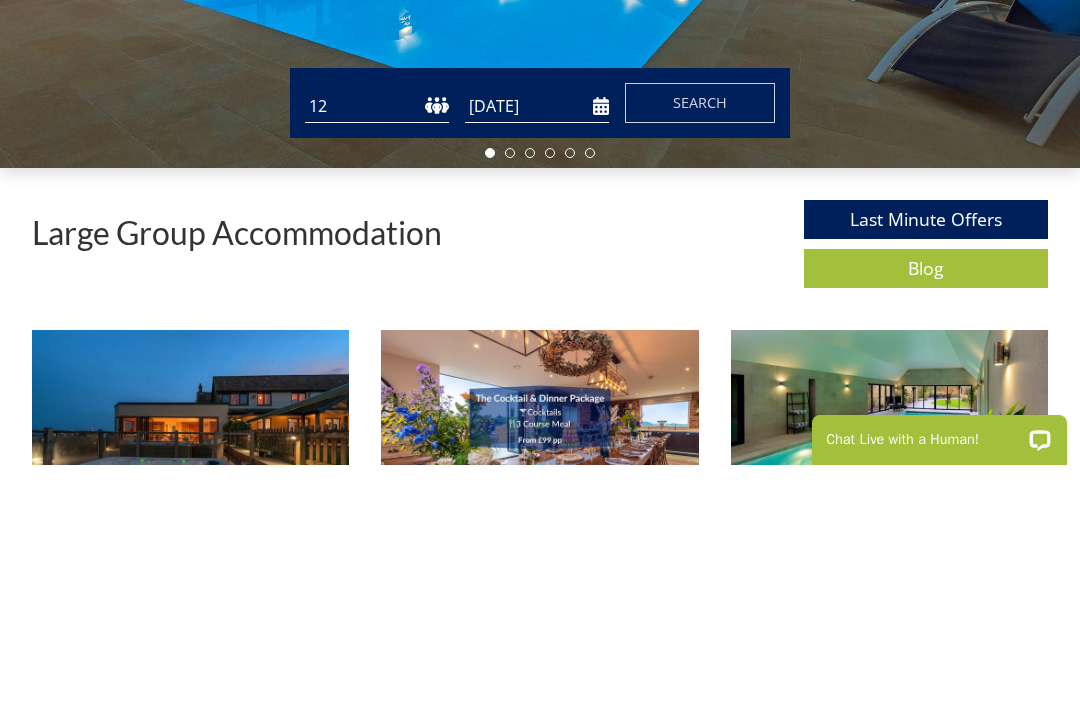 scroll, scrollTop: 571, scrollLeft: 0, axis: vertical 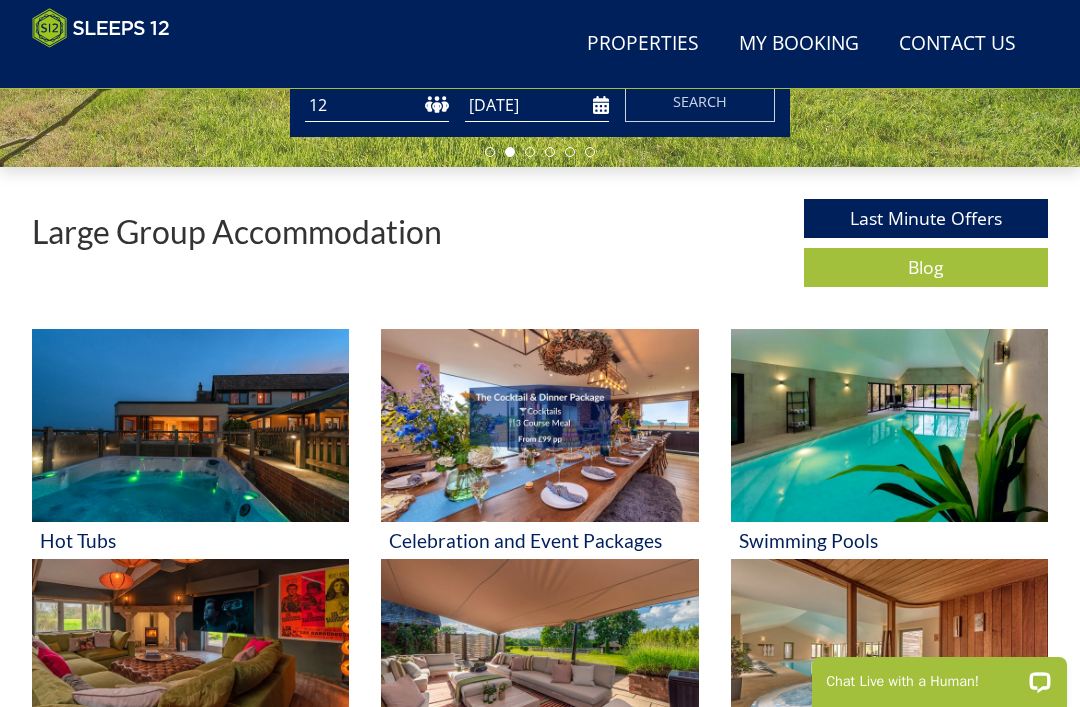 click on "[DATE]" at bounding box center [537, 105] 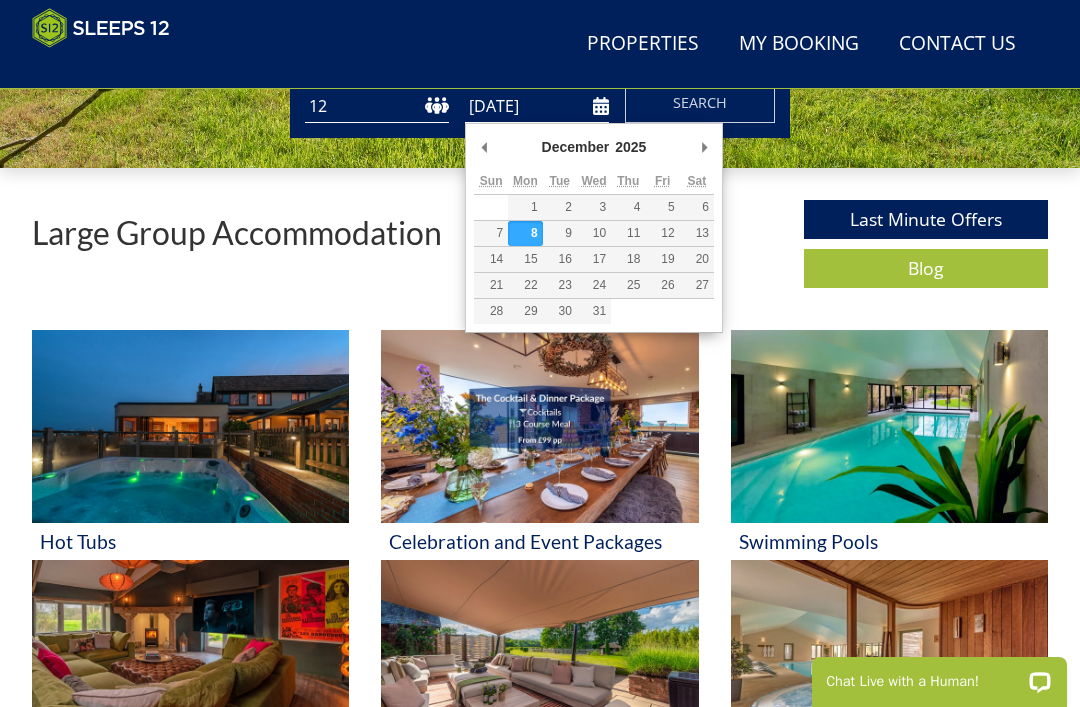 type on "[DATE]/[MONTH]/[YEAR]" 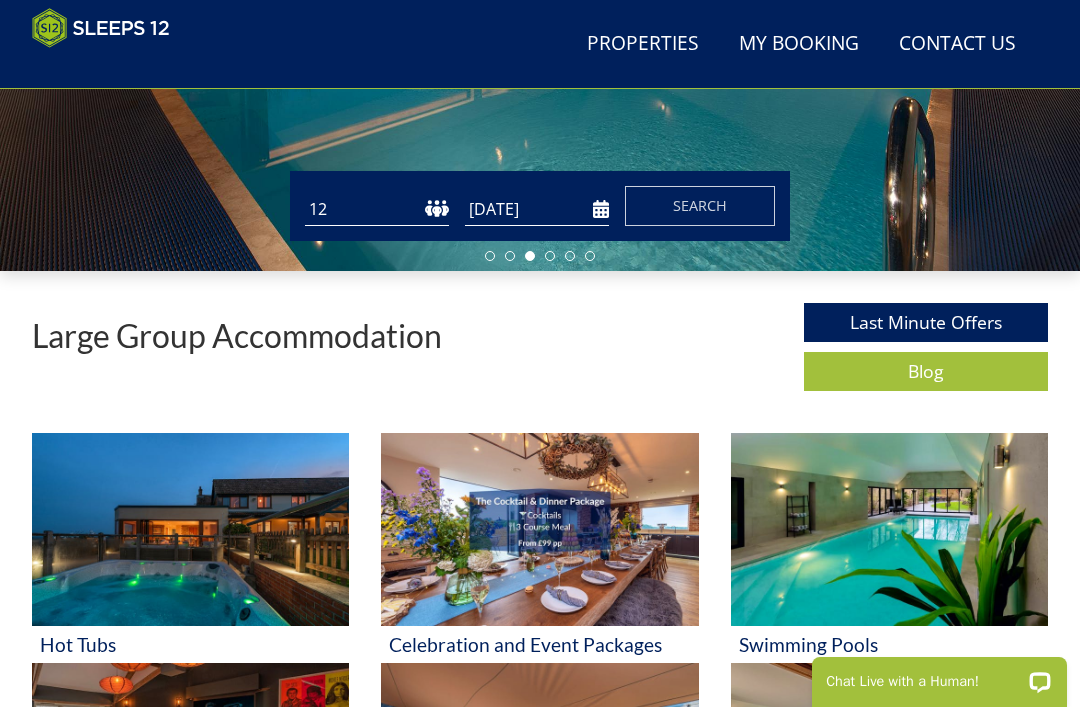 scroll, scrollTop: 464, scrollLeft: 0, axis: vertical 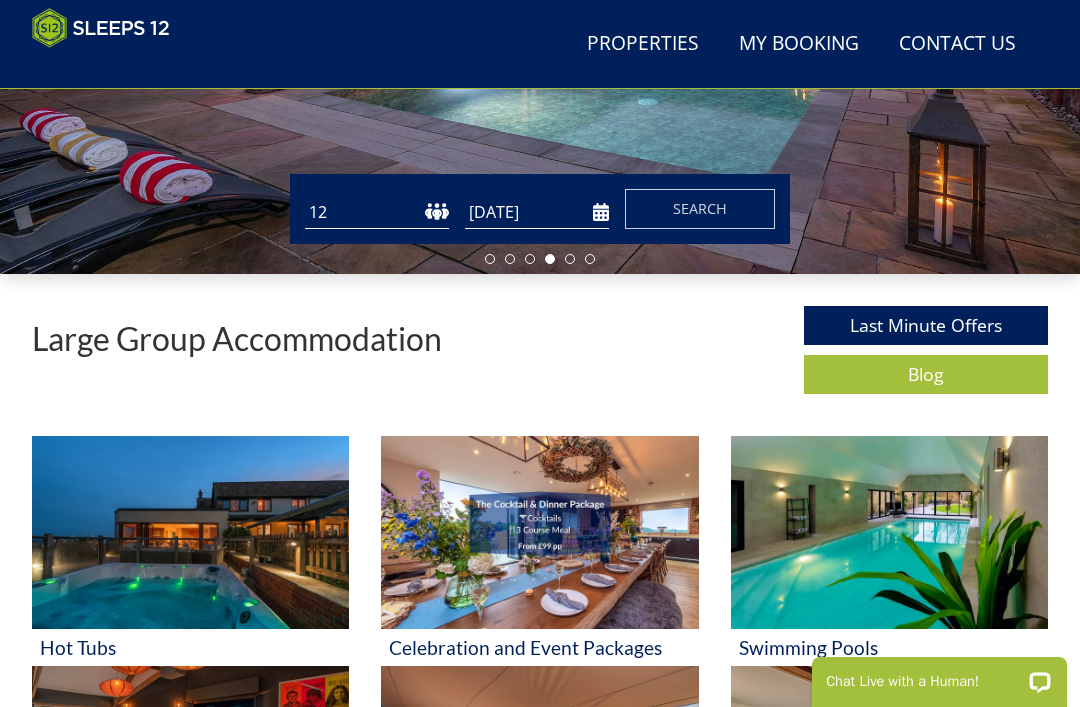 click on "Search" at bounding box center (700, 208) 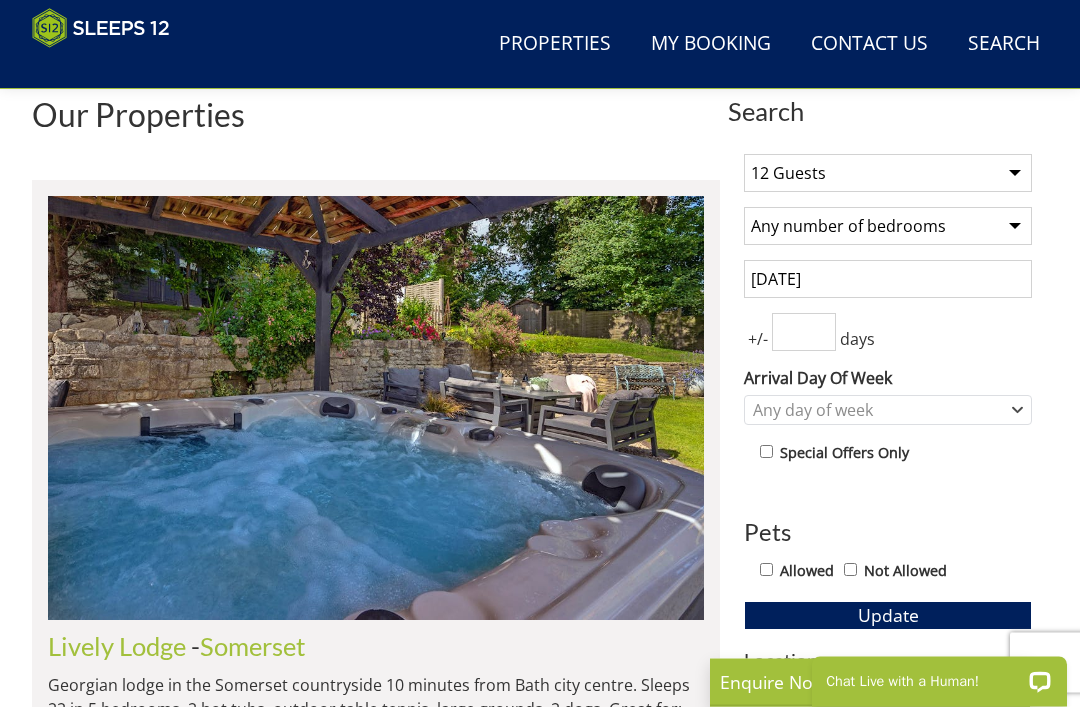 scroll, scrollTop: 657, scrollLeft: 0, axis: vertical 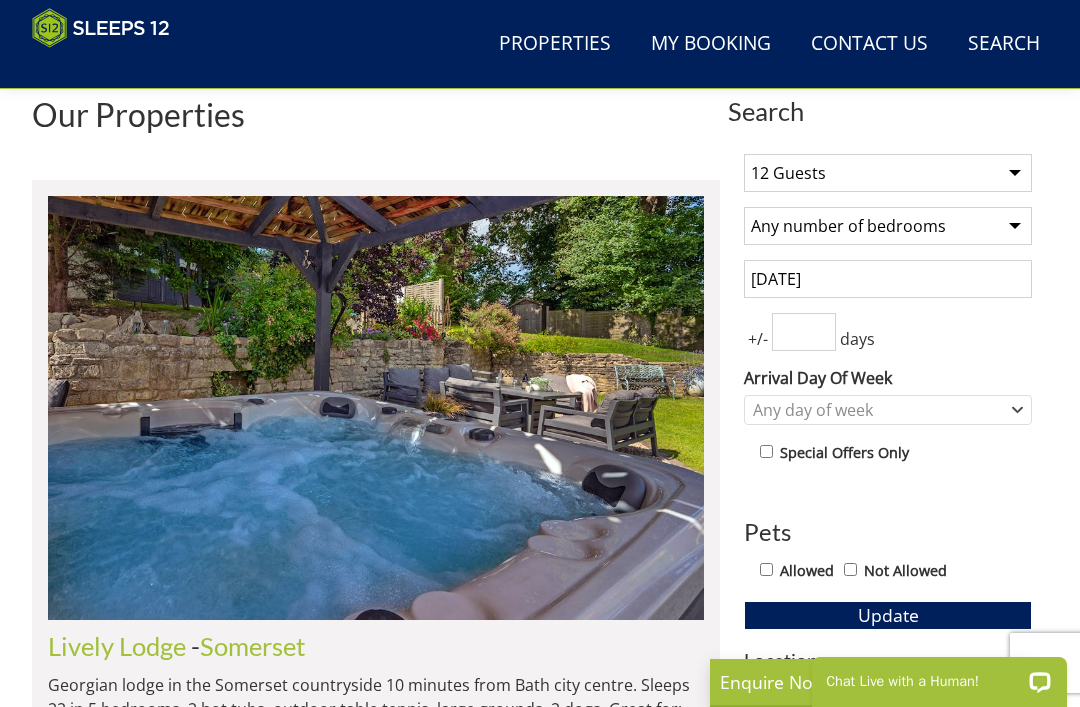 click on "Any number of bedrooms
4 Bedrooms
5 Bedrooms
6 Bedrooms
7 Bedrooms
8 Bedrooms
9 Bedrooms
10 Bedrooms
11 Bedrooms
12 Bedrooms
13 Bedrooms
14 Bedrooms
15 Bedrooms
16 Bedrooms" at bounding box center (888, 226) 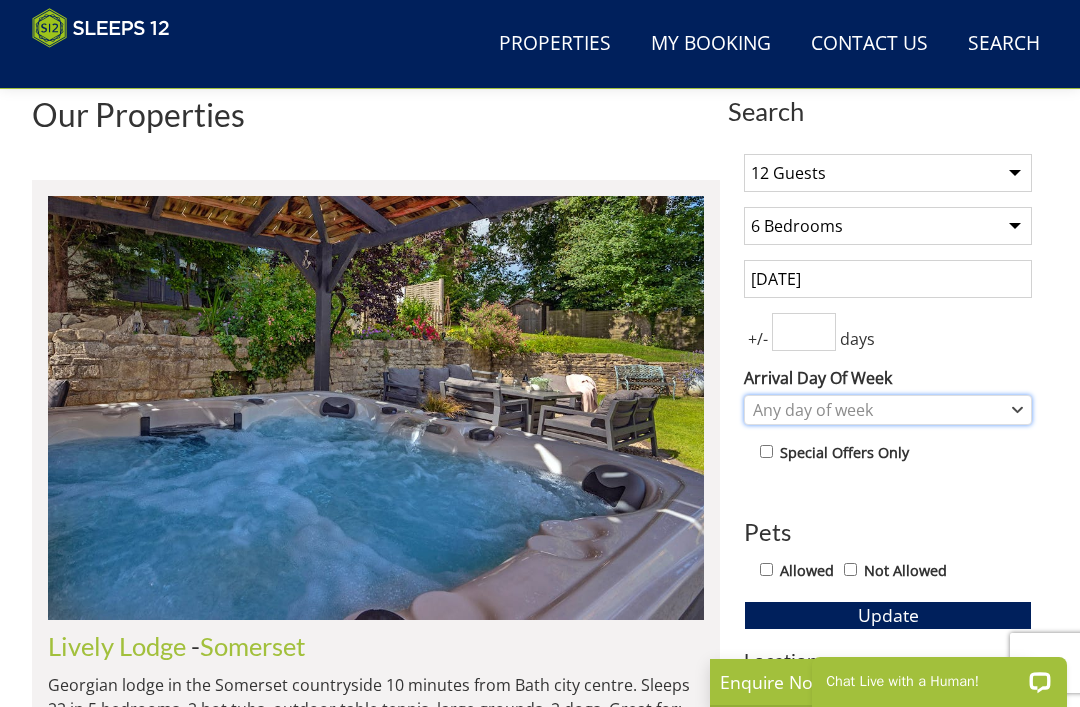 click on "Any day of week" at bounding box center [888, 410] 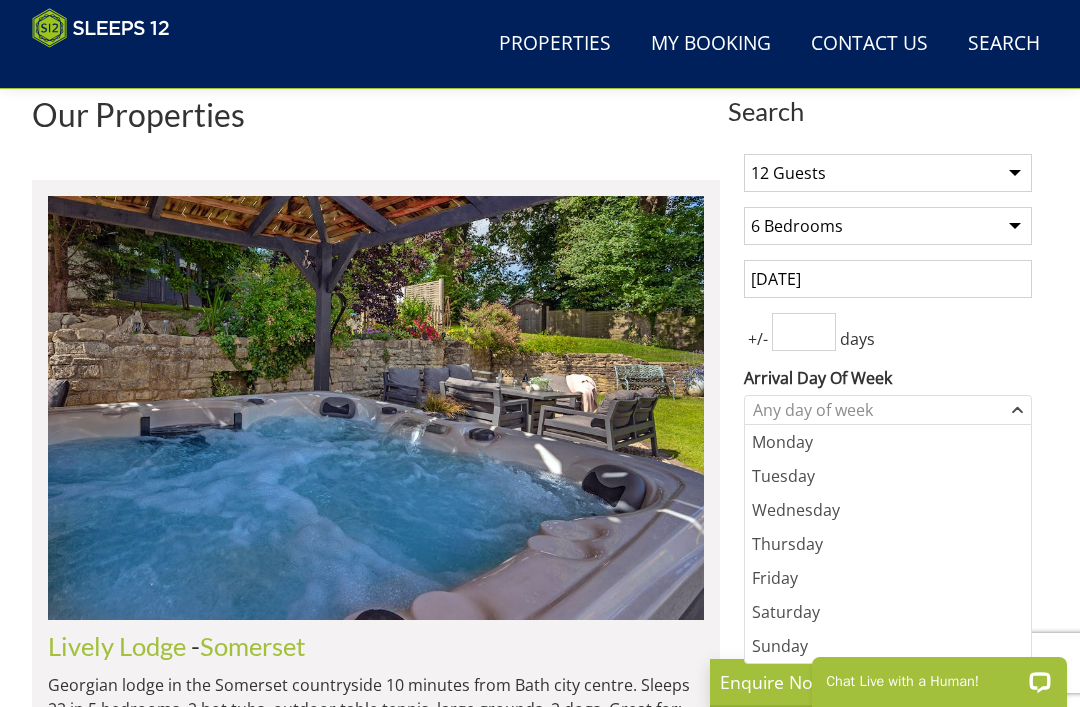 click on "Friday" at bounding box center (888, 578) 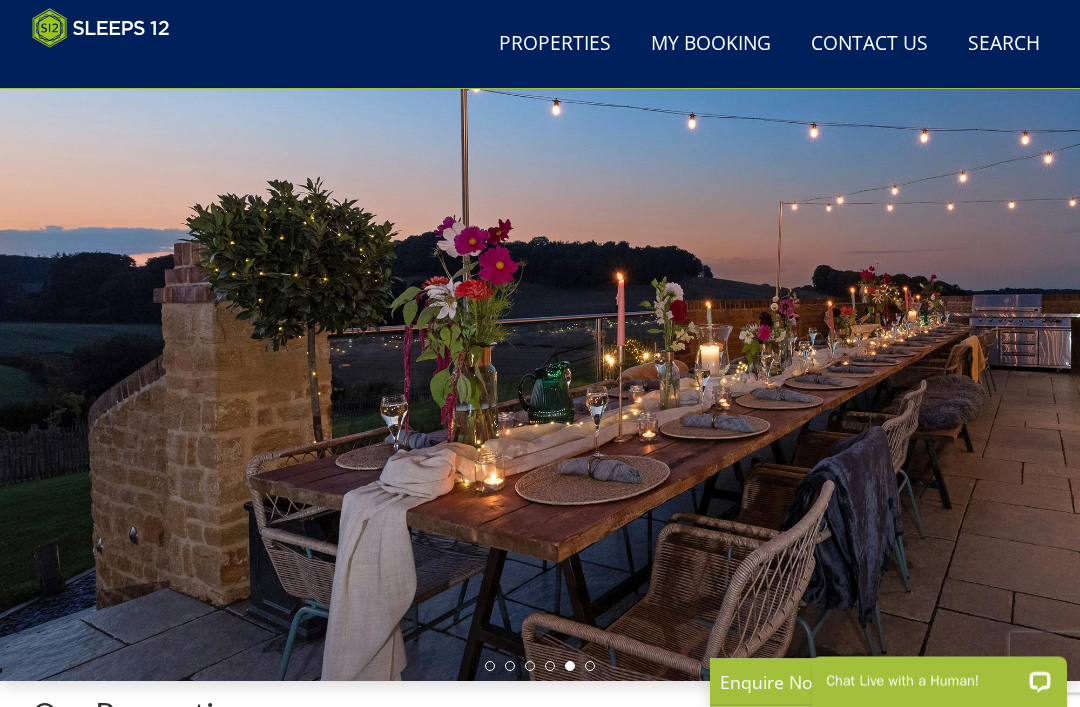 scroll, scrollTop: 0, scrollLeft: 0, axis: both 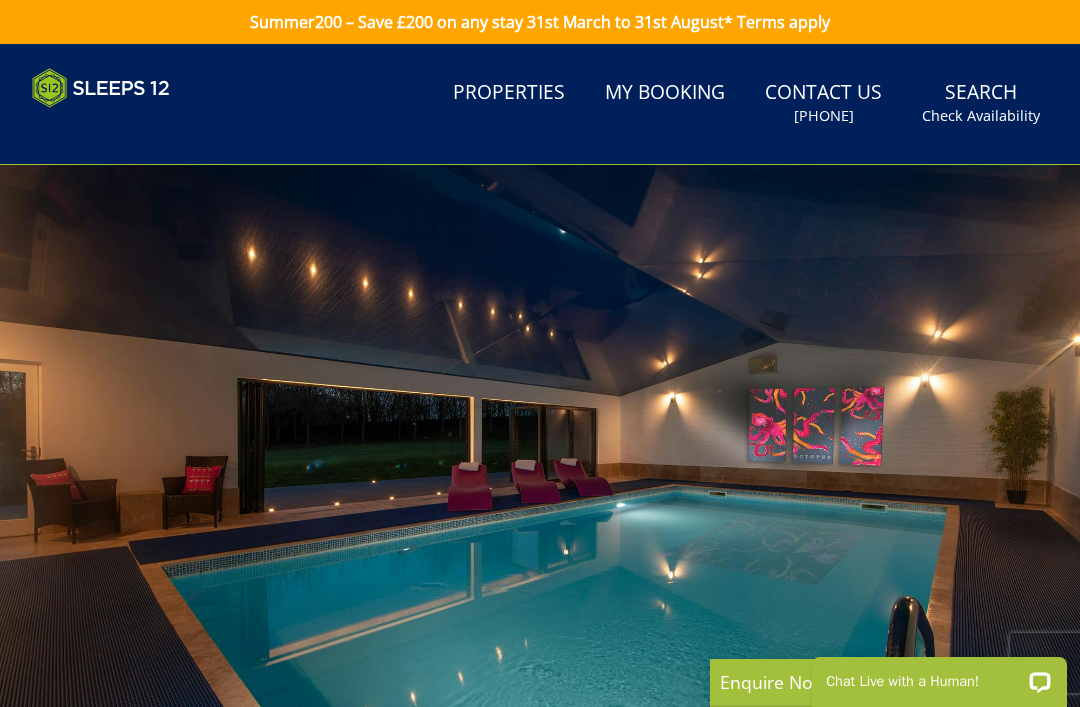 click on "Check Availability" at bounding box center (981, 116) 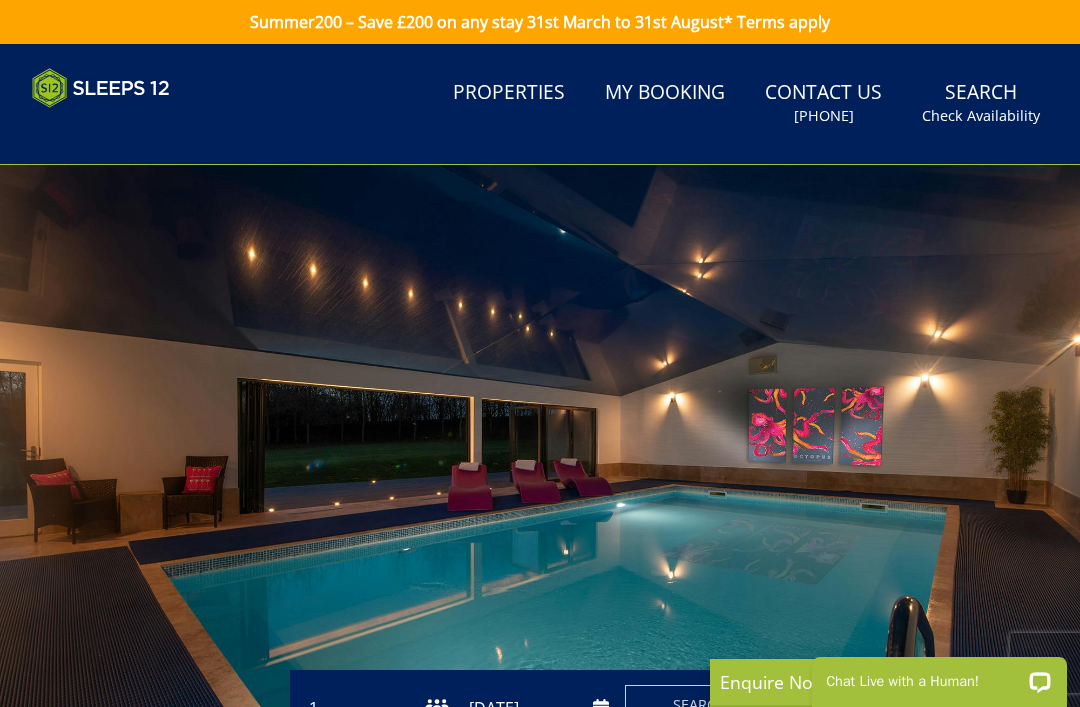 click on "Check Availability" at bounding box center (981, 116) 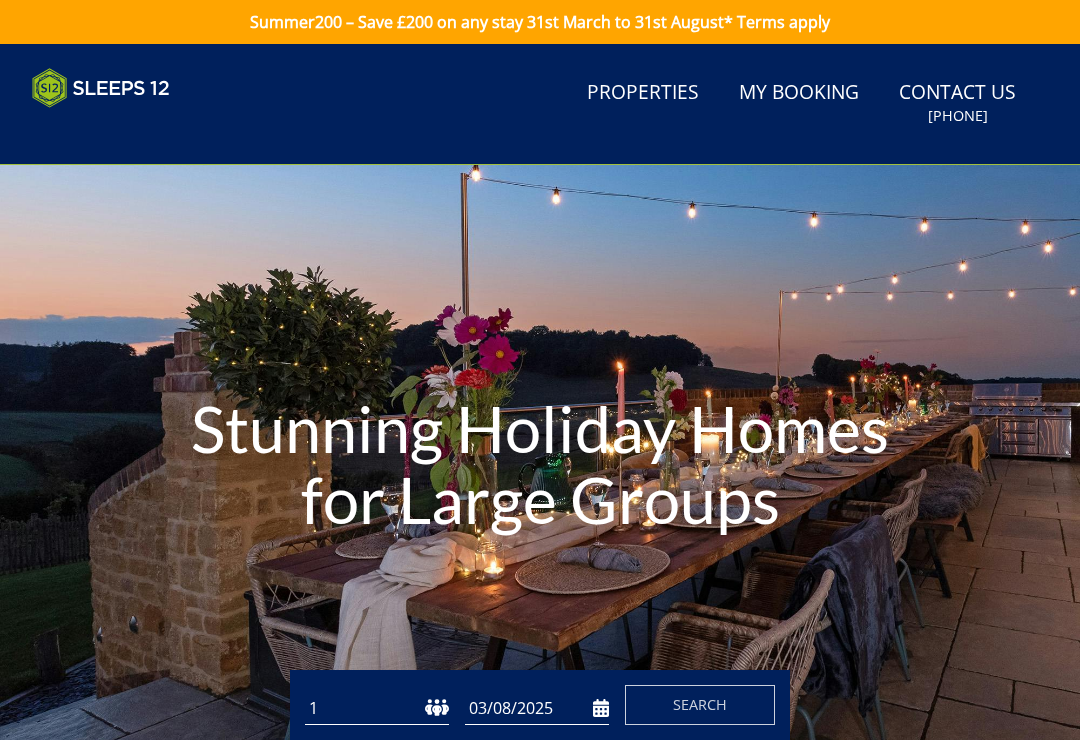 scroll, scrollTop: 0, scrollLeft: 0, axis: both 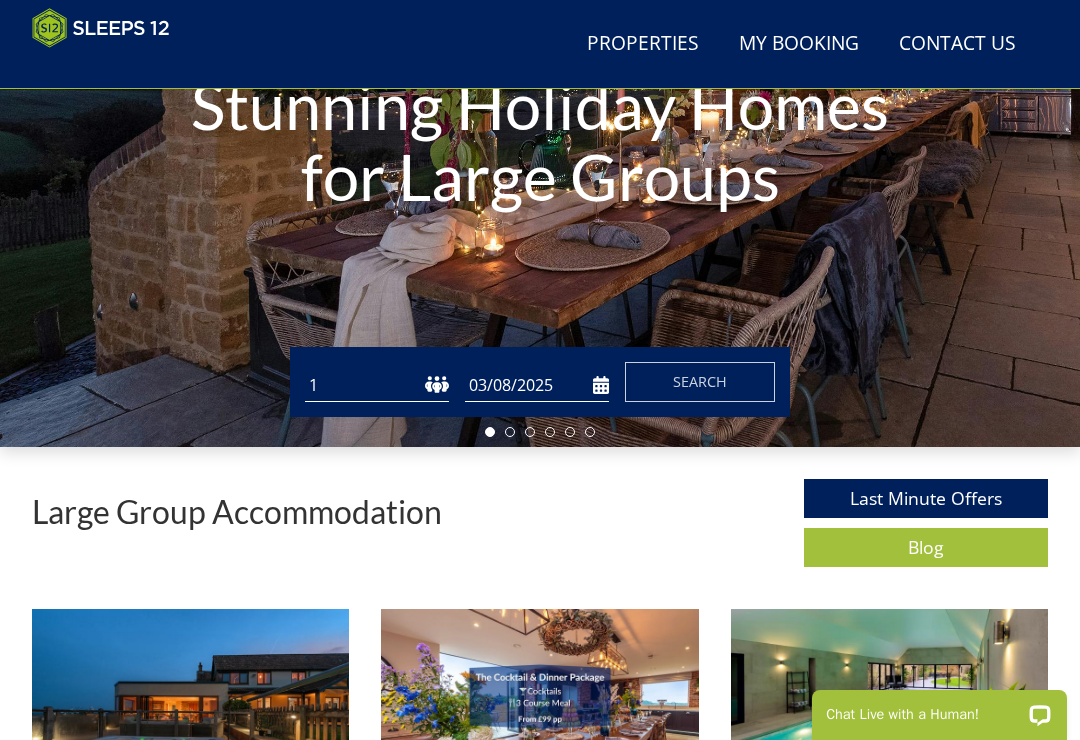 click on "1
2
3
4
5
6
7
8
9
10
11
12
13
14
15
16
17
18
19
20
21
22
23
24
25
26
27
28
29
30
31
32" at bounding box center [377, 385] 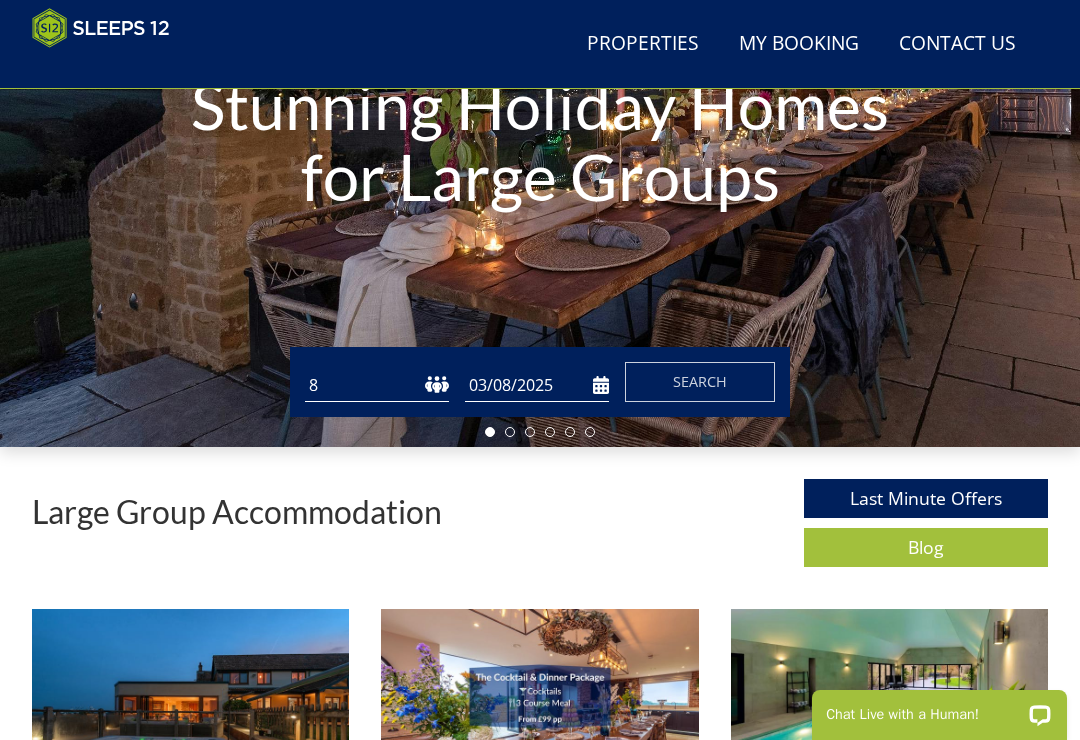 click on "03/08/2025" at bounding box center [537, 385] 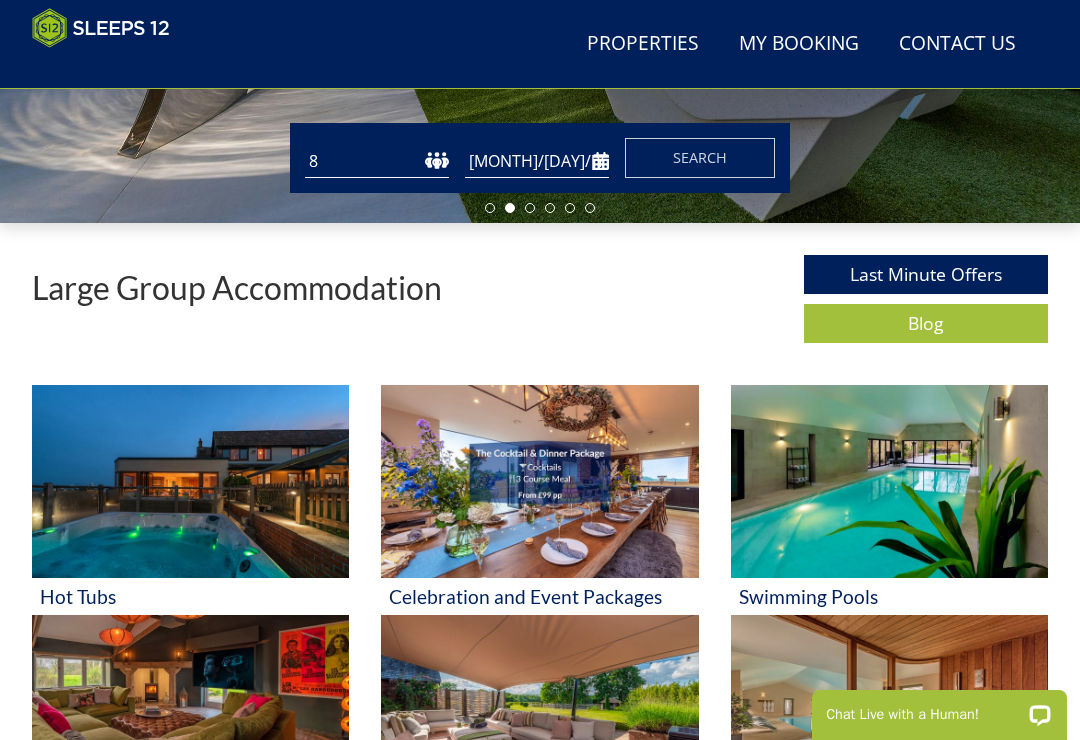 scroll, scrollTop: 518, scrollLeft: 0, axis: vertical 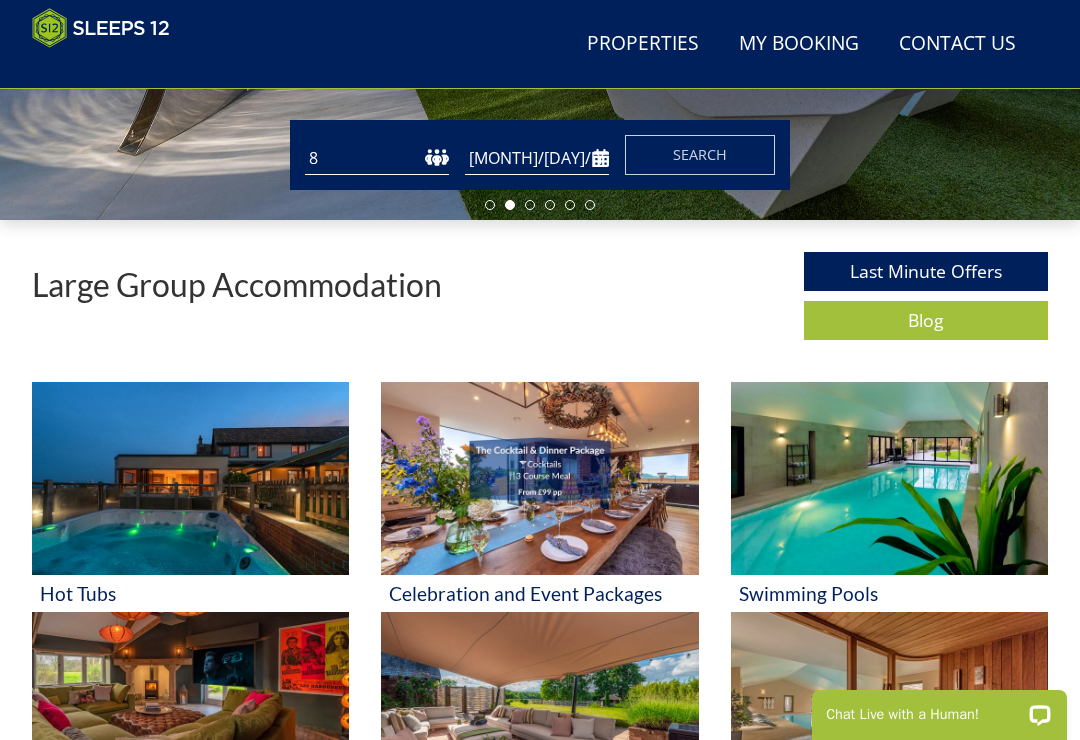 click on "[MONTH]/[DAY]/[YEAR]" at bounding box center [537, 158] 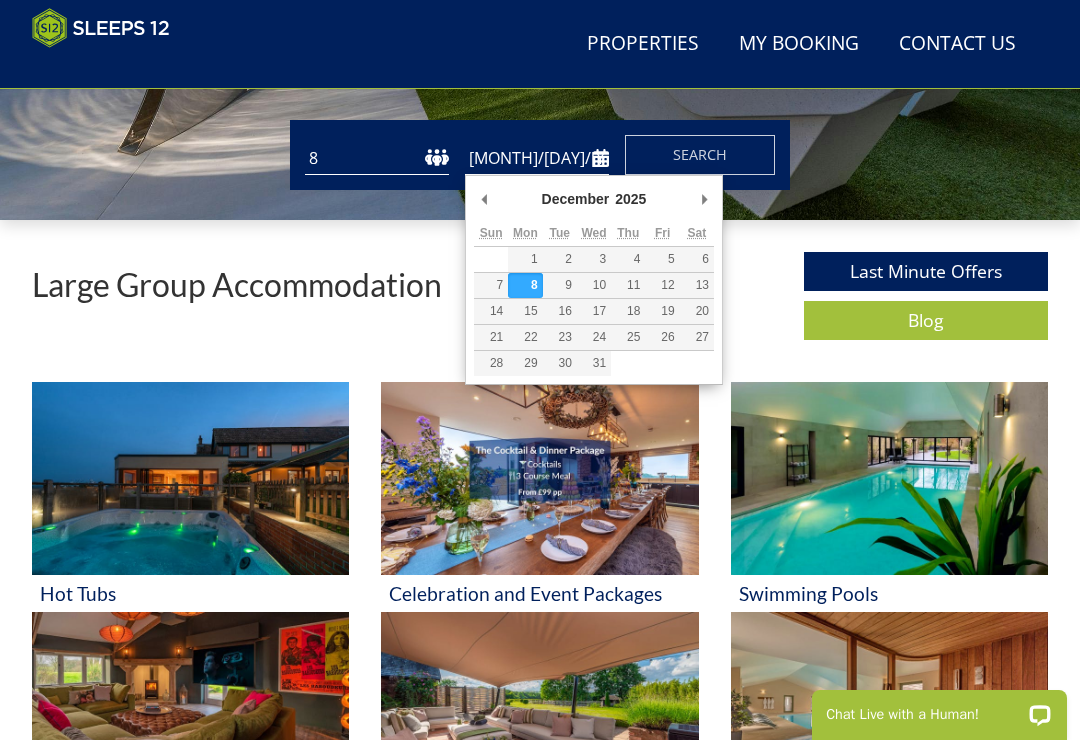 type on "[DD]/[MM]/[YYYY]" 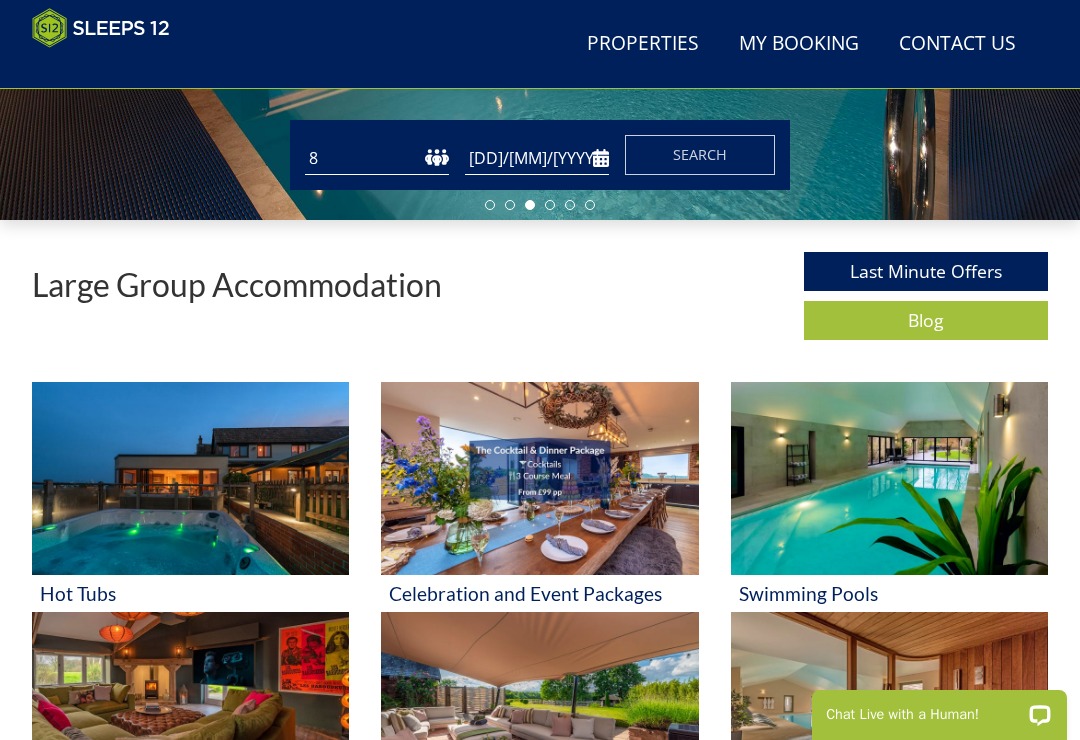 click on "Search" at bounding box center (700, 155) 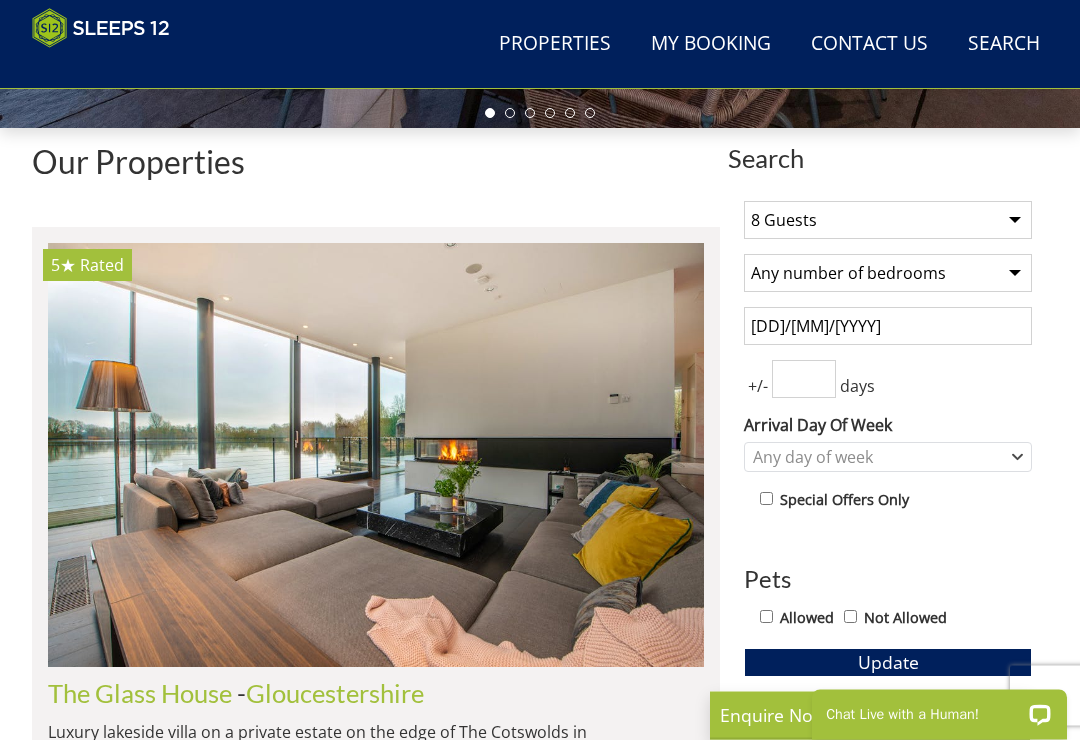 scroll, scrollTop: 611, scrollLeft: 0, axis: vertical 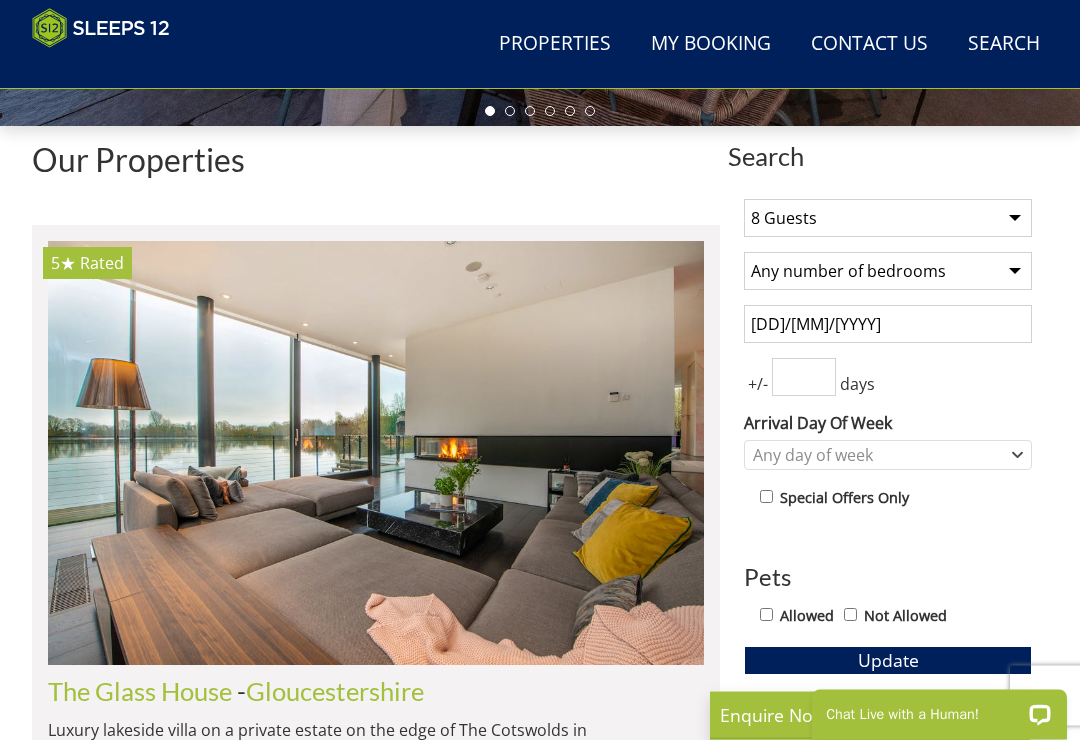 click on "Any number of bedrooms
4 Bedrooms
5 Bedrooms
6 Bedrooms
7 Bedrooms
8 Bedrooms
9 Bedrooms
10 Bedrooms
11 Bedrooms
12 Bedrooms
13 Bedrooms
14 Bedrooms
15 Bedrooms
16 Bedrooms" at bounding box center (888, 272) 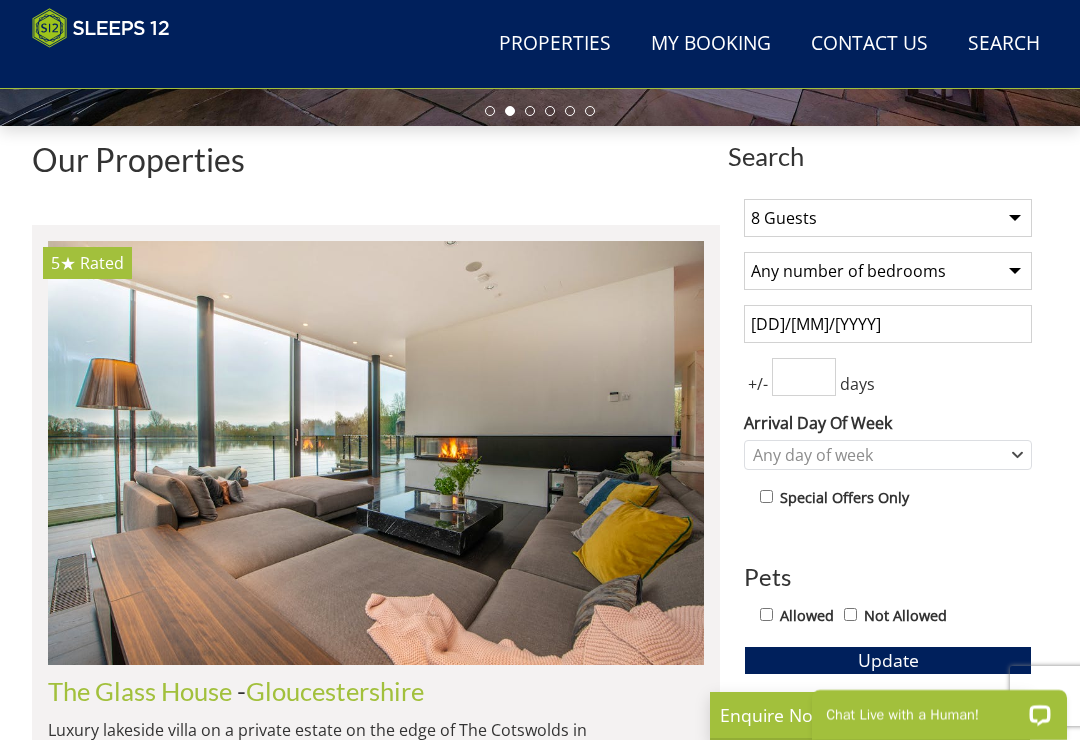 select on "4" 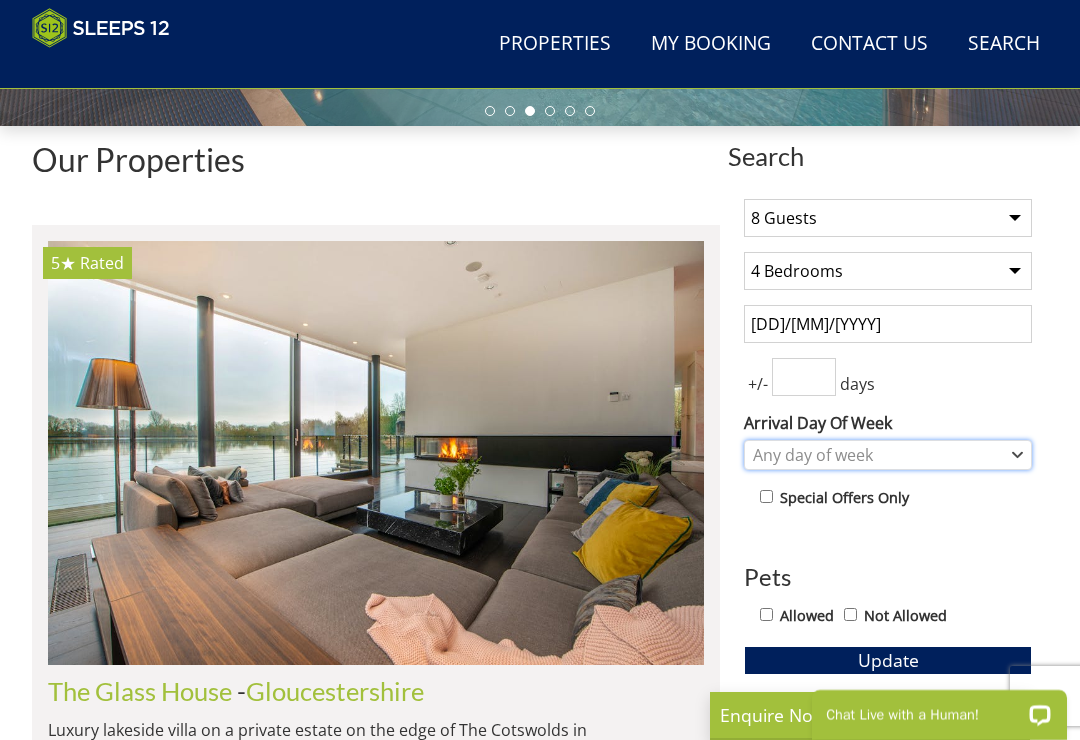 click on "Any day of week" at bounding box center (888, 455) 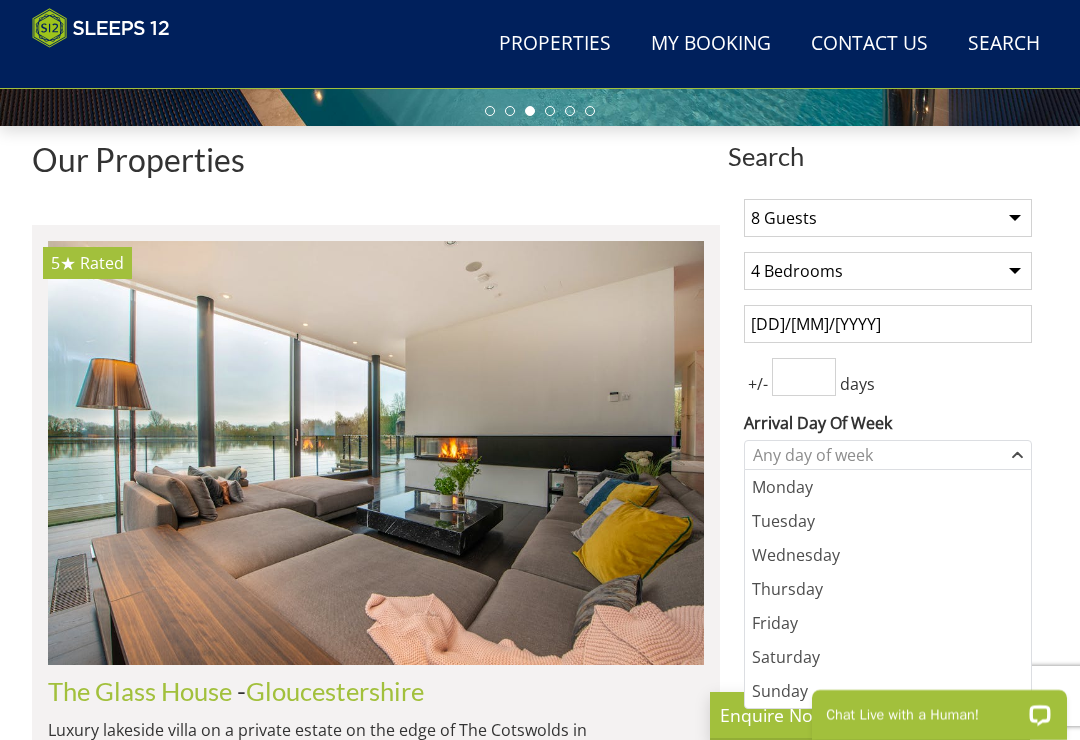 click on "Friday" at bounding box center (888, 623) 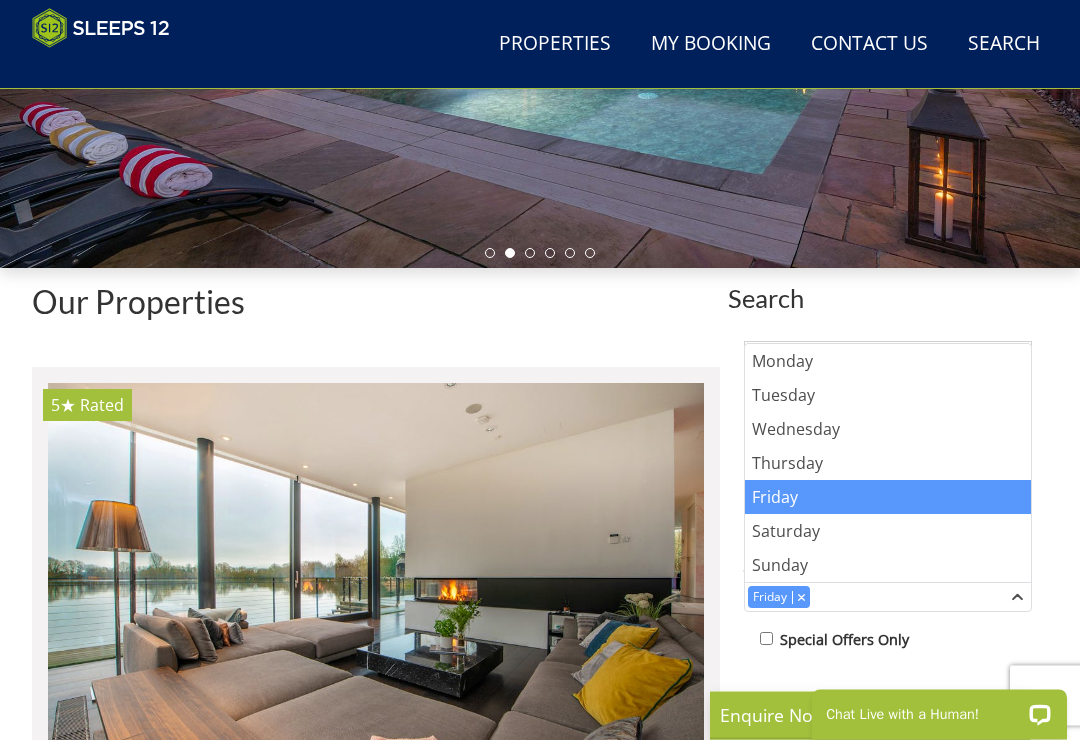 scroll, scrollTop: 470, scrollLeft: 0, axis: vertical 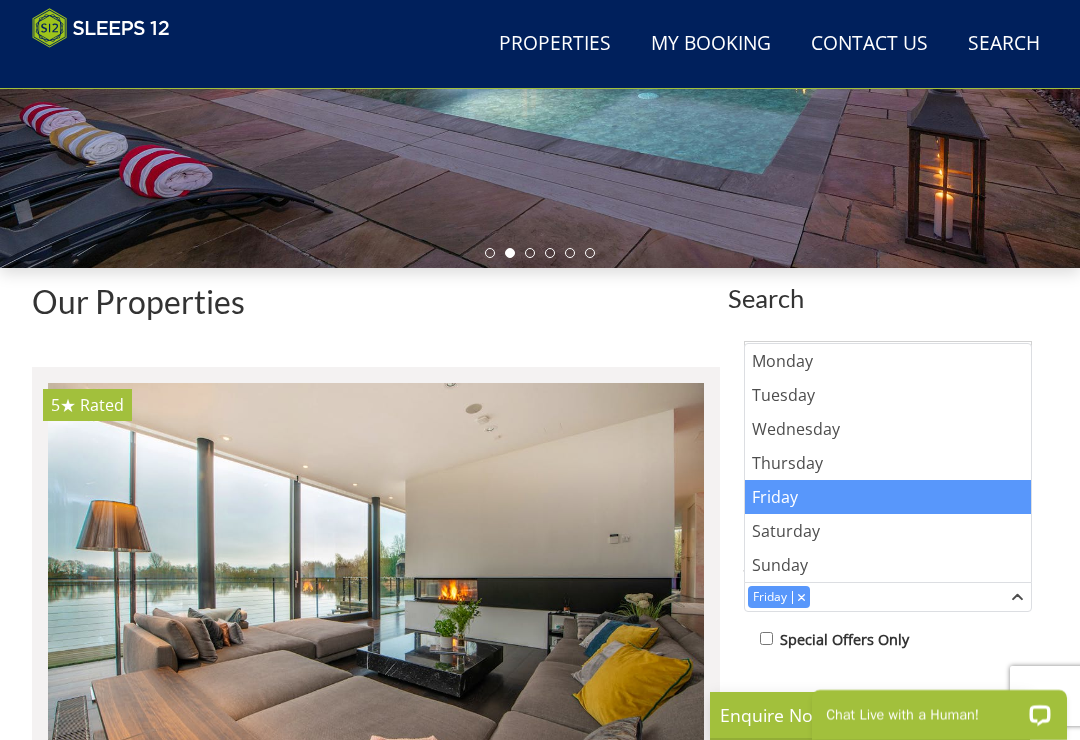 click on "Search" at bounding box center (888, 298) 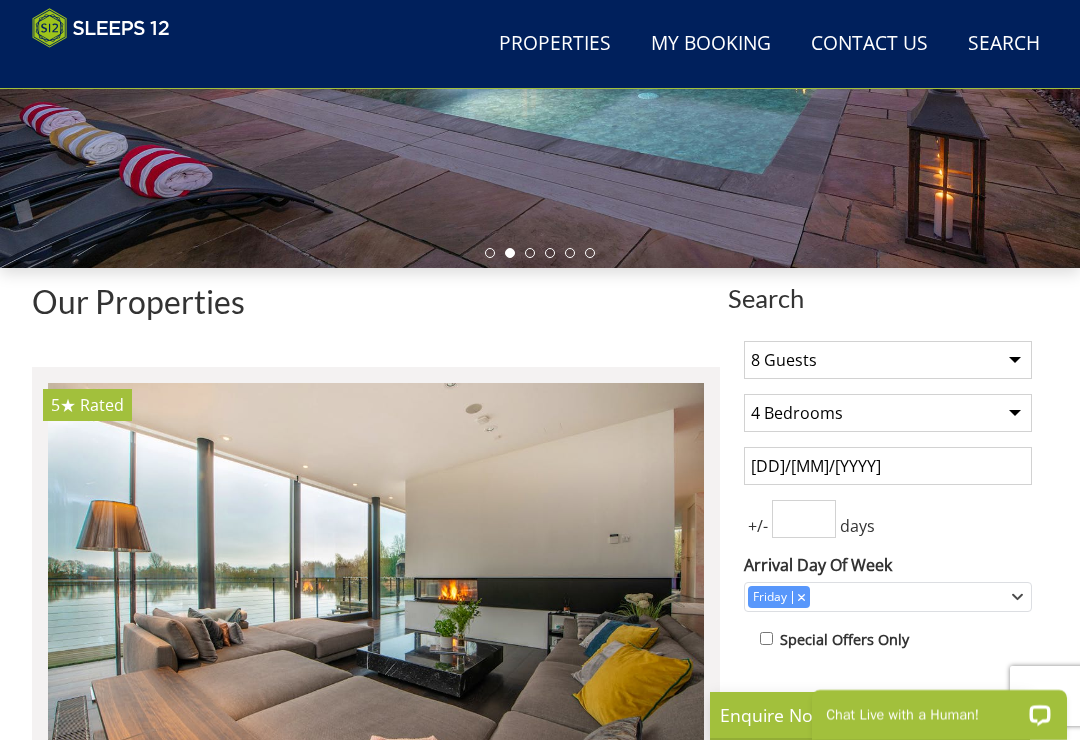 click on "1 Guest
2 Guests
3 Guests
4 Guests
5 Guests
6 Guests
7 Guests
8 Guests
9 Guests
10 Guests
11 Guests
12 Guests
13 Guests
14 Guests
15 Guests
16 Guests
17 Guests
18 Guests
19 Guests
20 Guests
21 Guests
22 Guests
23 Guests
24 Guests
25 Guests
26 Guests
27 Guests
28 Guests
29 Guests
30 Guests
31 Guests
32 Guests" at bounding box center (888, 360) 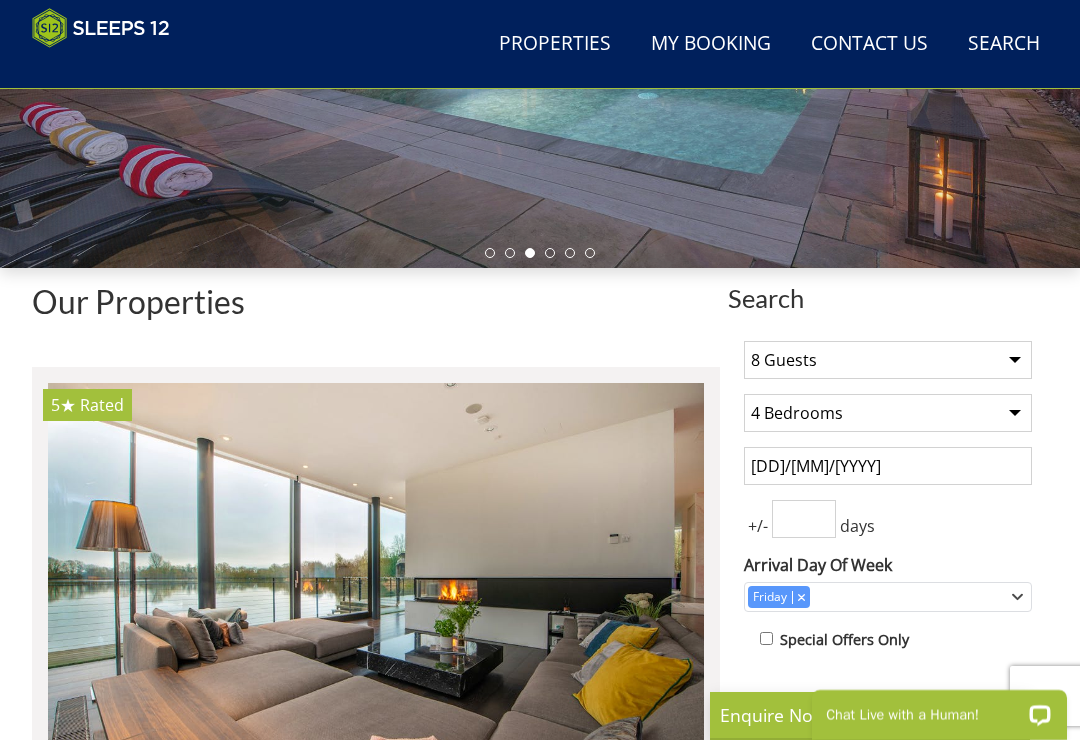 select on "12" 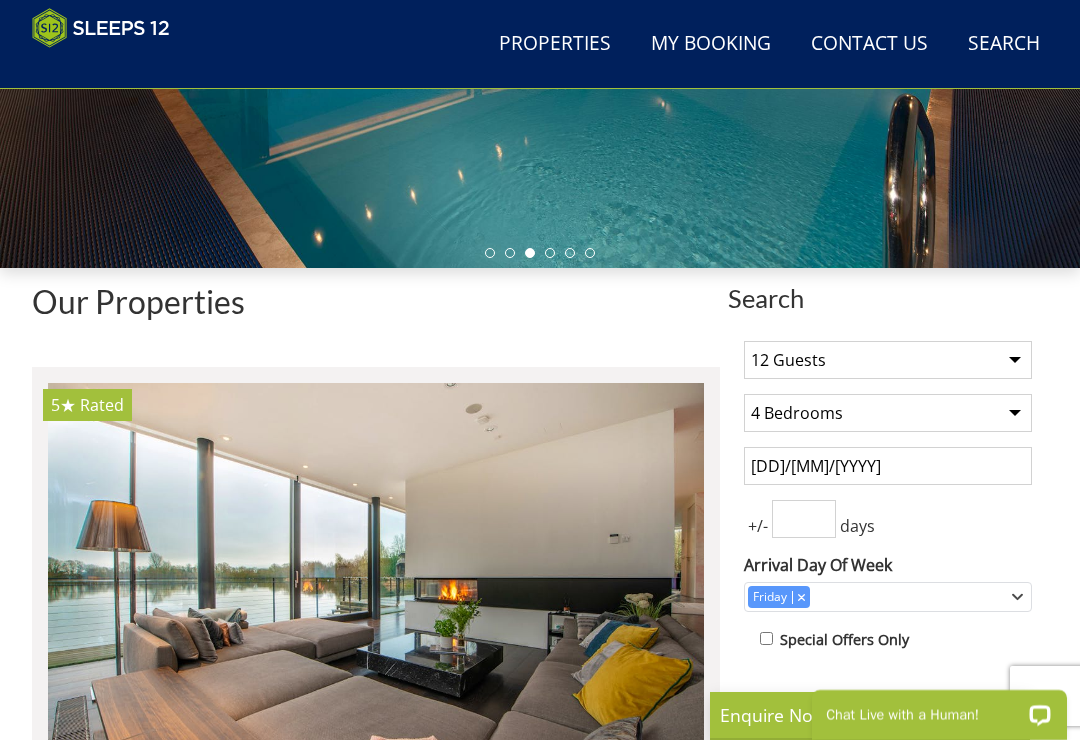 click on "Any number of bedrooms
4 Bedrooms
5 Bedrooms
6 Bedrooms
7 Bedrooms
8 Bedrooms
9 Bedrooms
10 Bedrooms
11 Bedrooms
12 Bedrooms
13 Bedrooms
14 Bedrooms
15 Bedrooms
16 Bedrooms" at bounding box center [888, 413] 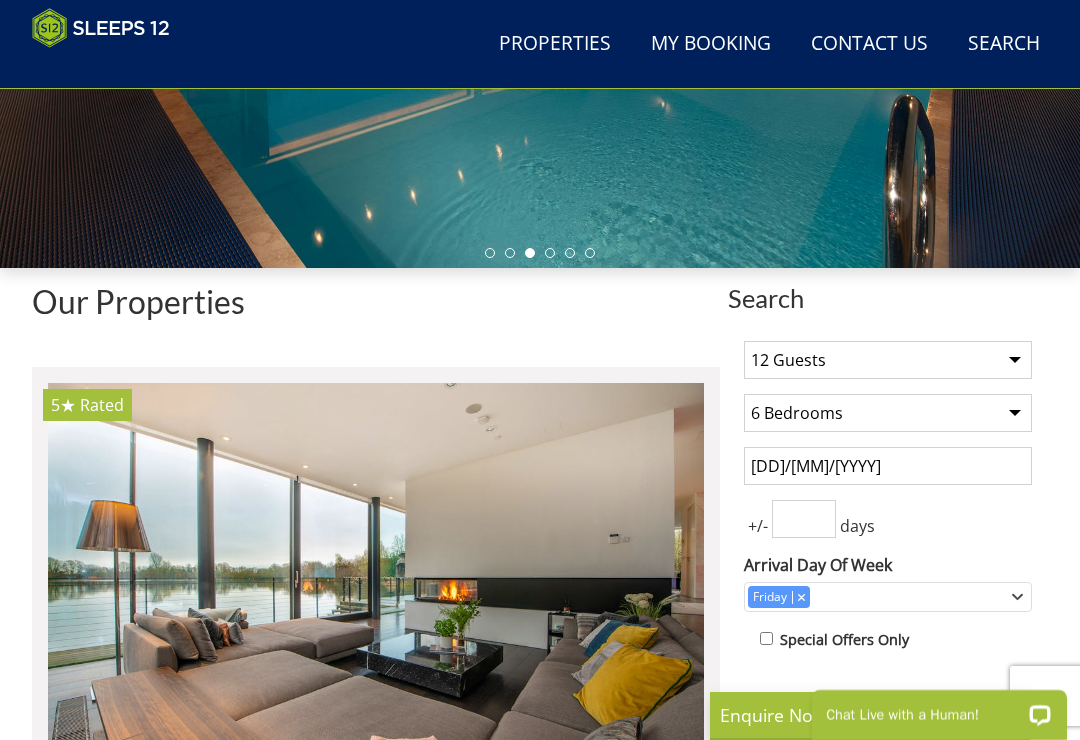 click on "[DD]/[MM]/[YYYY]" at bounding box center [888, 466] 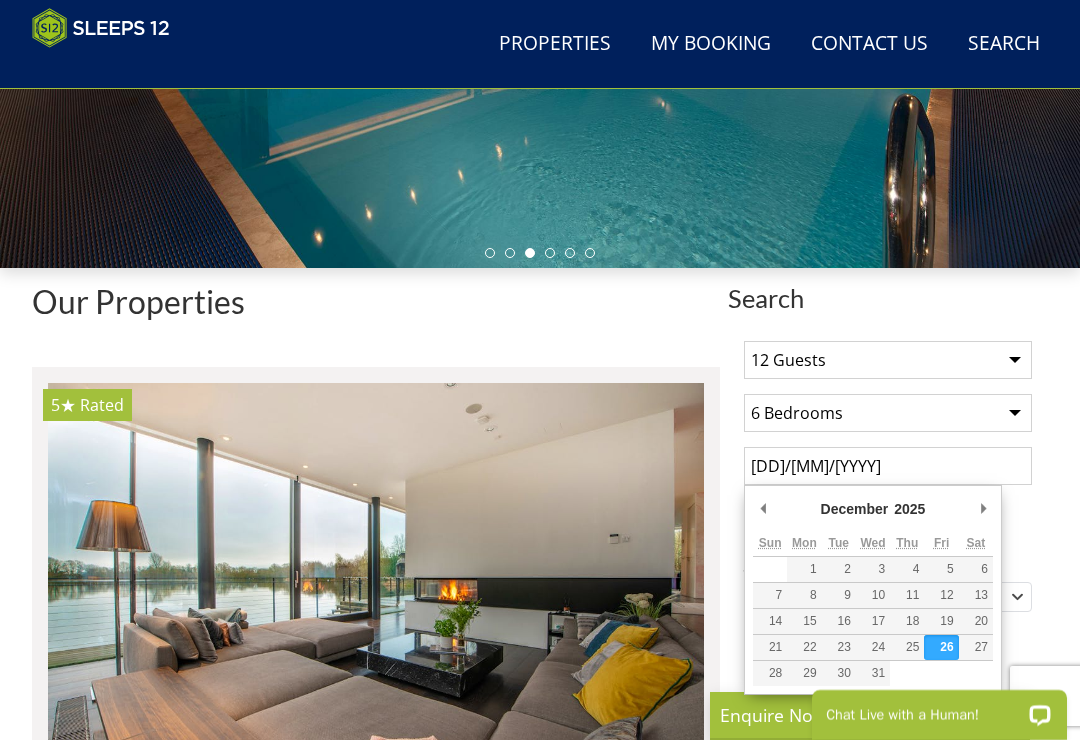 scroll, scrollTop: 469, scrollLeft: 0, axis: vertical 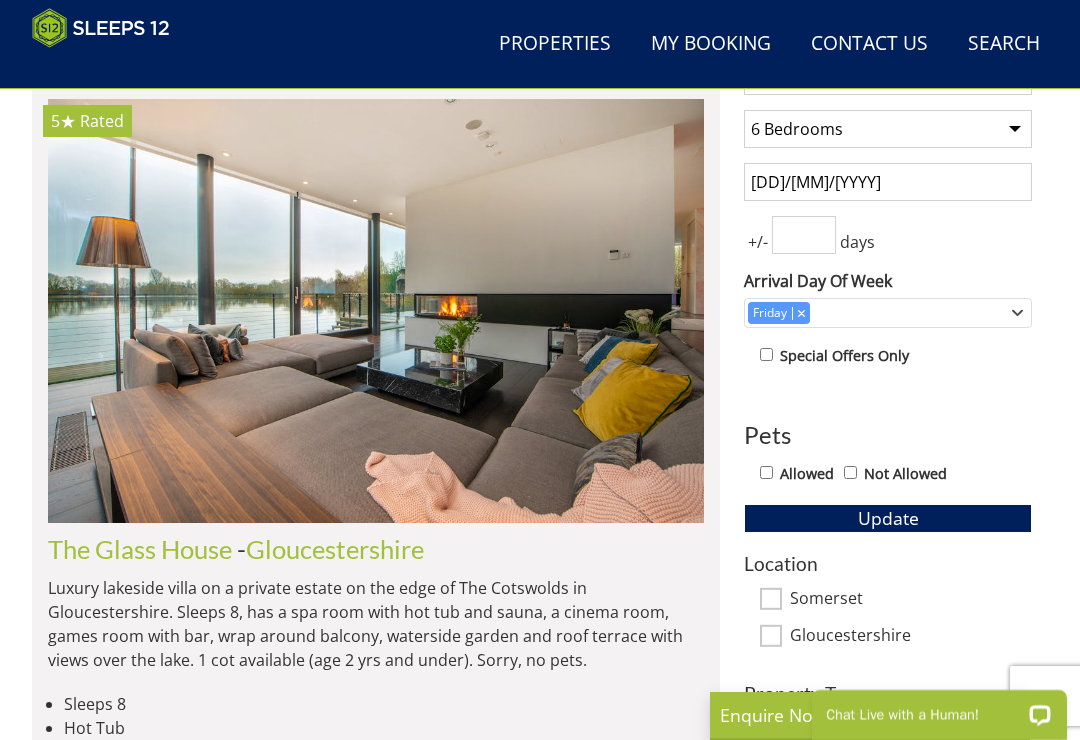 click on "[DD]/[MM]/[YYYY]" at bounding box center (888, 182) 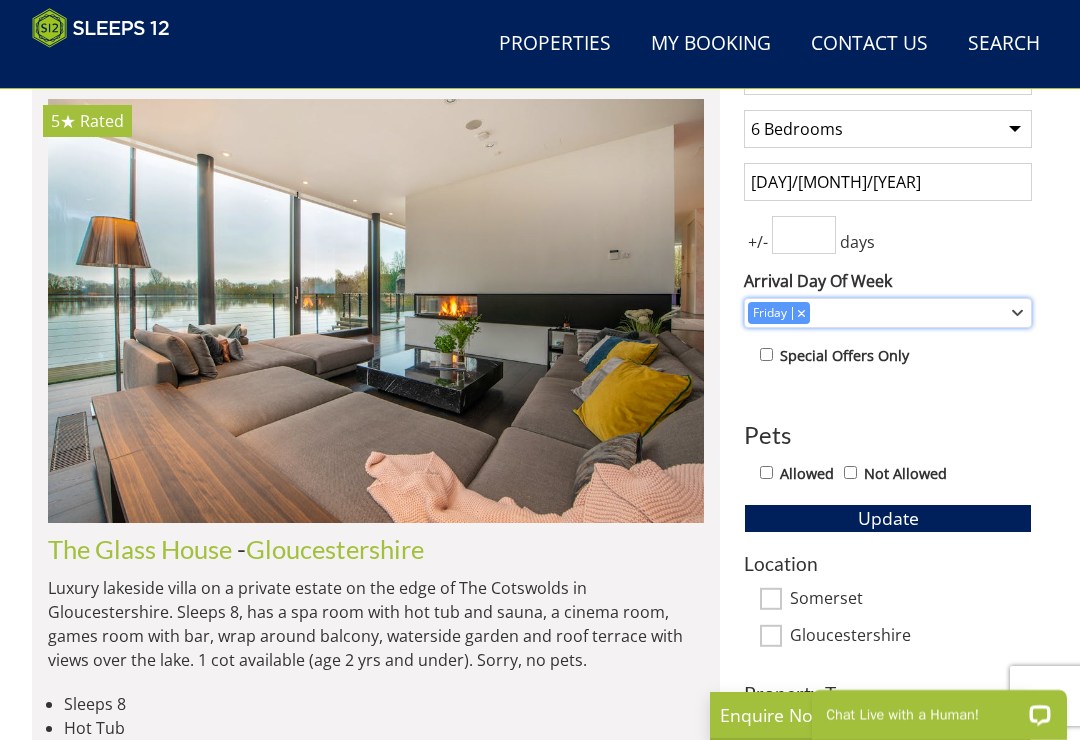 click on "Friday" at bounding box center [888, 313] 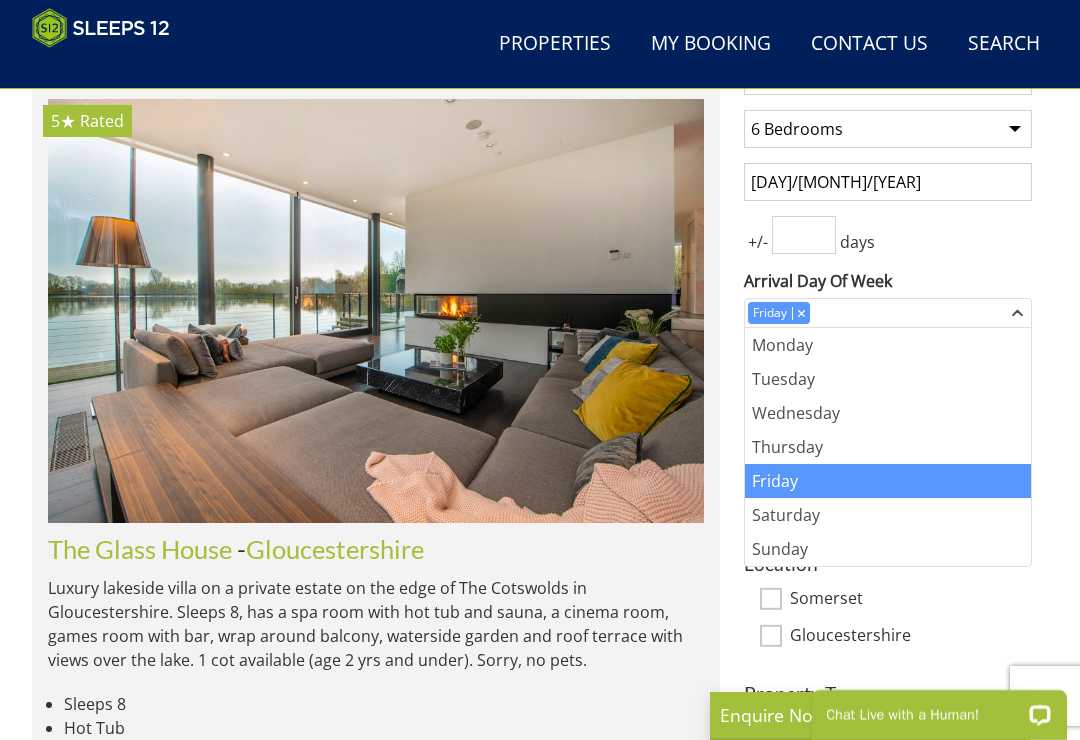 click on "Saturday" at bounding box center (888, 515) 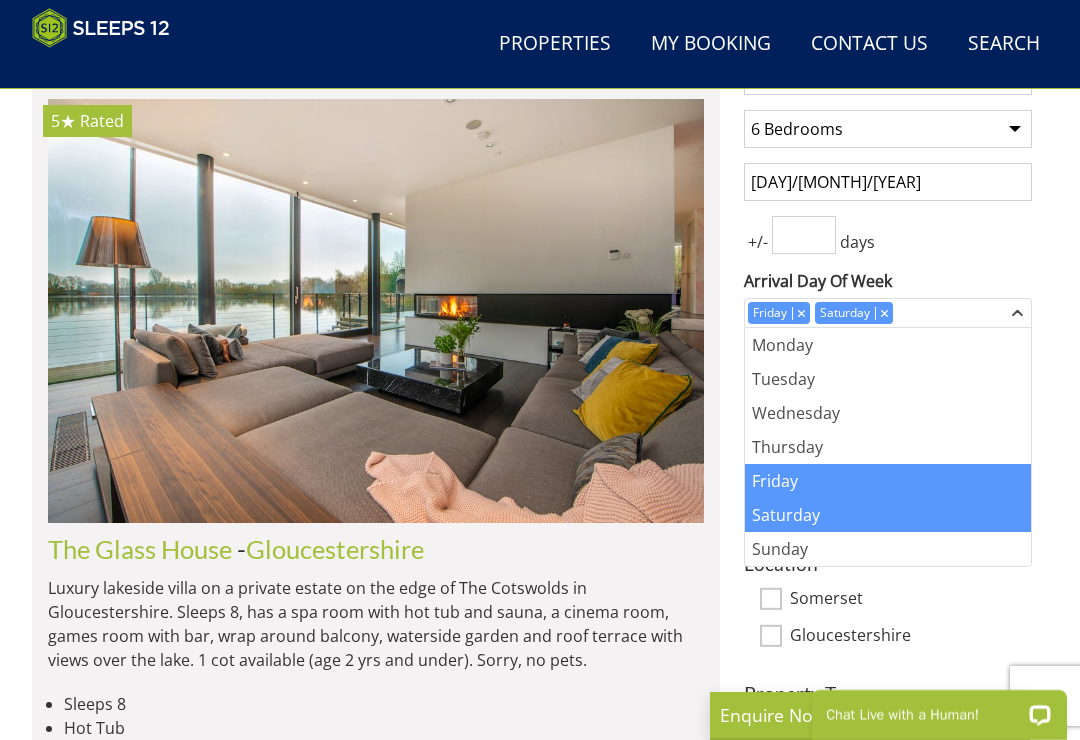 click on "1 Guest
2 Guests
3 Guests
4 Guests
5 Guests
6 Guests
7 Guests
8 Guests
9 Guests
10 Guests
11 Guests
12 Guests
13 Guests
14 Guests
15 Guests
16 Guests
17 Guests
18 Guests
19 Guests
20 Guests
21 Guests
22 Guests
23 Guests
24 Guests
25 Guests
26 Guests
27 Guests
28 Guests
29 Guests
30 Guests
31 Guests
32 Guests
Any number of bedrooms
4 Bedrooms
5 Bedrooms
6 Bedrooms
7 Bedrooms
8 Bedrooms
9 Bedrooms
10 Bedrooms
11 Bedrooms
12 Bedrooms
13 Bedrooms
14 Bedrooms
15 Bedrooms
16 Bedrooms
27/12/[YEAR]
+/-
days
Arrival Day Of Week
Monday Tuesday Wednesday Thursday Pets" at bounding box center (888, 409) 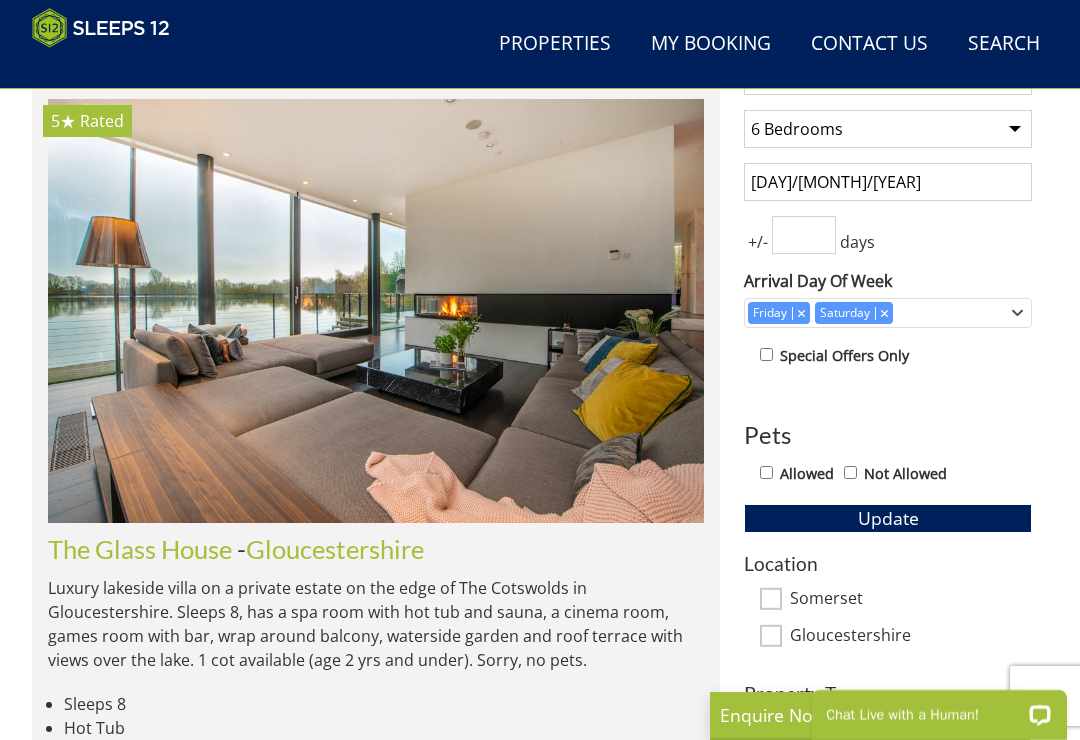 click on "Update" at bounding box center (888, 518) 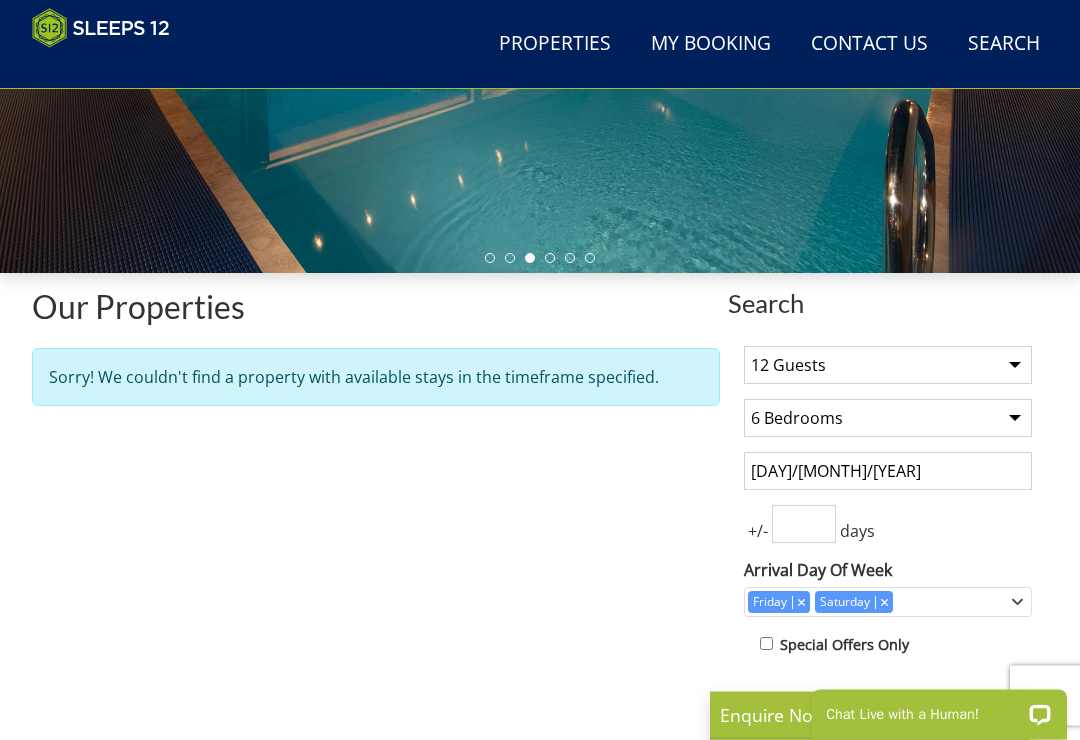 scroll, scrollTop: 465, scrollLeft: 0, axis: vertical 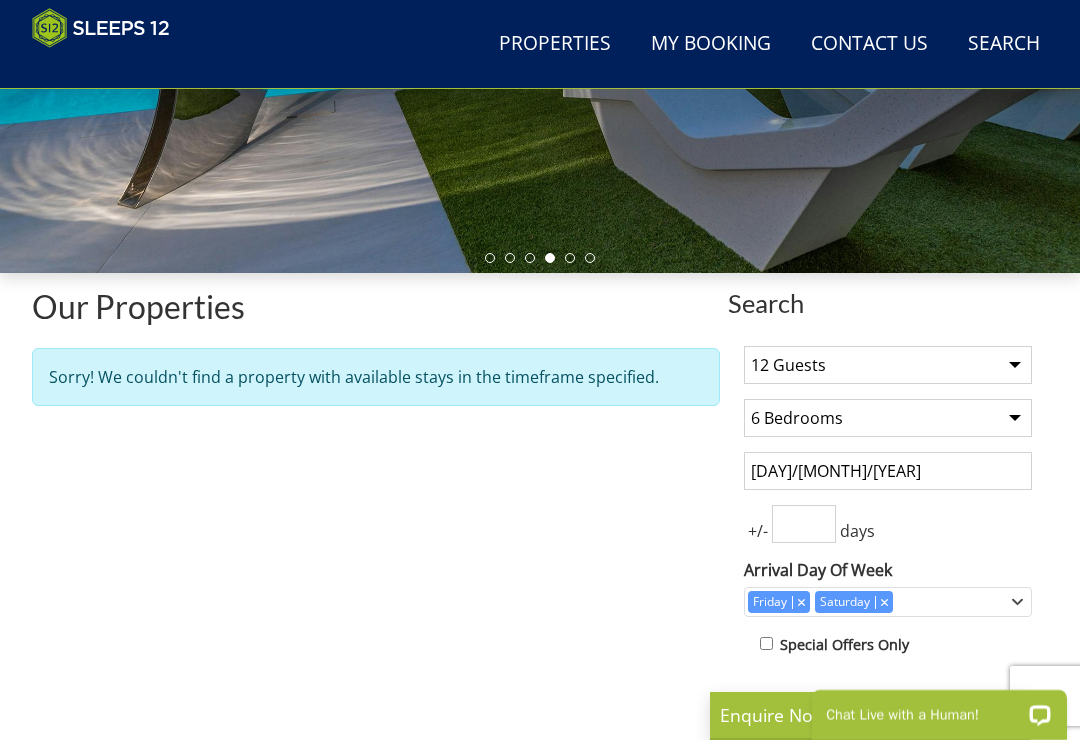 click on "[DAY]/[MONTH]/[YEAR]" at bounding box center [888, 471] 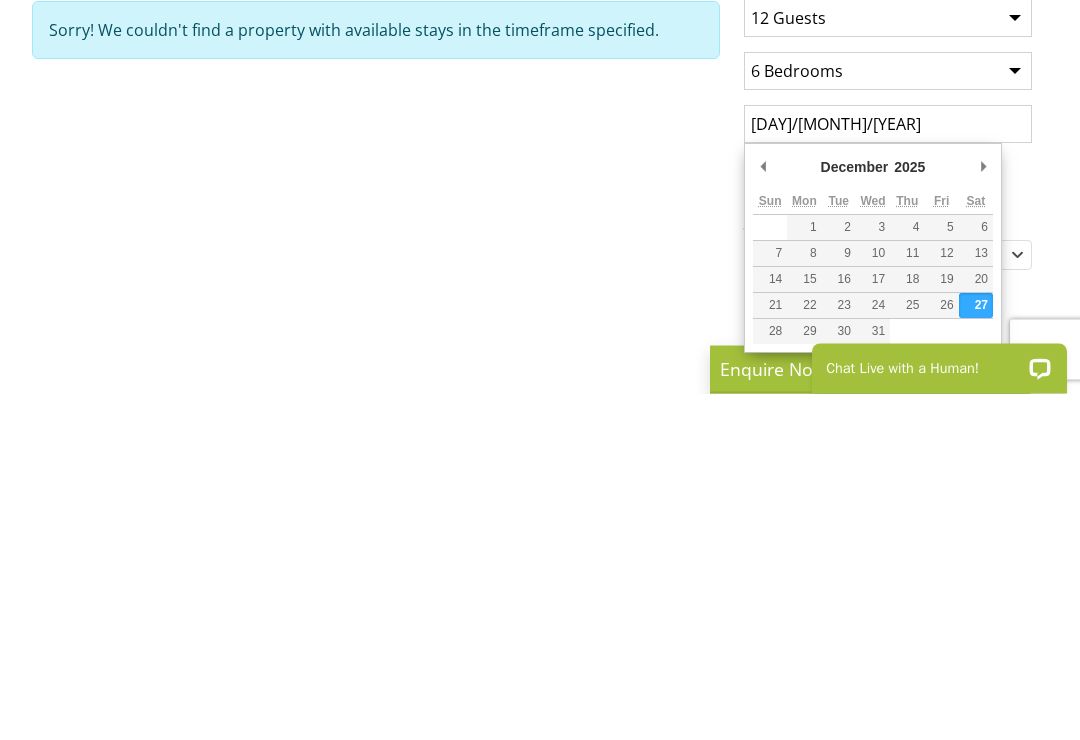 type on "29/12/2025" 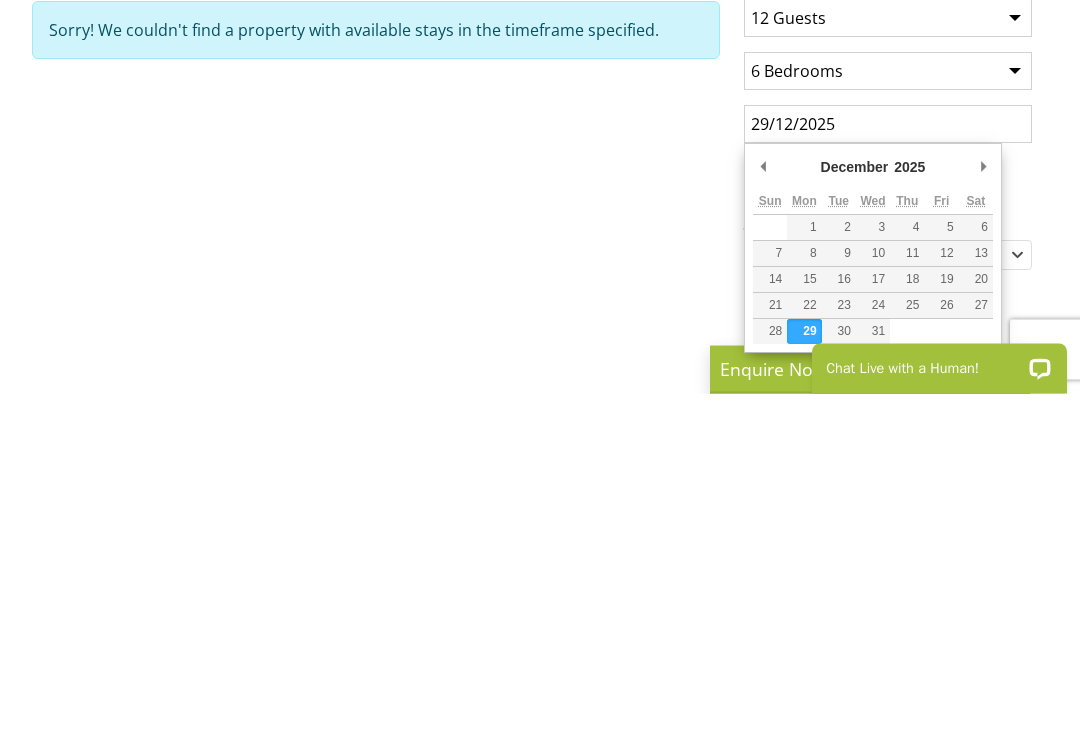 scroll, scrollTop: 812, scrollLeft: 0, axis: vertical 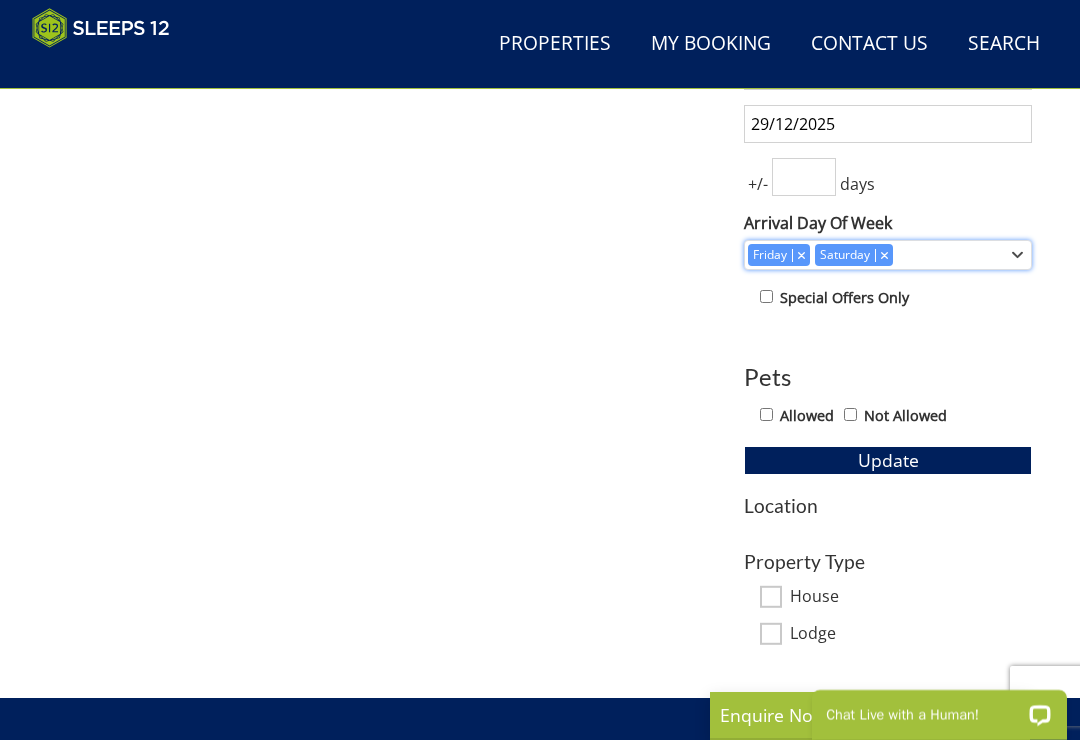 click 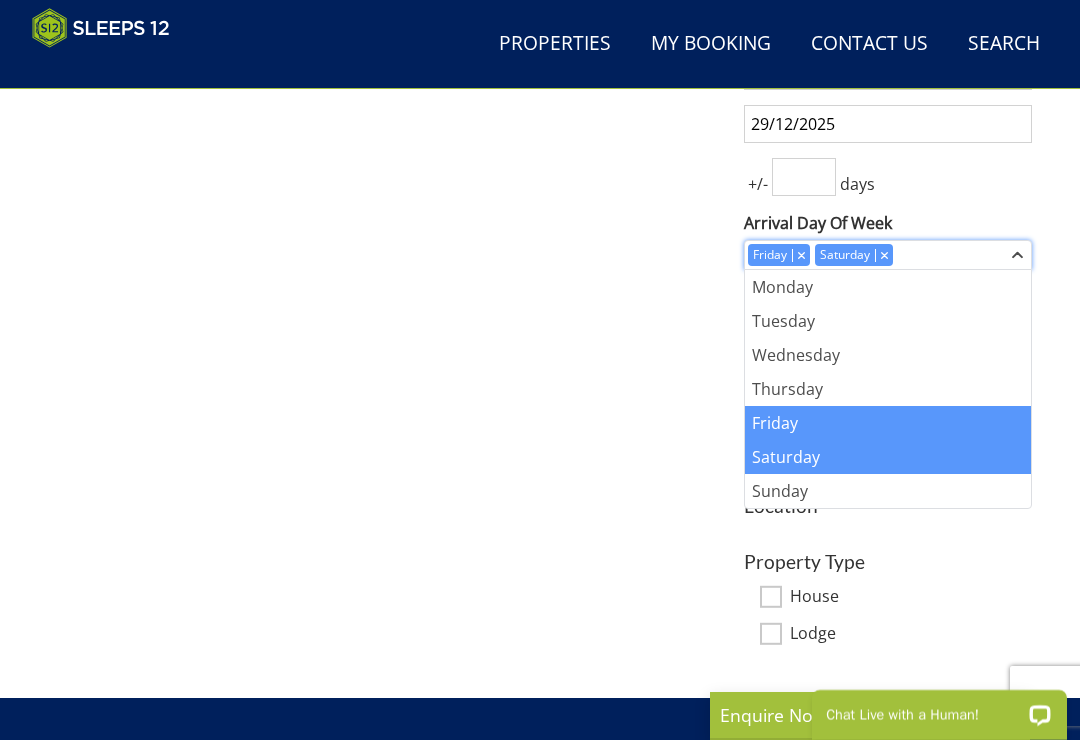 click at bounding box center [801, 254] 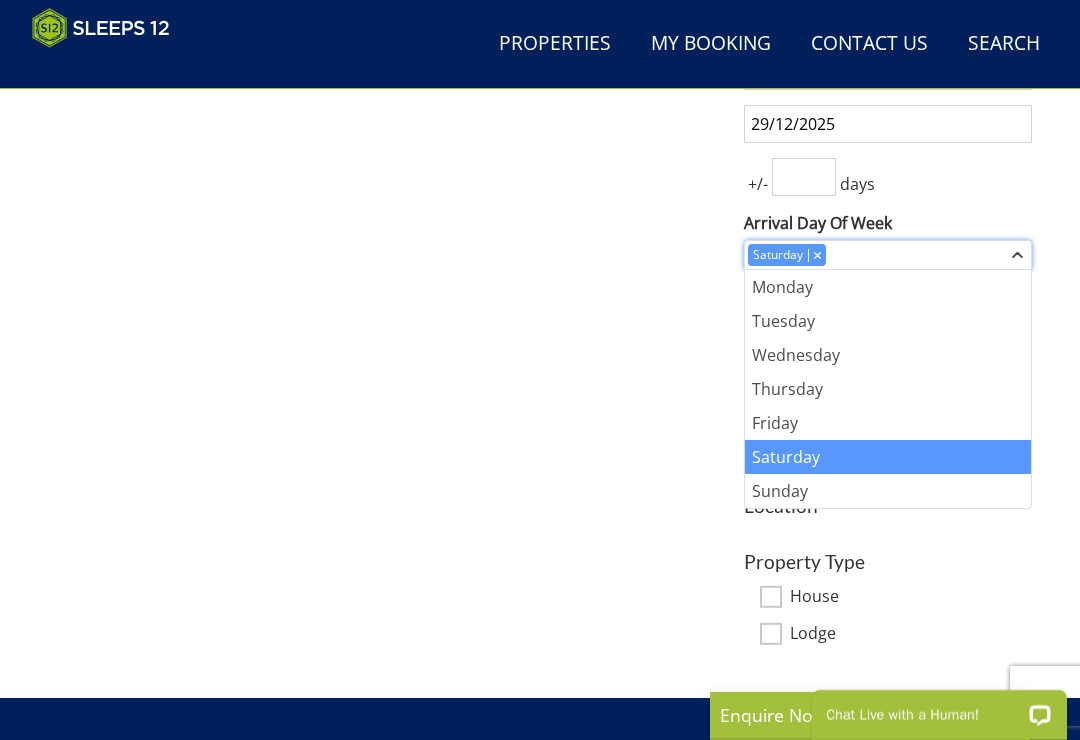 click at bounding box center [817, 254] 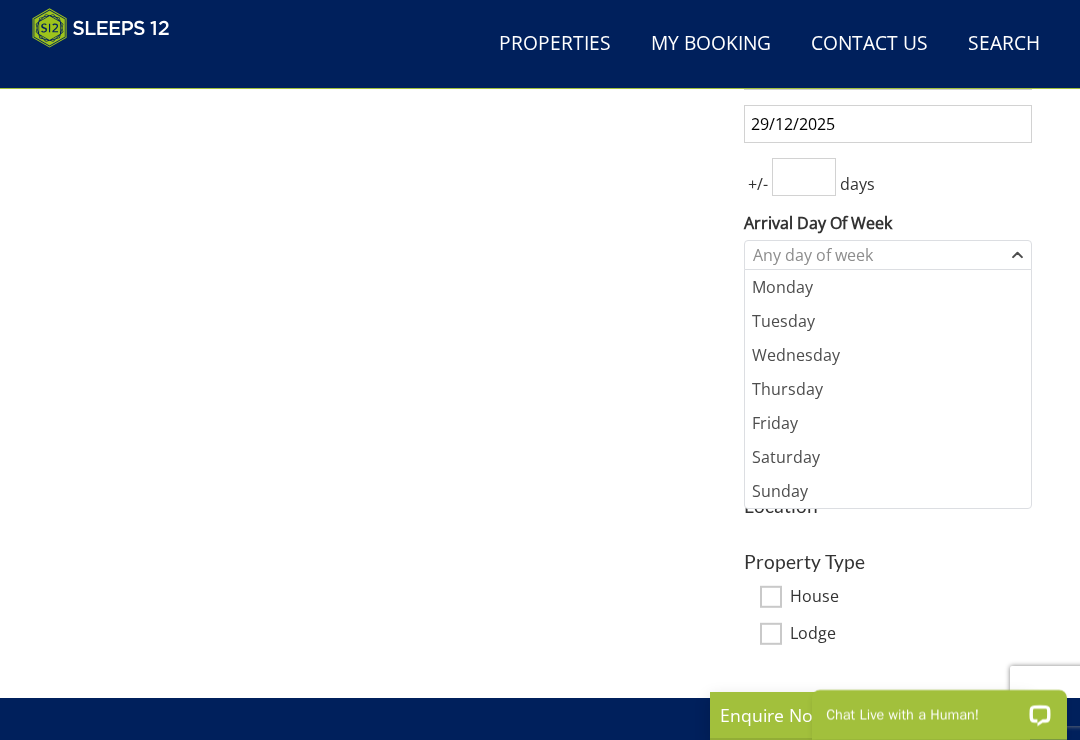 click on "Monday" at bounding box center (888, 287) 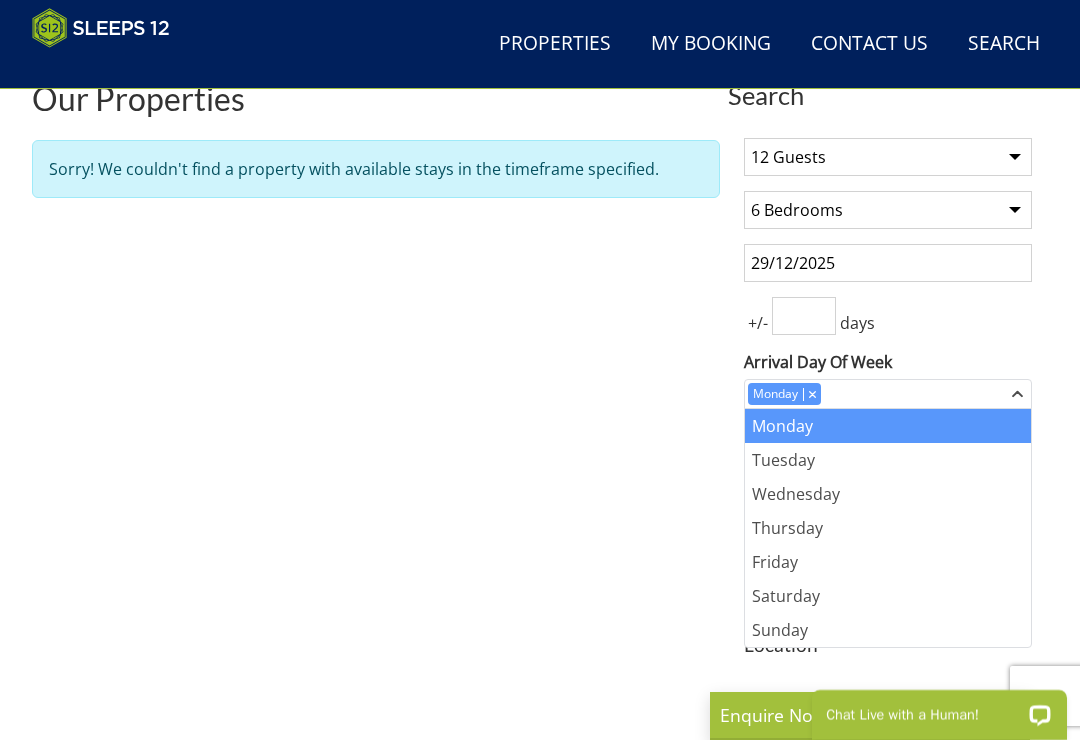 scroll, scrollTop: 657, scrollLeft: 0, axis: vertical 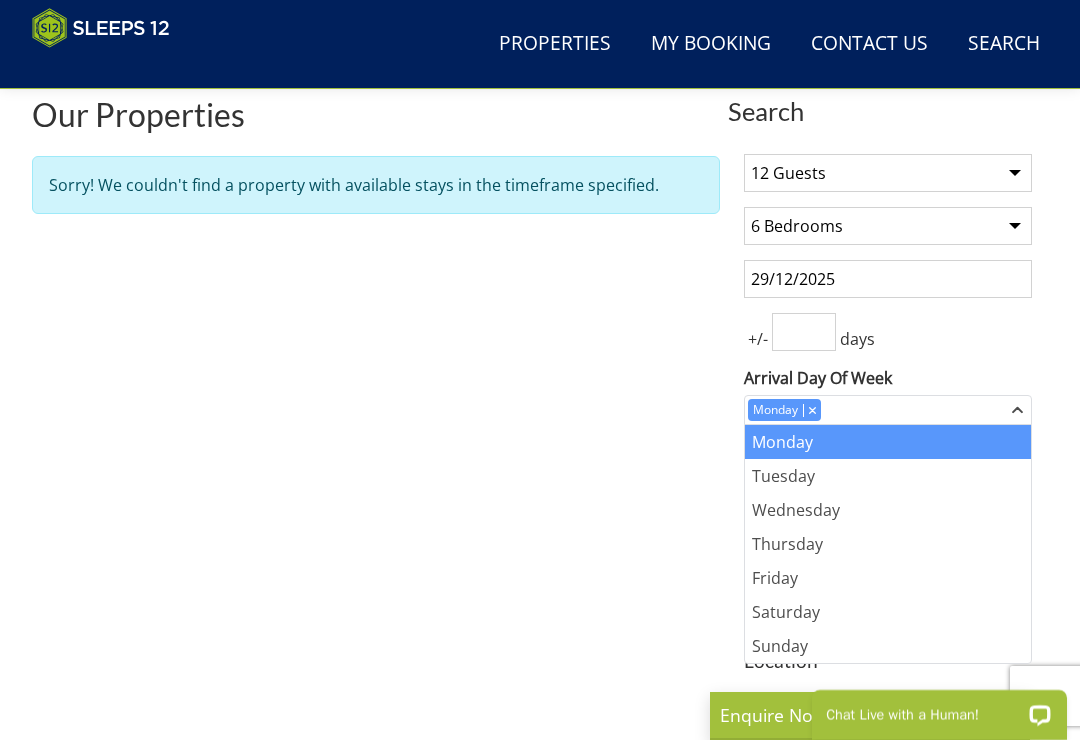 click on "1 Guest
2 Guests
3 Guests
4 Guests
5 Guests
6 Guests
7 Guests
8 Guests
9 Guests
10 Guests
11 Guests
12 Guests
13 Guests
14 Guests
15 Guests
16 Guests
17 Guests
18 Guests
19 Guests
20 Guests
21 Guests
22 Guests
23 Guests
24 Guests
25 Guests
26 Guests
27 Guests
28 Guests
29 Guests
30 Guests
31 Guests
32 Guests" at bounding box center [888, 173] 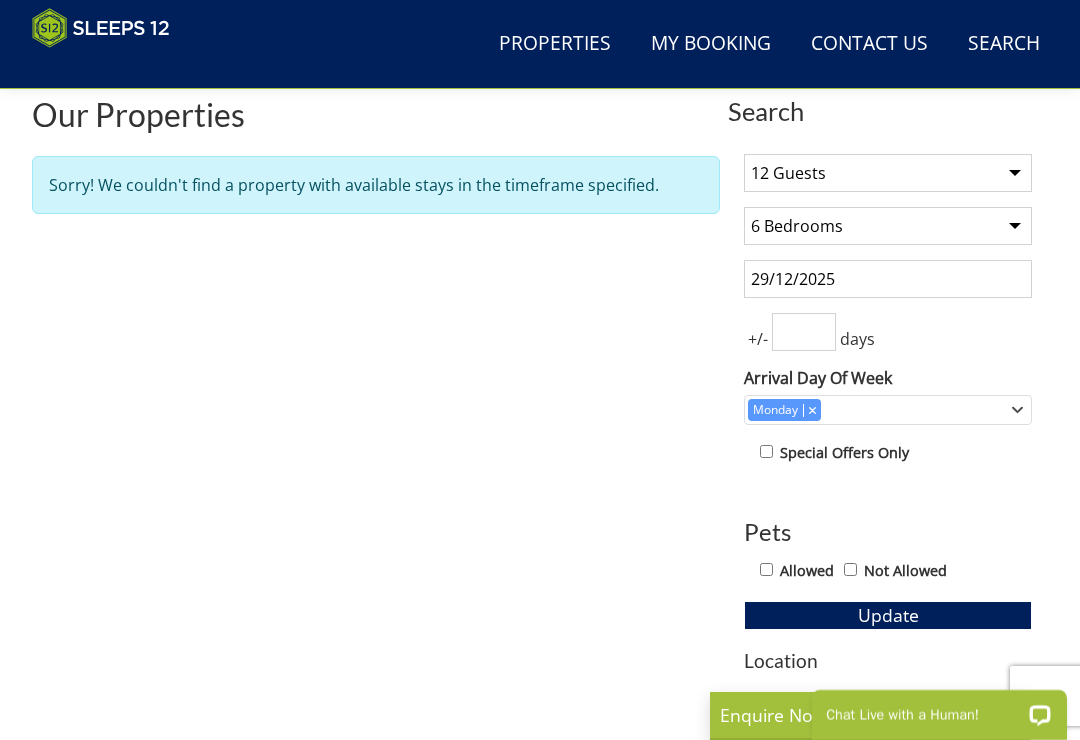 select on "8" 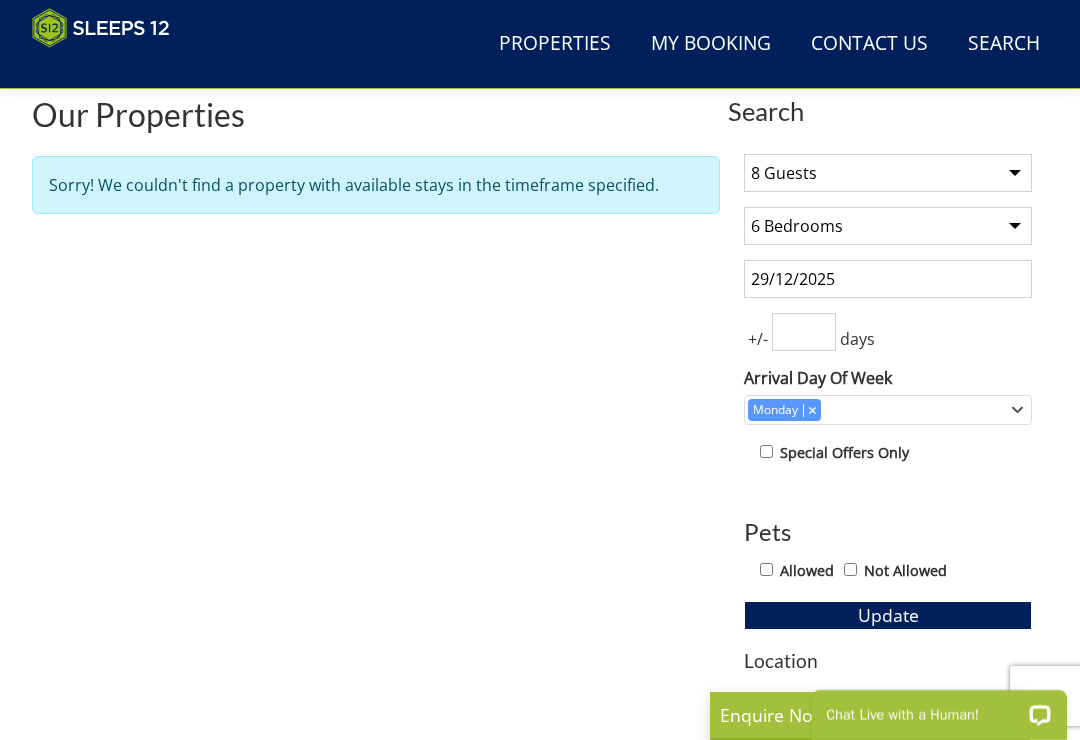 click on "Any number of bedrooms
4 Bedrooms
5 Bedrooms
6 Bedrooms
7 Bedrooms
8 Bedrooms
9 Bedrooms
10 Bedrooms
11 Bedrooms
12 Bedrooms
13 Bedrooms
14 Bedrooms
15 Bedrooms
16 Bedrooms" at bounding box center (888, 226) 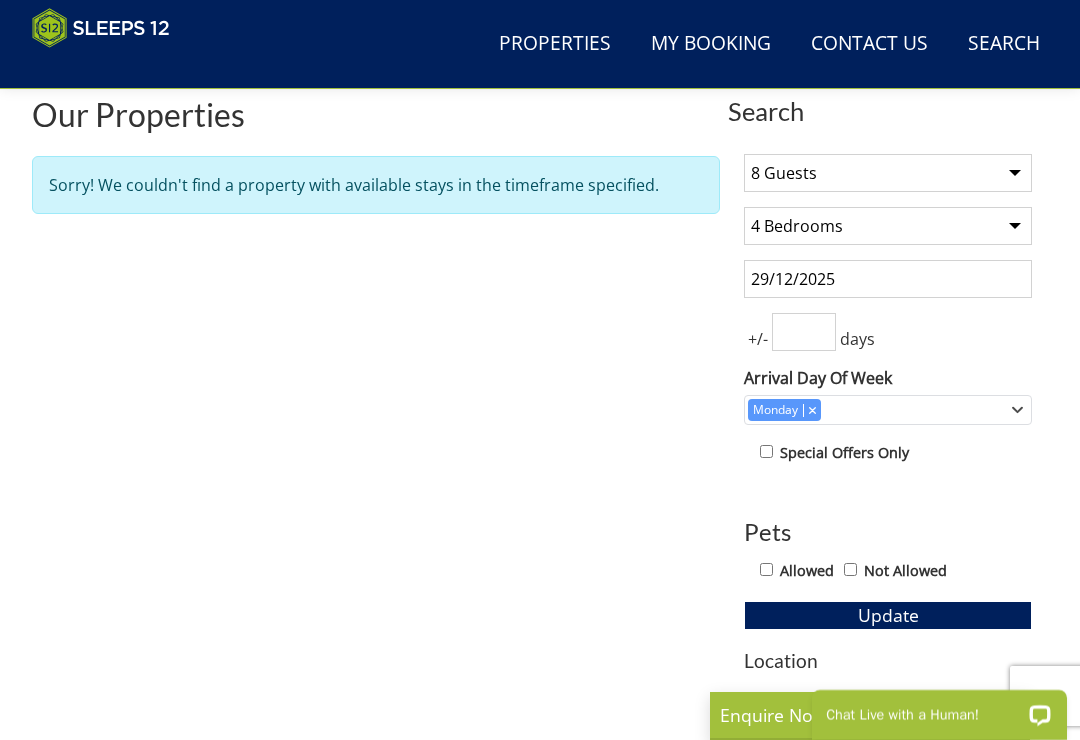click on "Update" at bounding box center (888, 615) 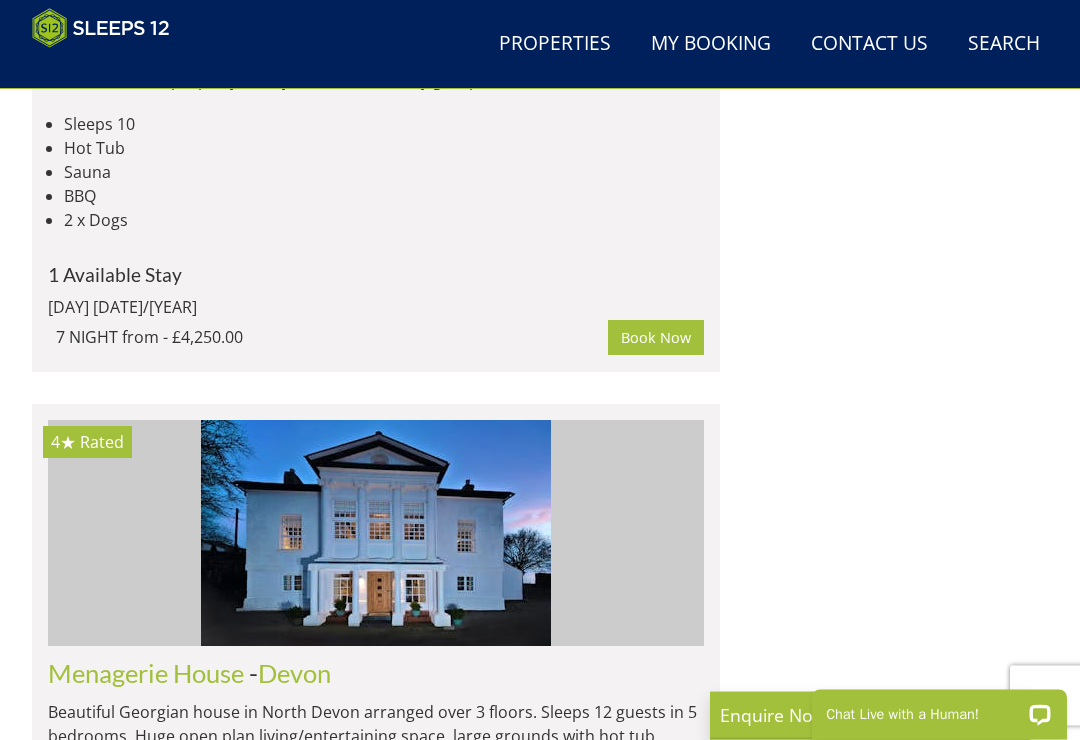scroll, scrollTop: 2807, scrollLeft: 0, axis: vertical 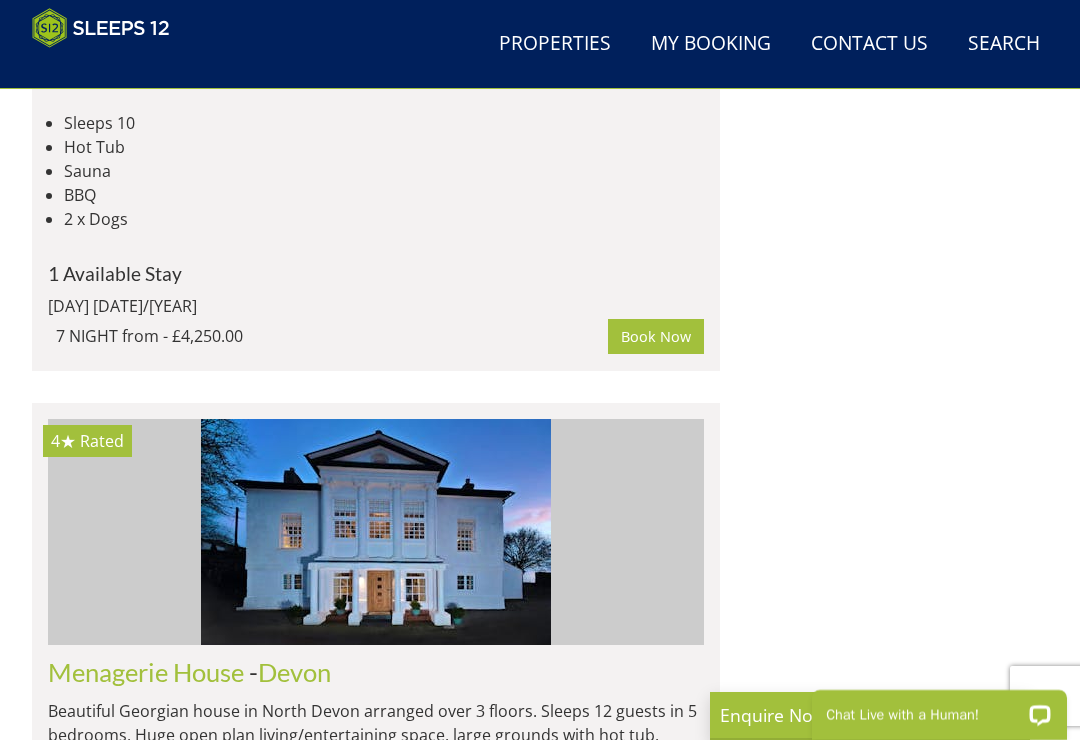 click on "Hillydays" at bounding box center [100, -510] 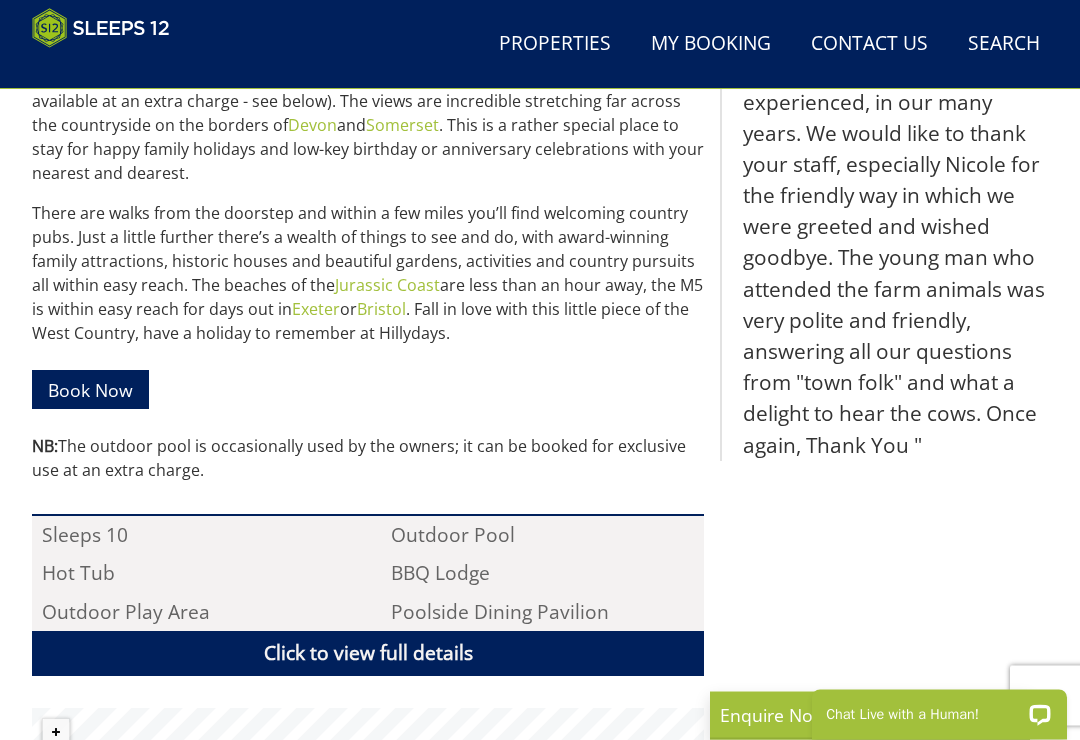 scroll, scrollTop: 961, scrollLeft: 0, axis: vertical 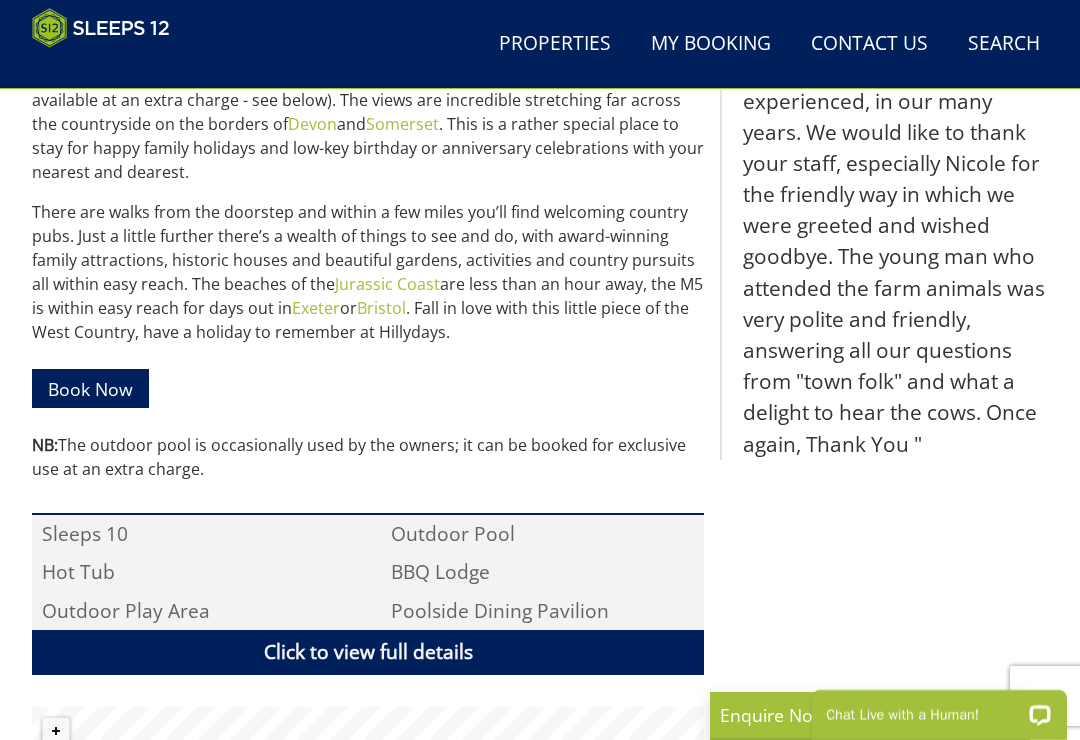 click on "Click to view full details" at bounding box center (368, 652) 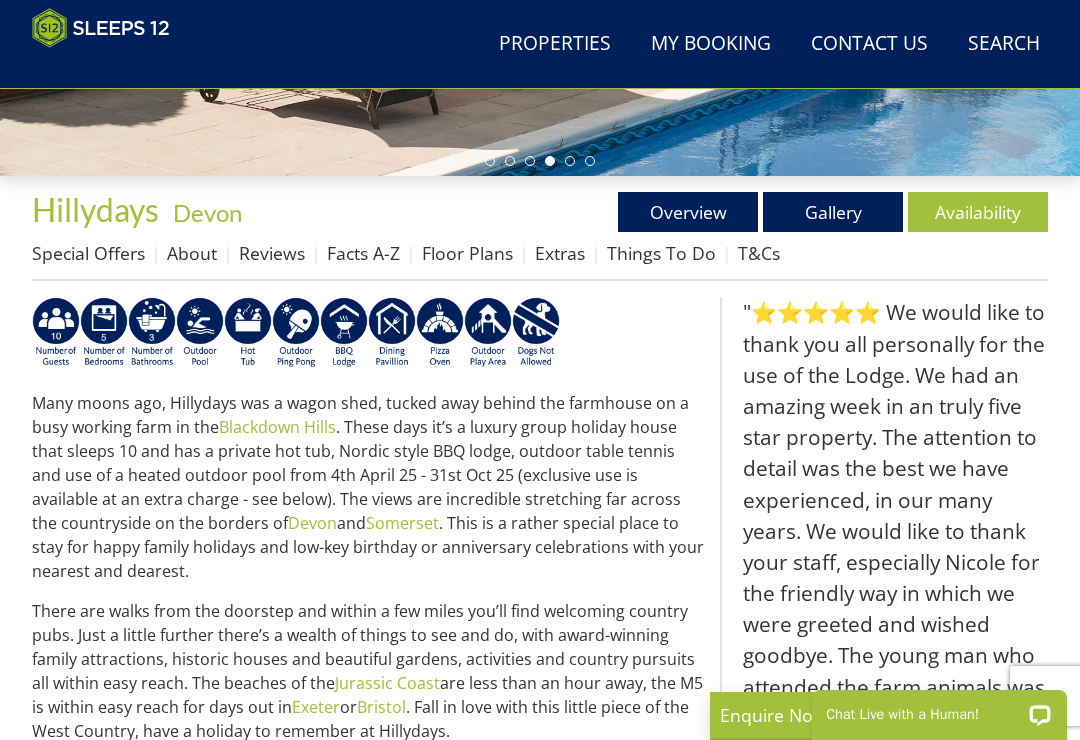 scroll, scrollTop: 560, scrollLeft: 0, axis: vertical 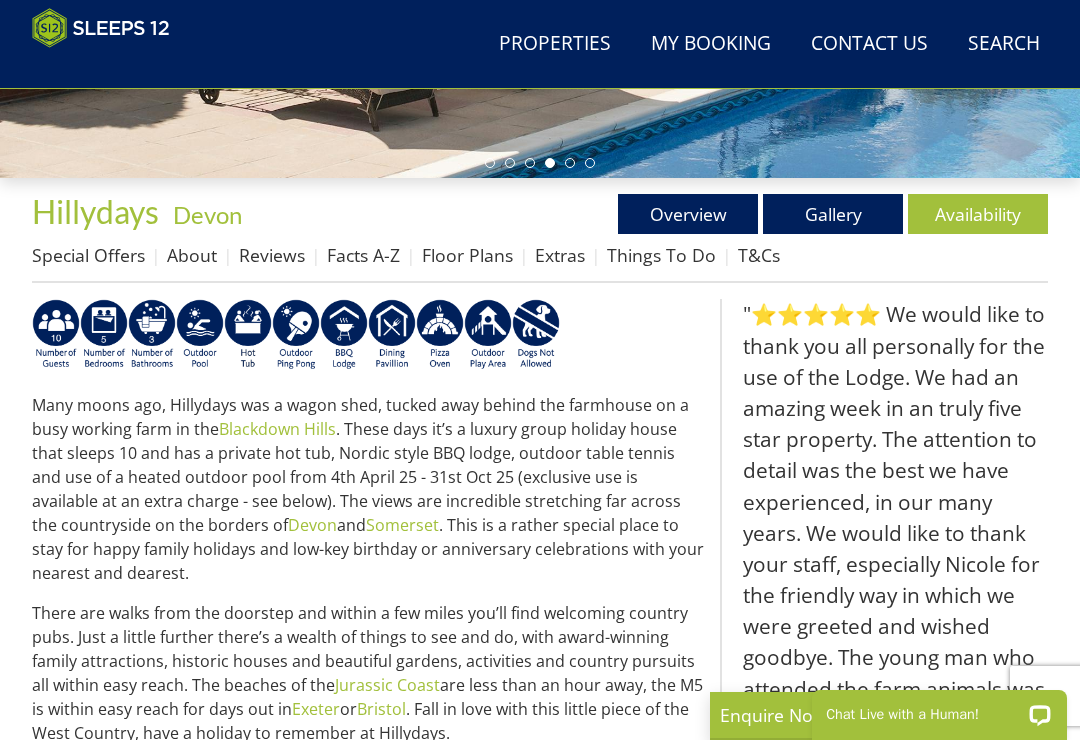 click on "Gallery" at bounding box center (833, 214) 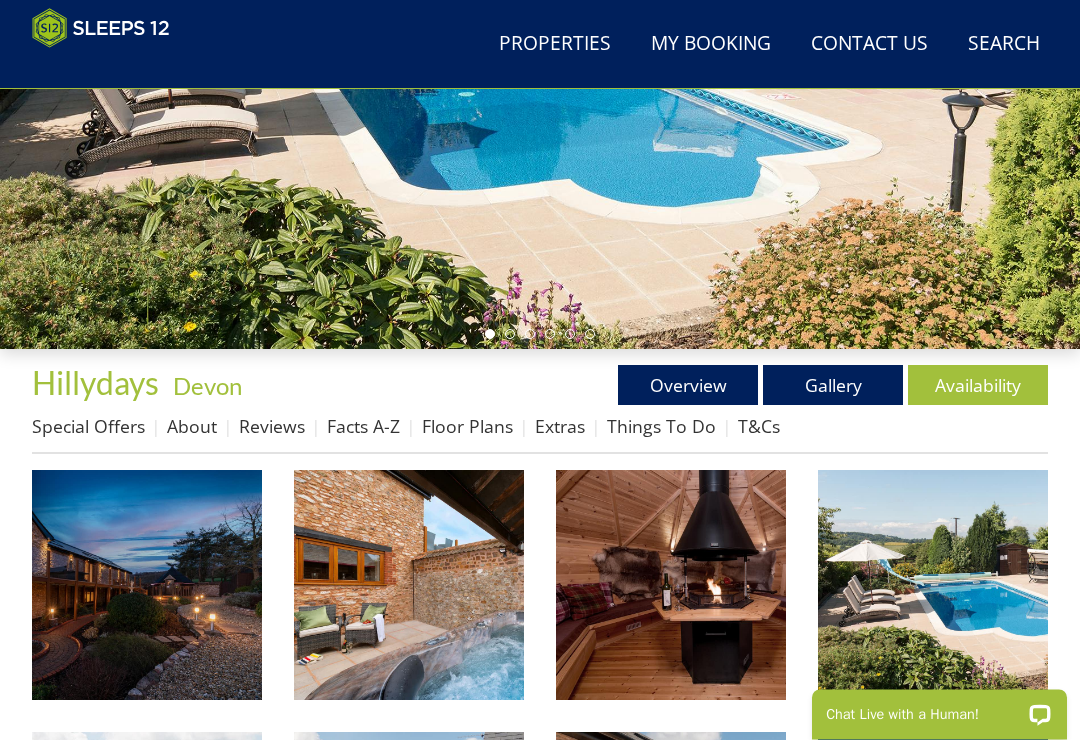 scroll, scrollTop: 390, scrollLeft: 0, axis: vertical 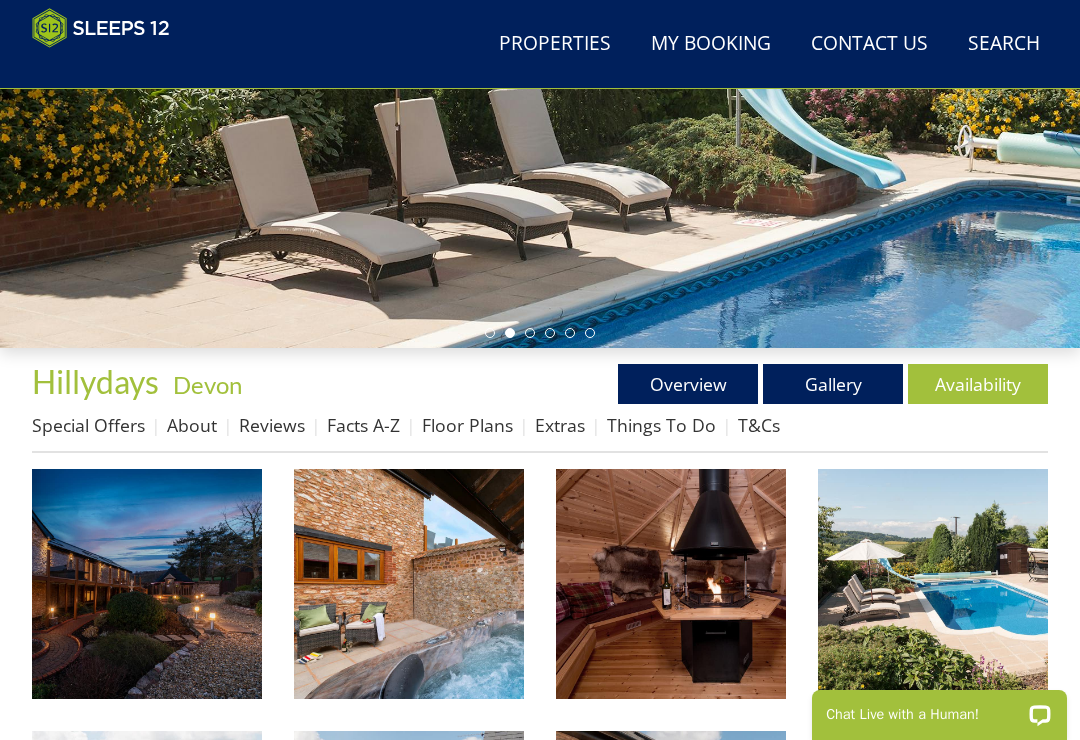 click at bounding box center [147, 584] 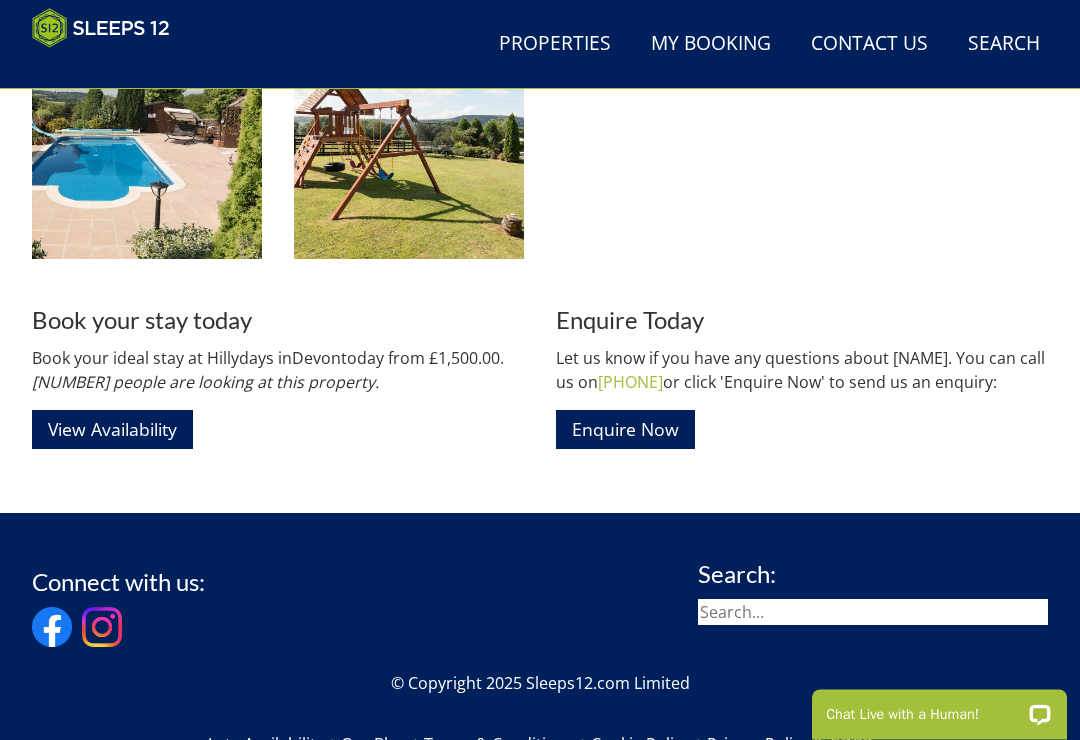 scroll, scrollTop: 2142, scrollLeft: 0, axis: vertical 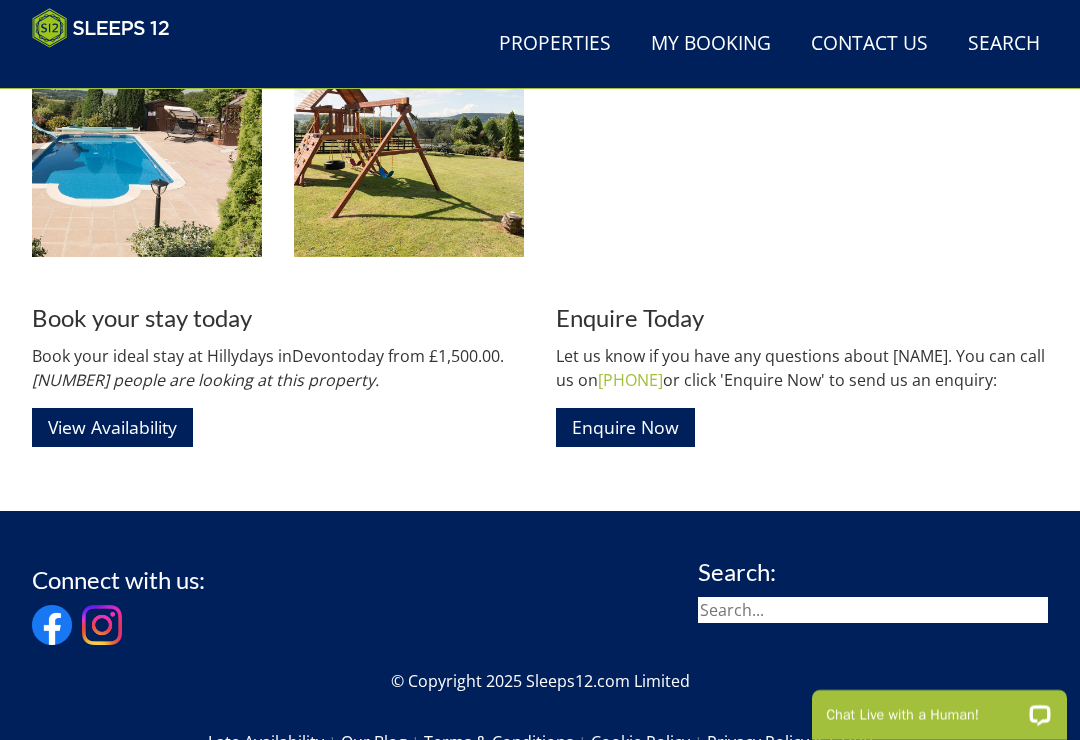 click on "View Availability" at bounding box center (112, 427) 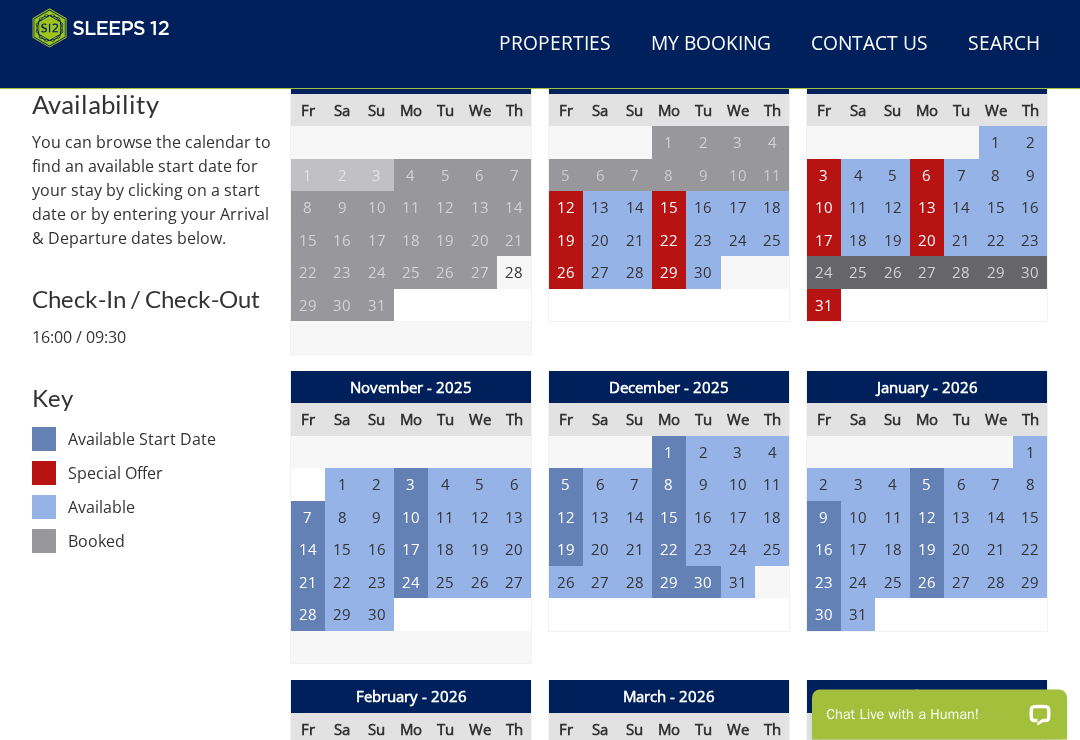 scroll, scrollTop: 798, scrollLeft: 0, axis: vertical 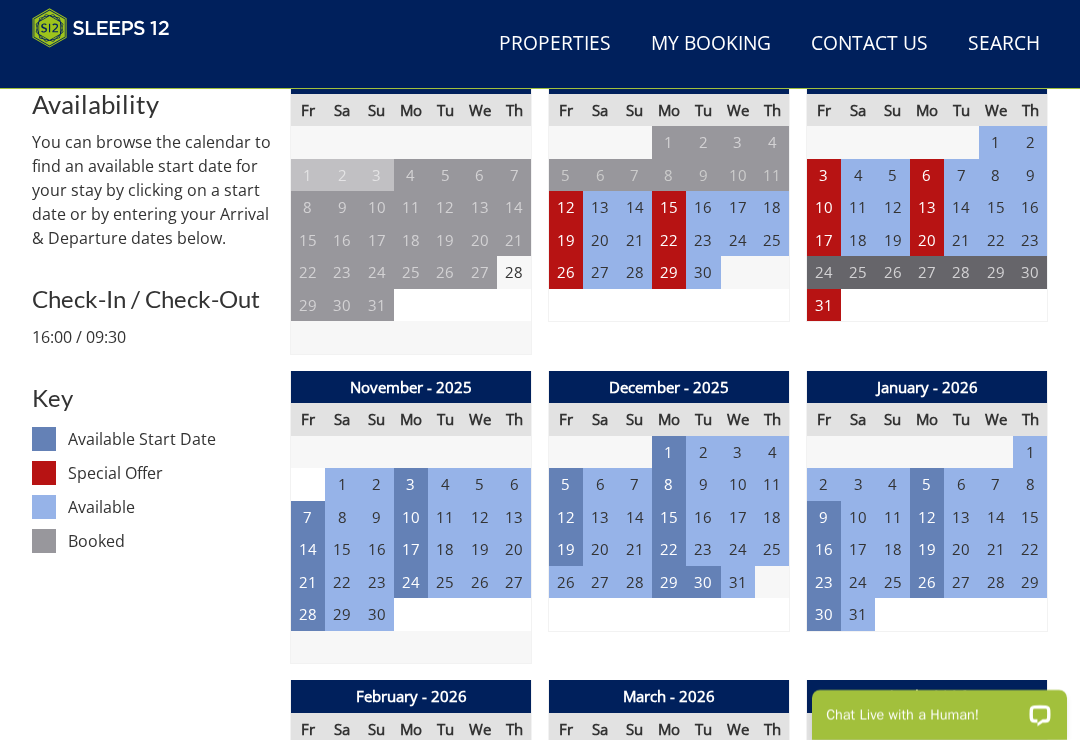 click on "29" at bounding box center [669, 582] 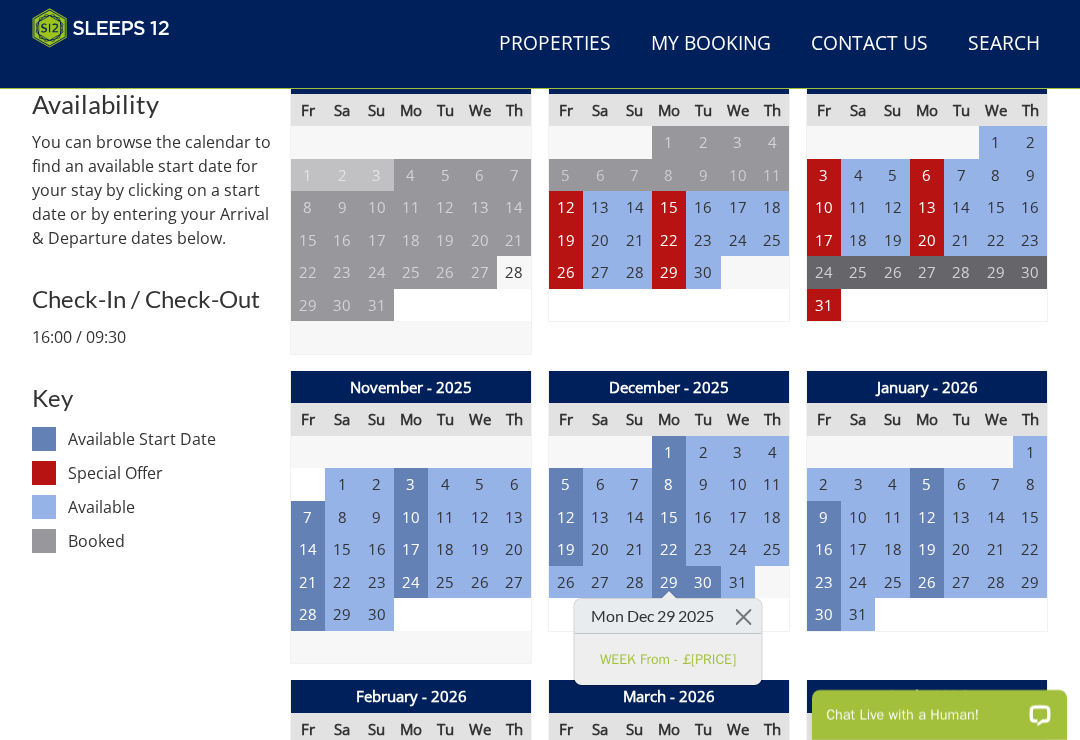 click on "Prices and Availability
You can browse the calendar to find an available start date for your stay by clicking on a start date or by entering your Arrival & Departure dates below.
Search for a Stay
[DD]/[MM]/[YYYY]
Search
Check-In / Check-Out
16:00 / 09:30
Key
Available Start Date
Special Offer
Available
Booked" at bounding box center [153, 2032] 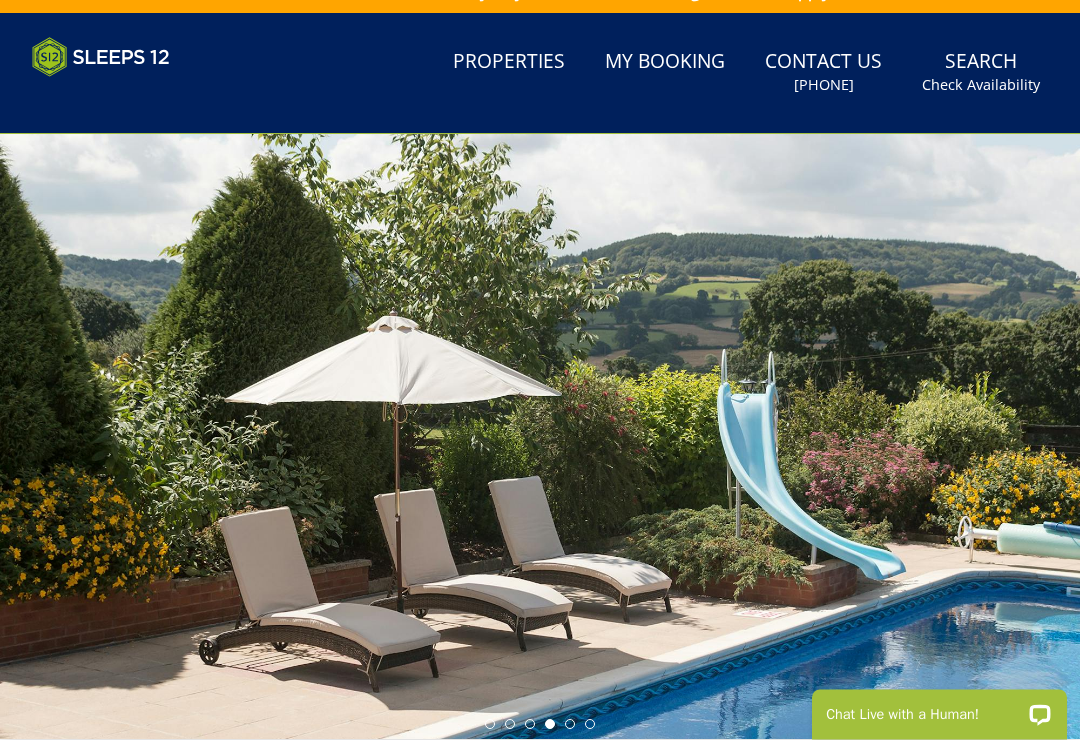 scroll, scrollTop: 0, scrollLeft: 0, axis: both 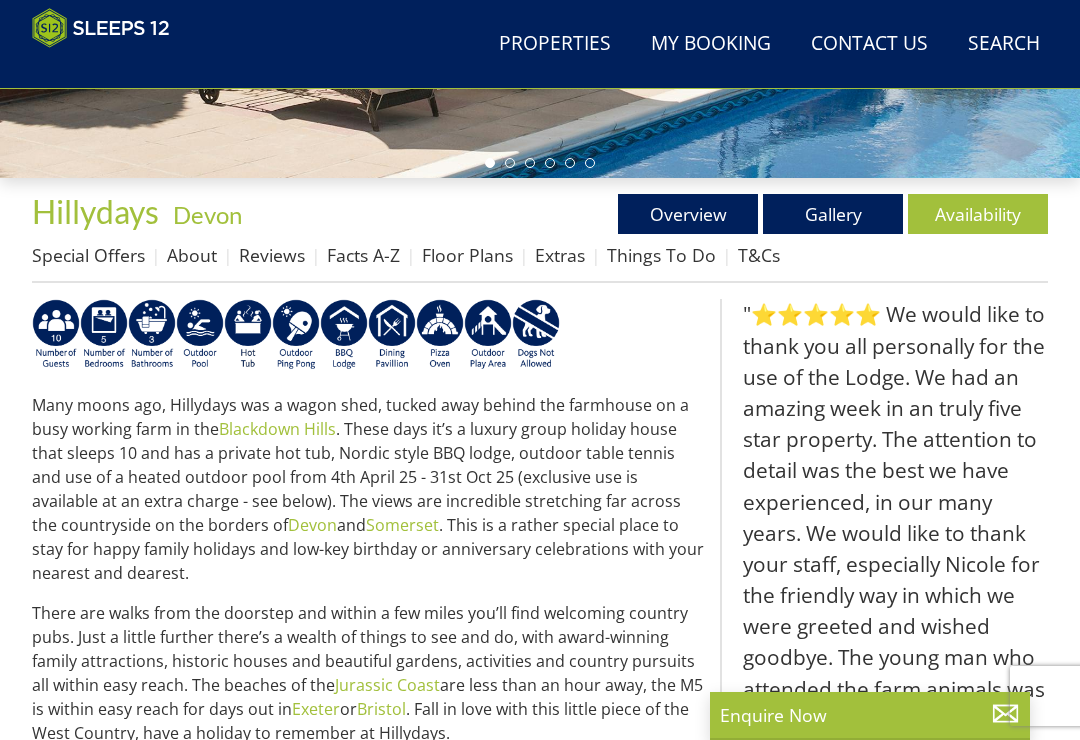 select on "4" 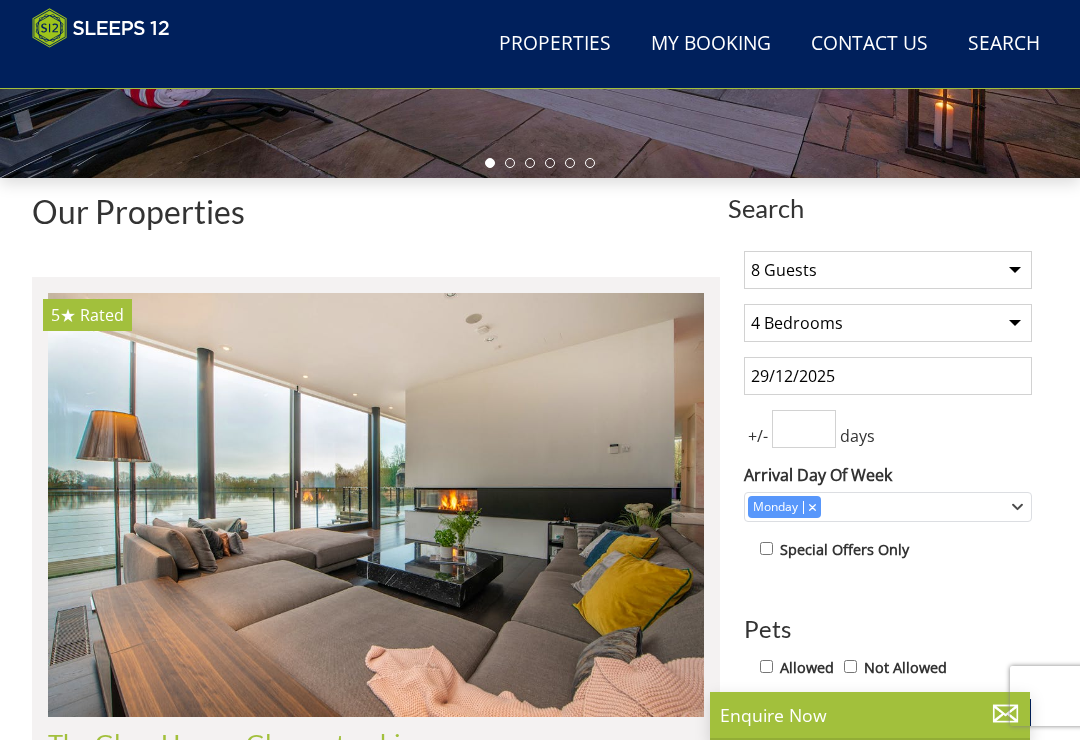scroll, scrollTop: 2807, scrollLeft: 0, axis: vertical 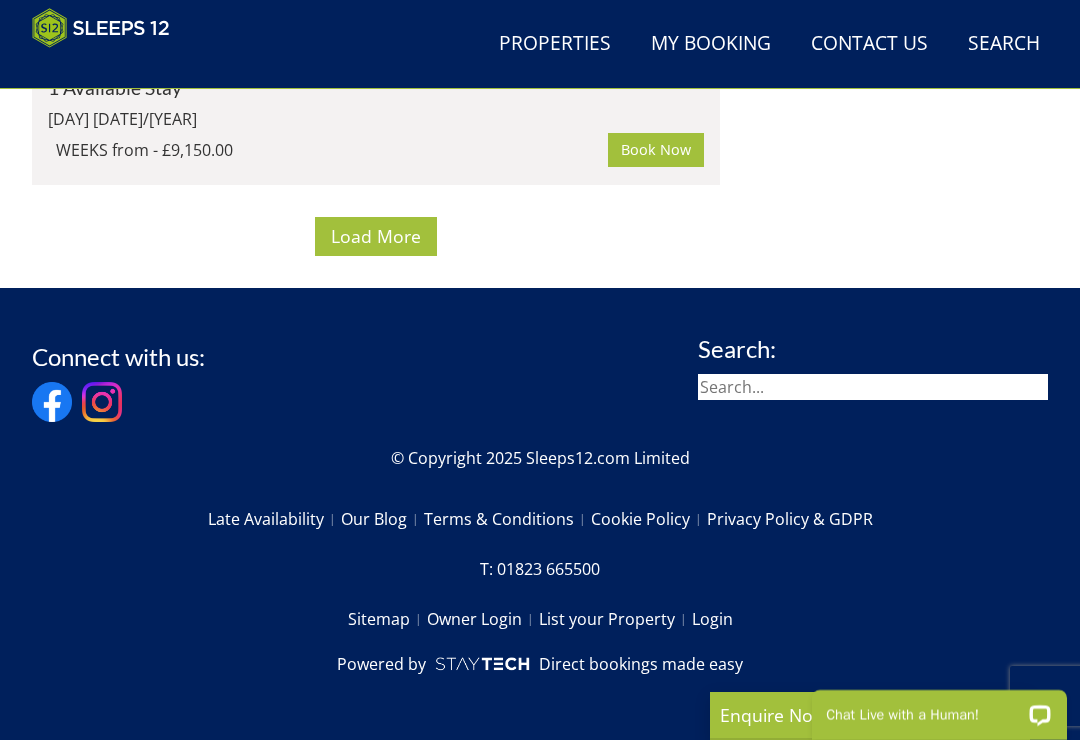 click on "Perys Hill" at bounding box center [102, -2278] 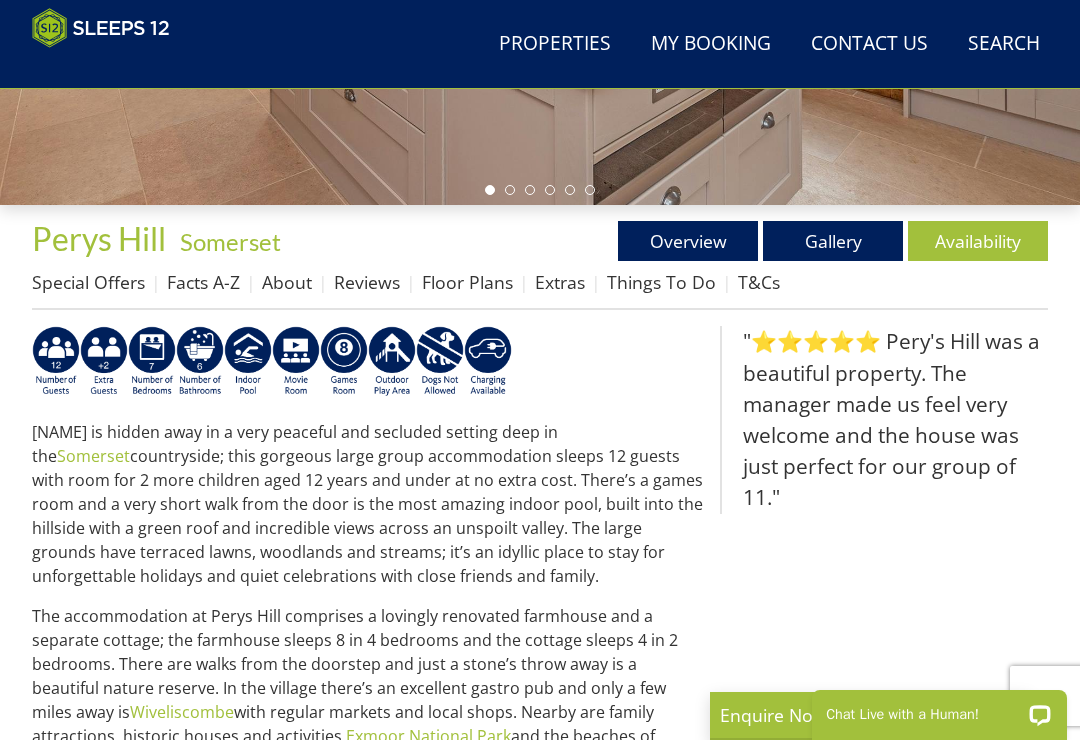 scroll, scrollTop: 532, scrollLeft: 0, axis: vertical 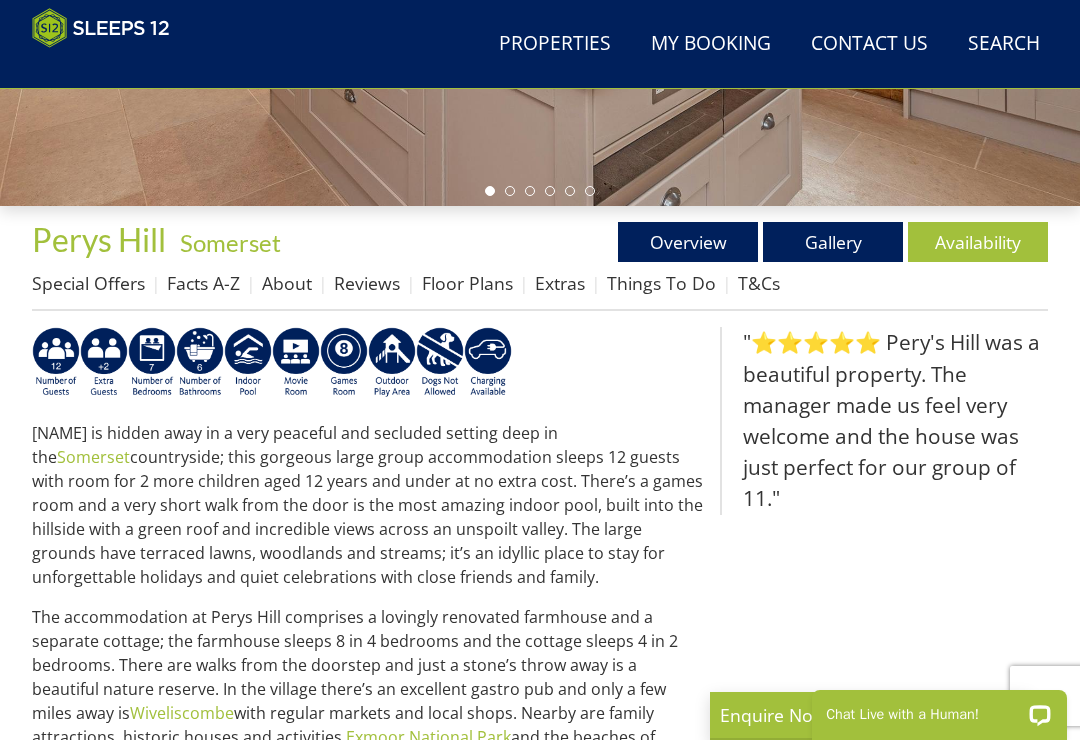 click on "Gallery" at bounding box center [833, 242] 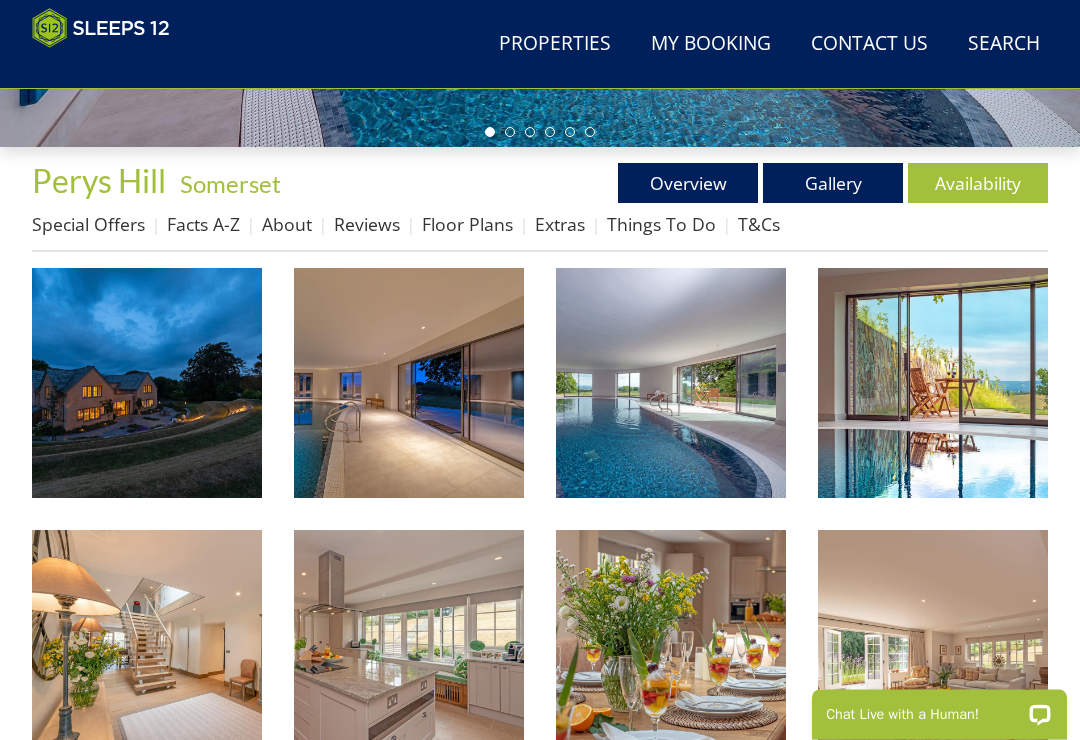 scroll, scrollTop: 591, scrollLeft: 0, axis: vertical 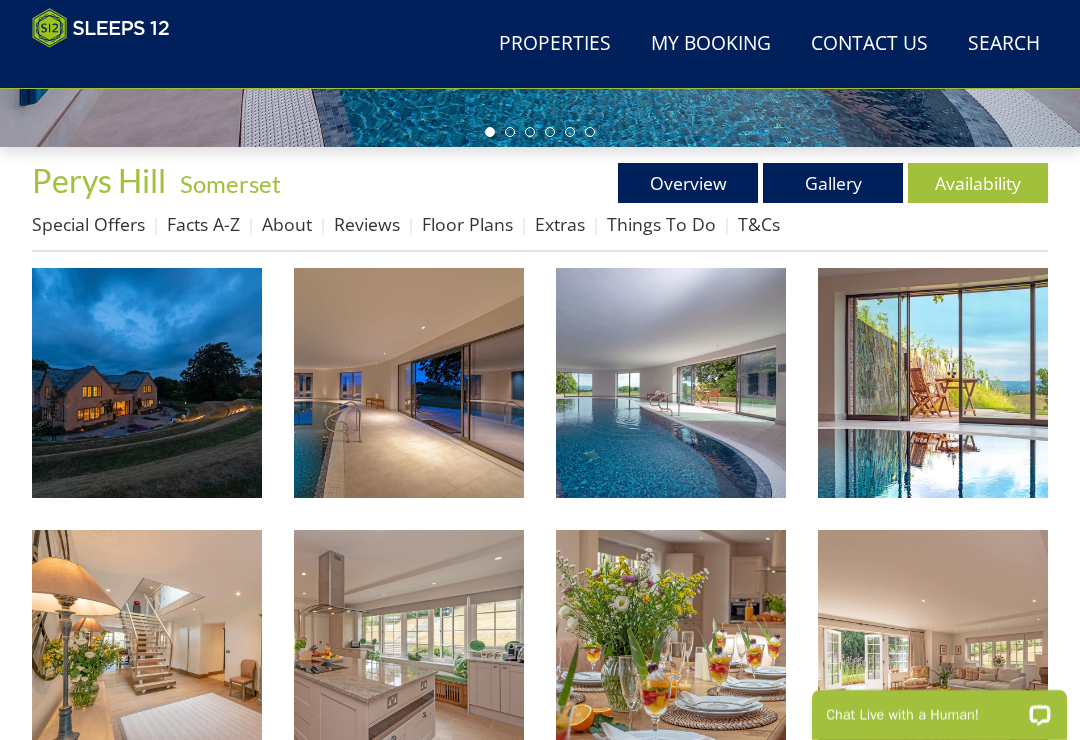 click at bounding box center (147, 383) 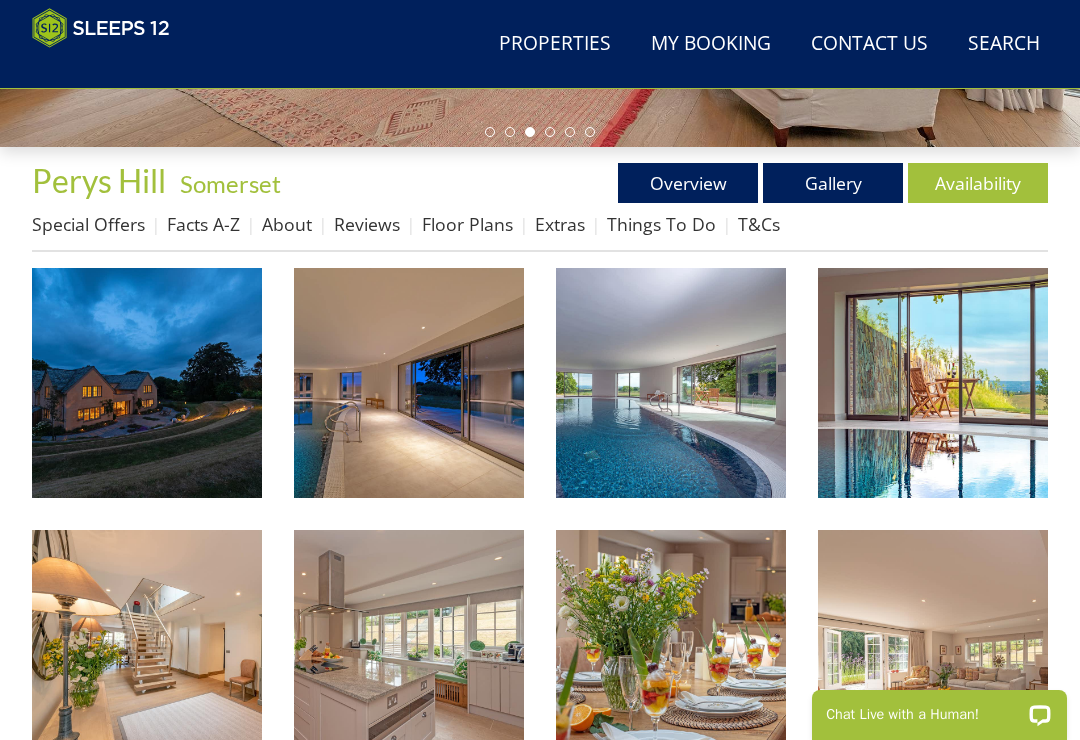 click on "Availability" at bounding box center [978, 183] 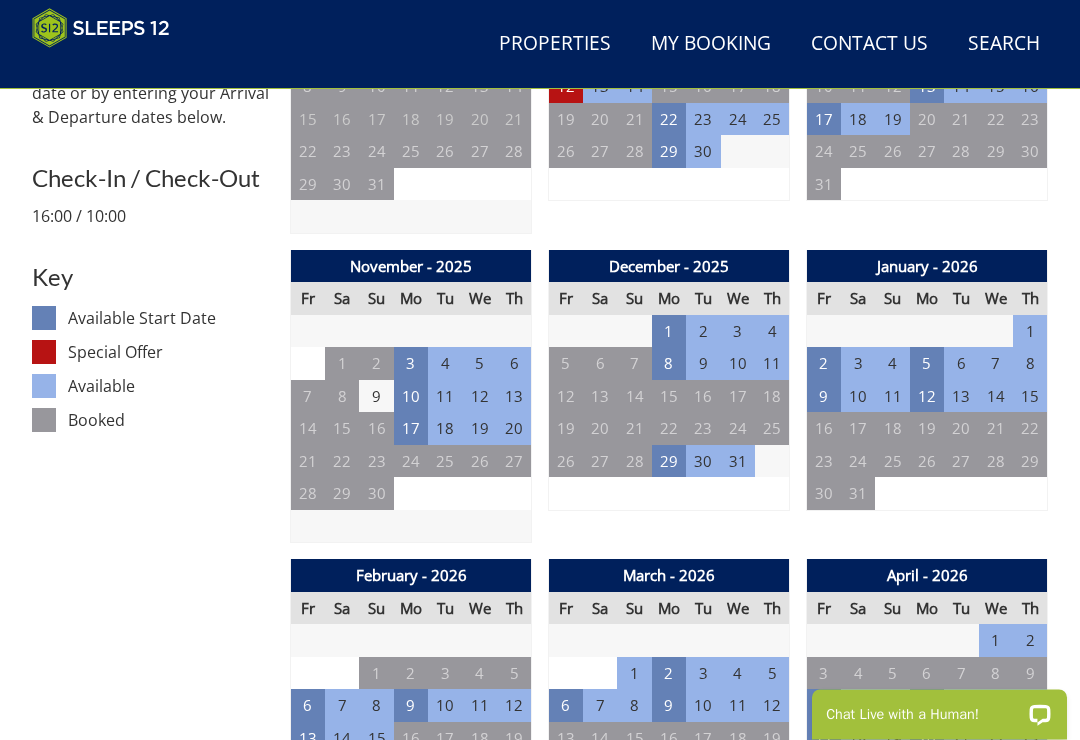 scroll, scrollTop: 919, scrollLeft: 0, axis: vertical 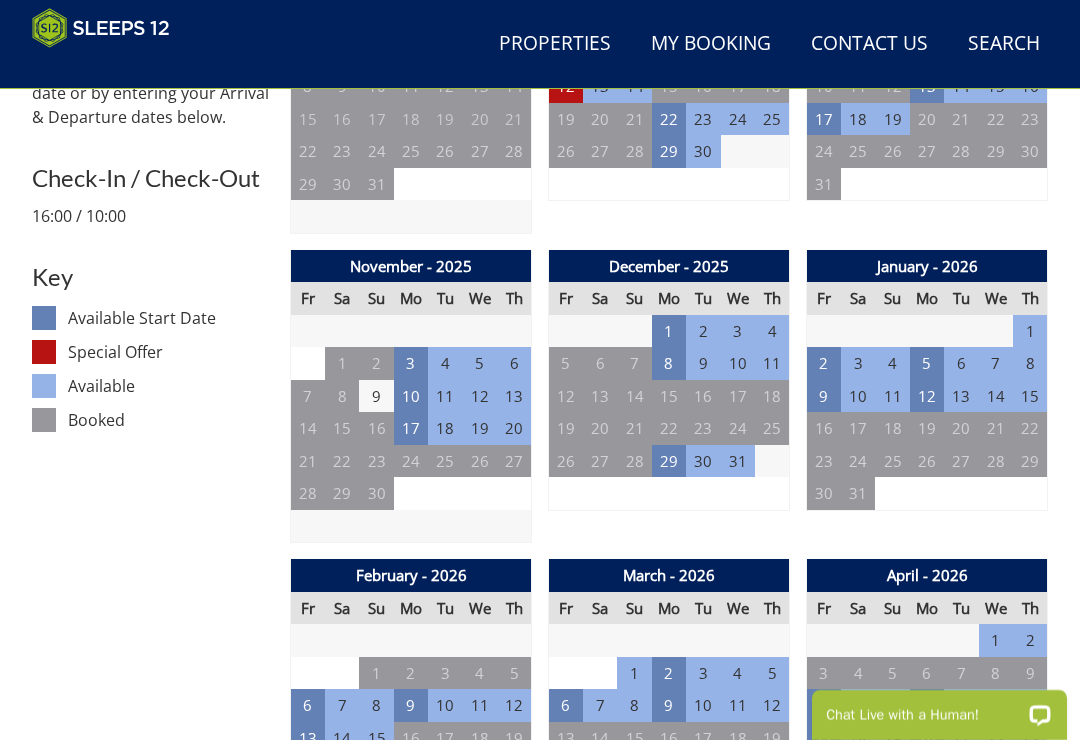 click on "29" at bounding box center (669, 461) 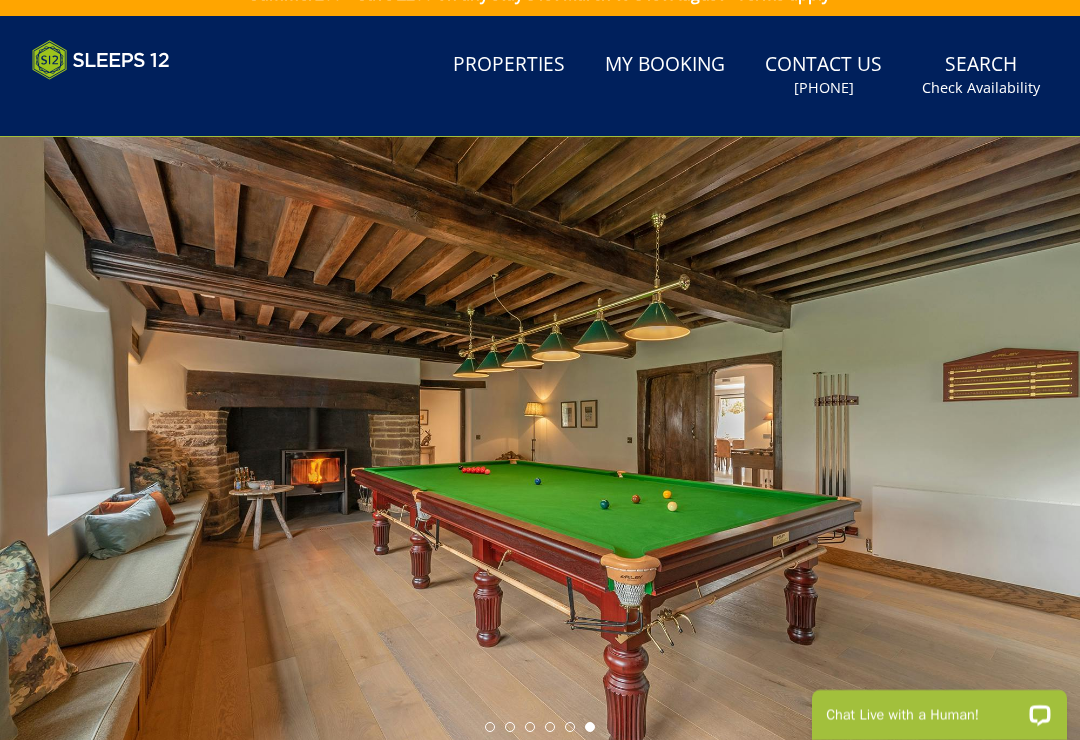 scroll, scrollTop: 0, scrollLeft: 0, axis: both 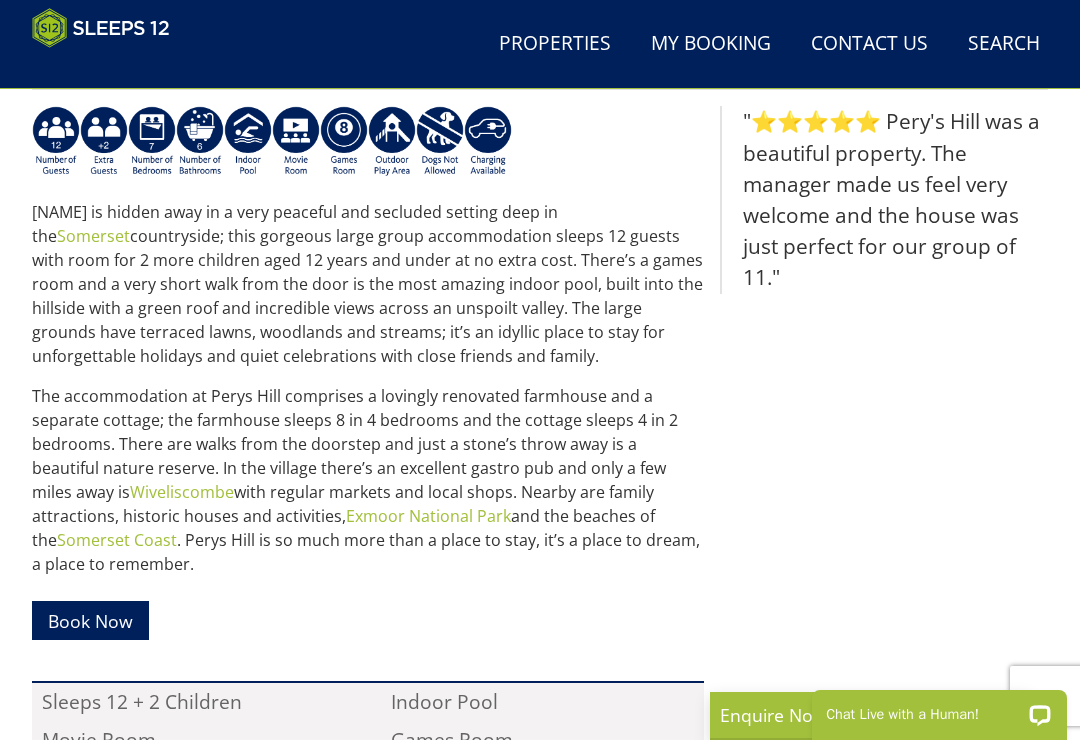 click at bounding box center (152, 142) 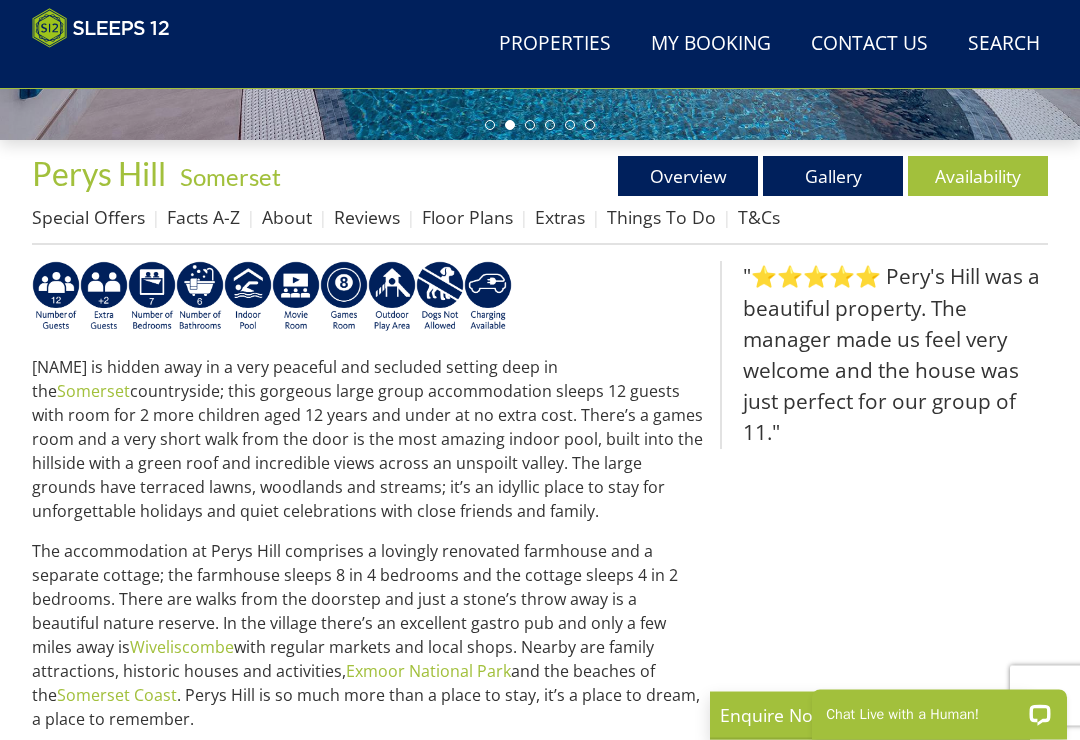 scroll, scrollTop: 598, scrollLeft: 0, axis: vertical 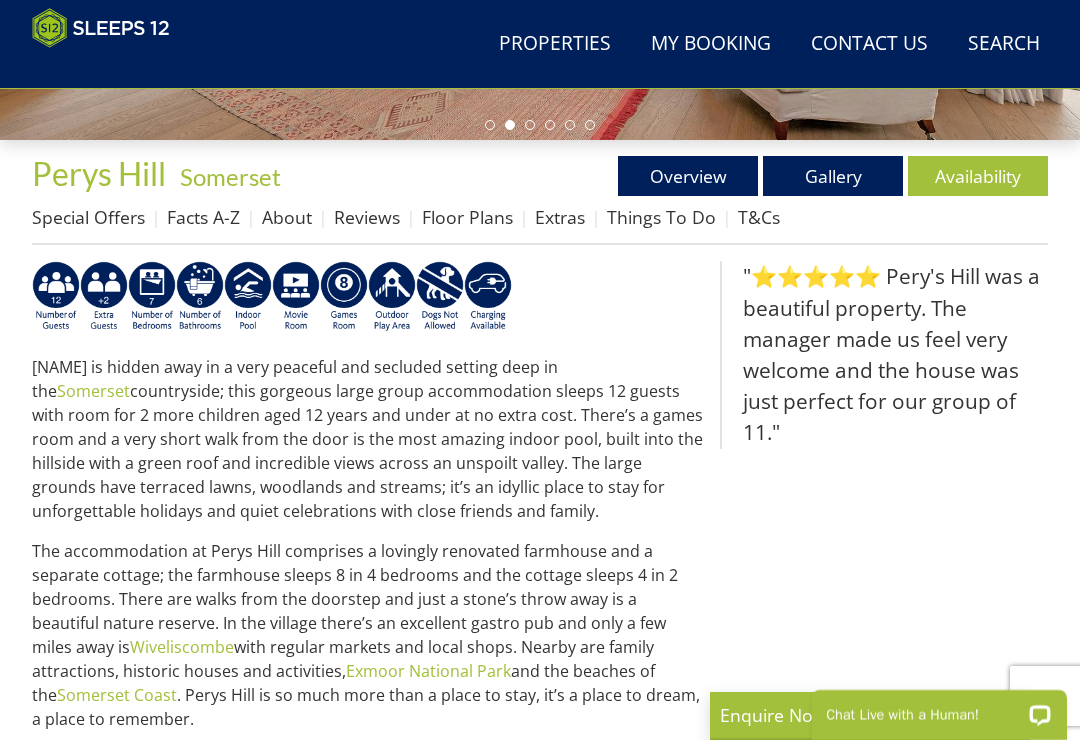 click on "Floor Plans" at bounding box center (467, 217) 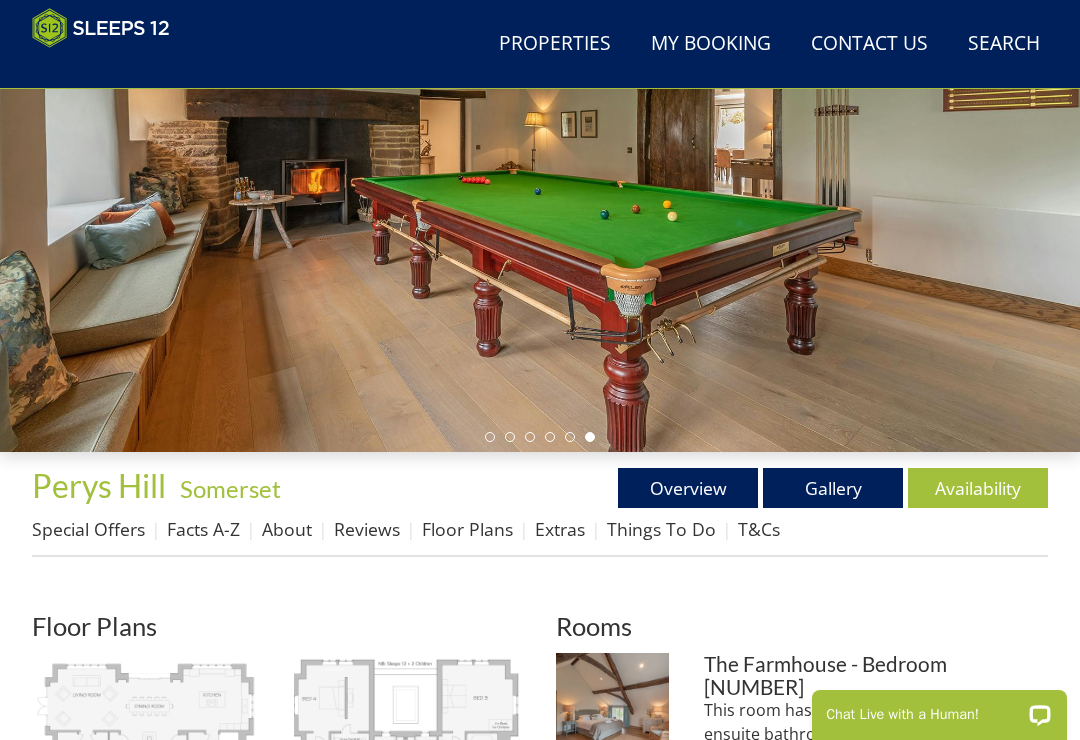 scroll, scrollTop: 287, scrollLeft: 0, axis: vertical 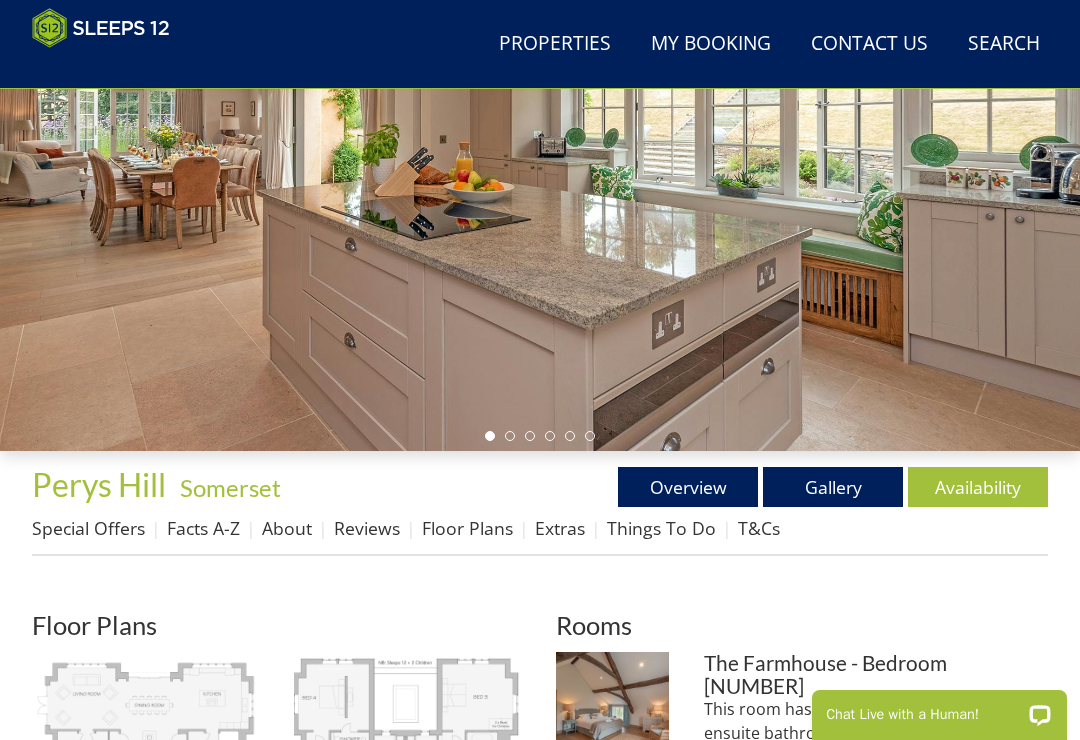 click on "Reviews" at bounding box center [367, 528] 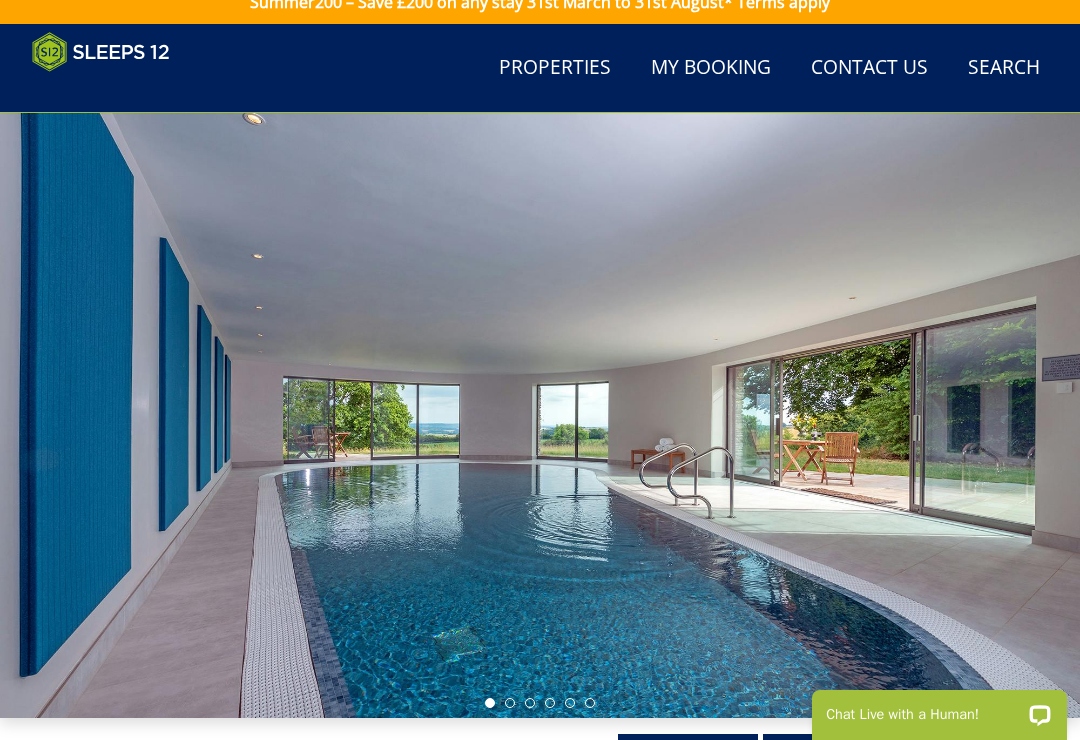 scroll, scrollTop: 0, scrollLeft: 0, axis: both 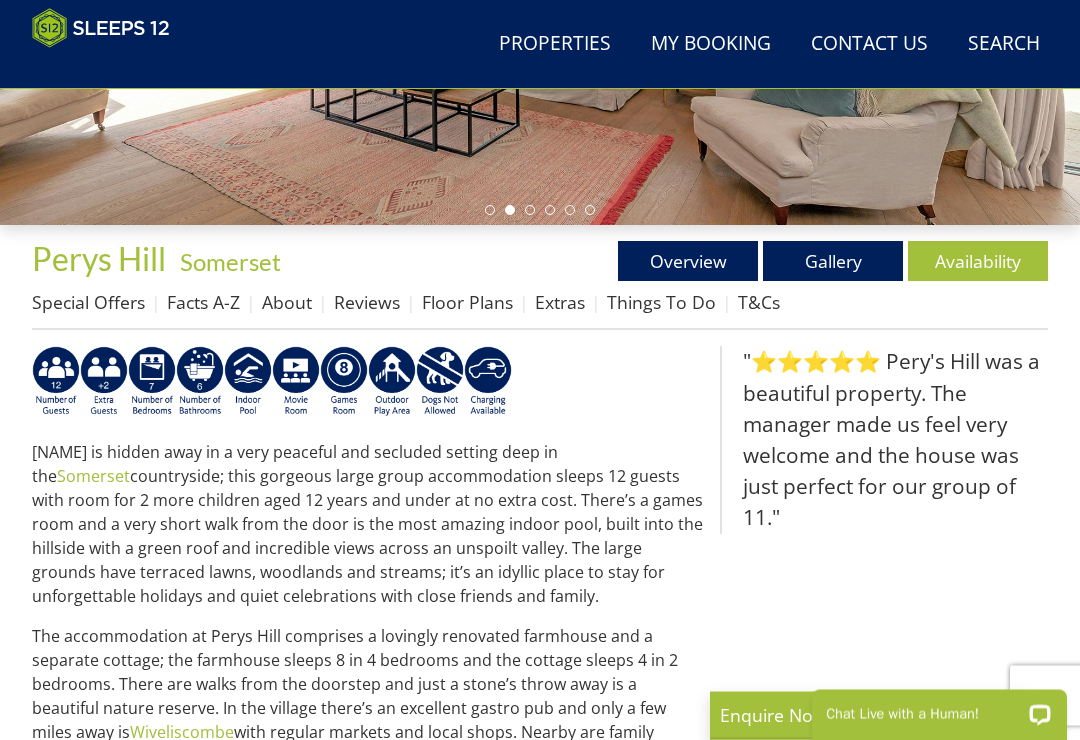 select on "4" 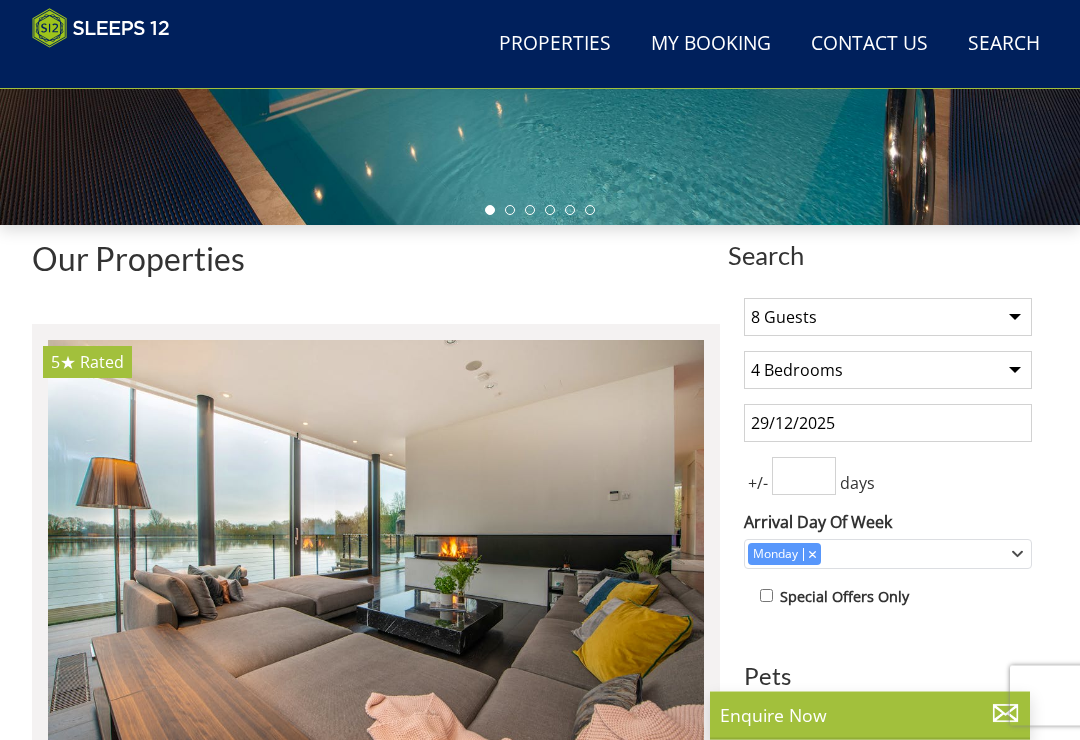 scroll, scrollTop: 508, scrollLeft: 0, axis: vertical 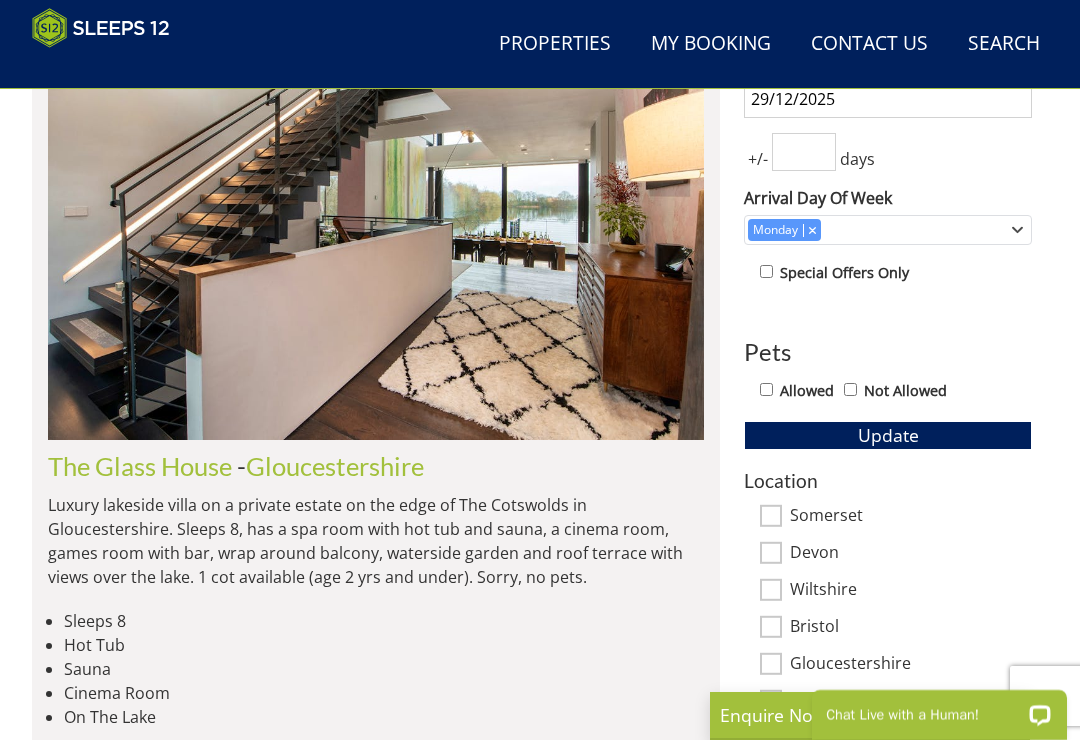click on "The Glass House" at bounding box center (140, 466) 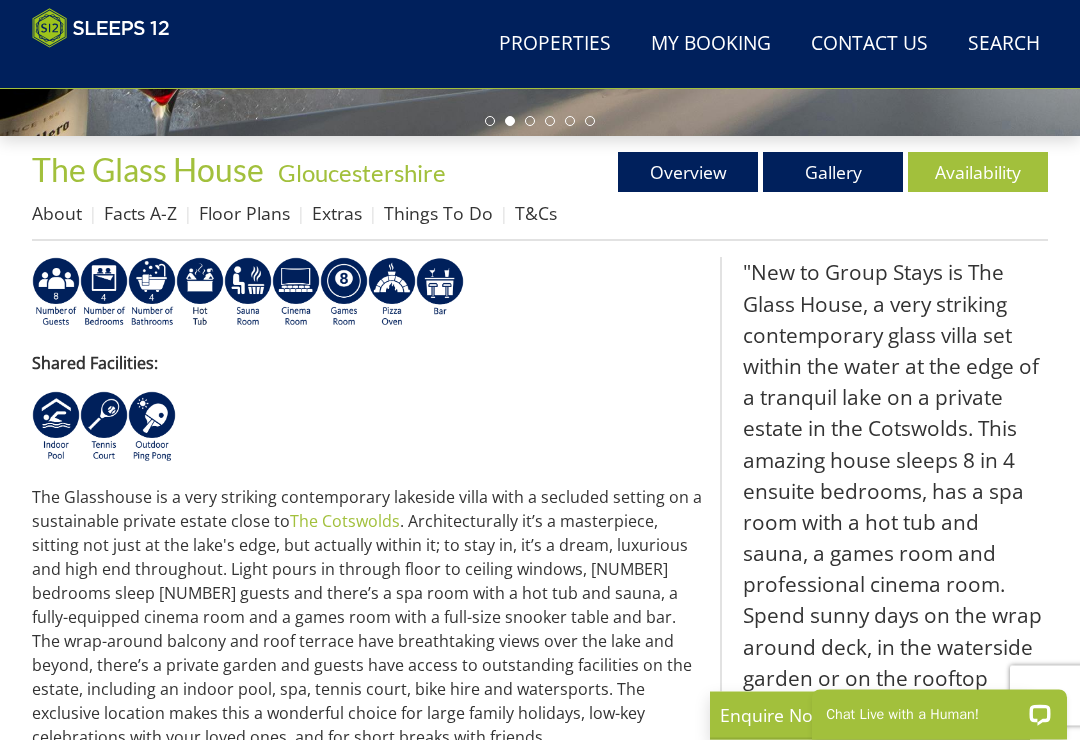 scroll, scrollTop: 609, scrollLeft: 0, axis: vertical 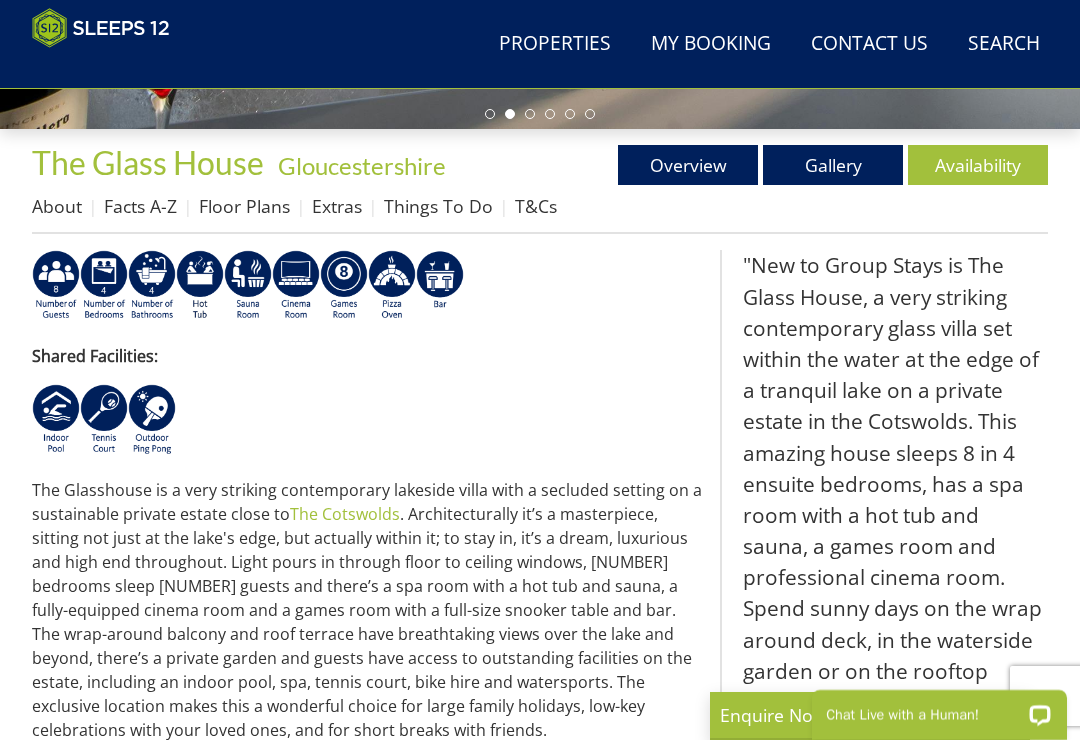 click on "Gallery" at bounding box center (833, 165) 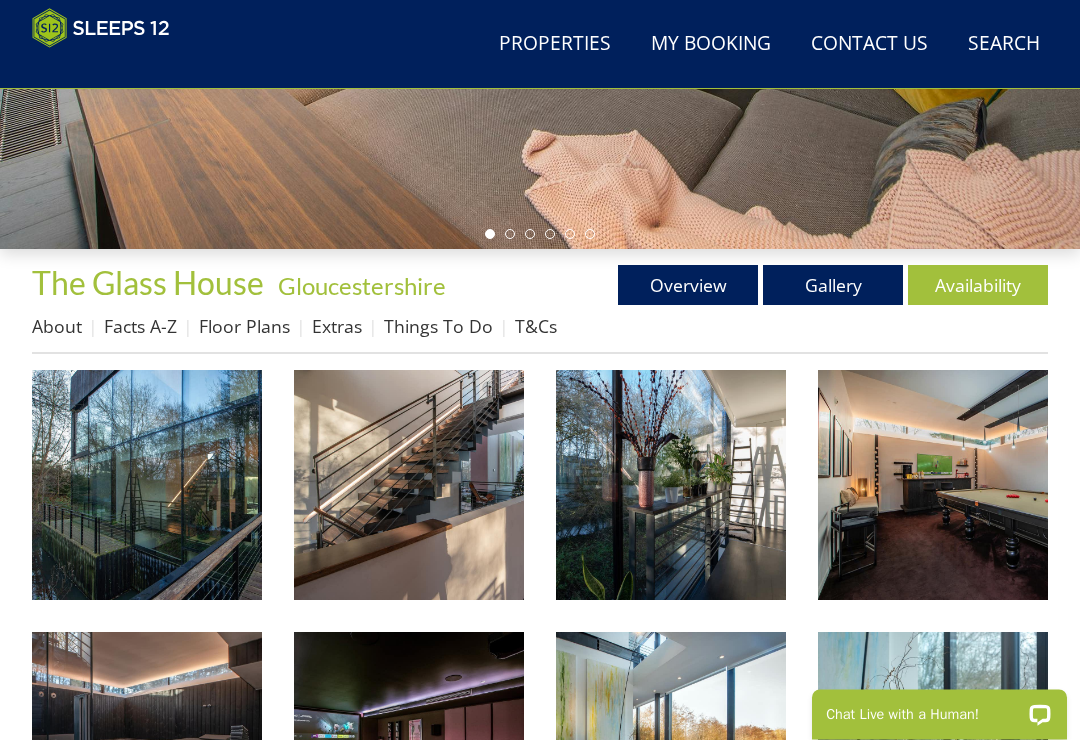 scroll, scrollTop: 493, scrollLeft: 0, axis: vertical 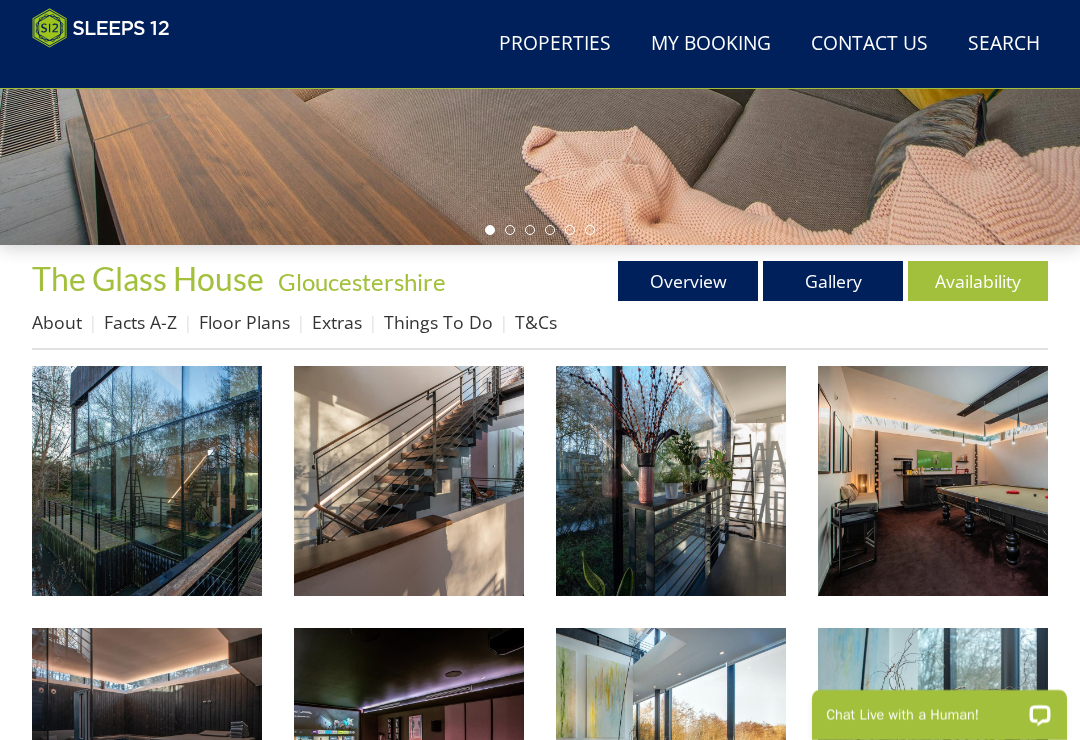click at bounding box center (147, 481) 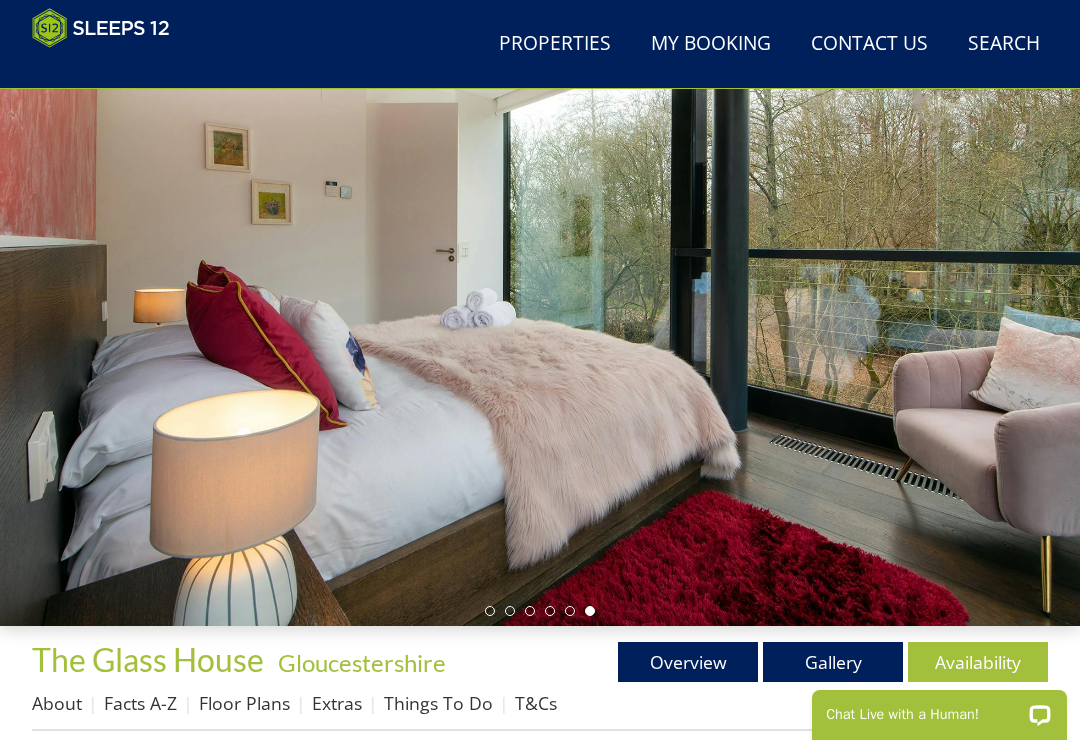scroll, scrollTop: 94, scrollLeft: 0, axis: vertical 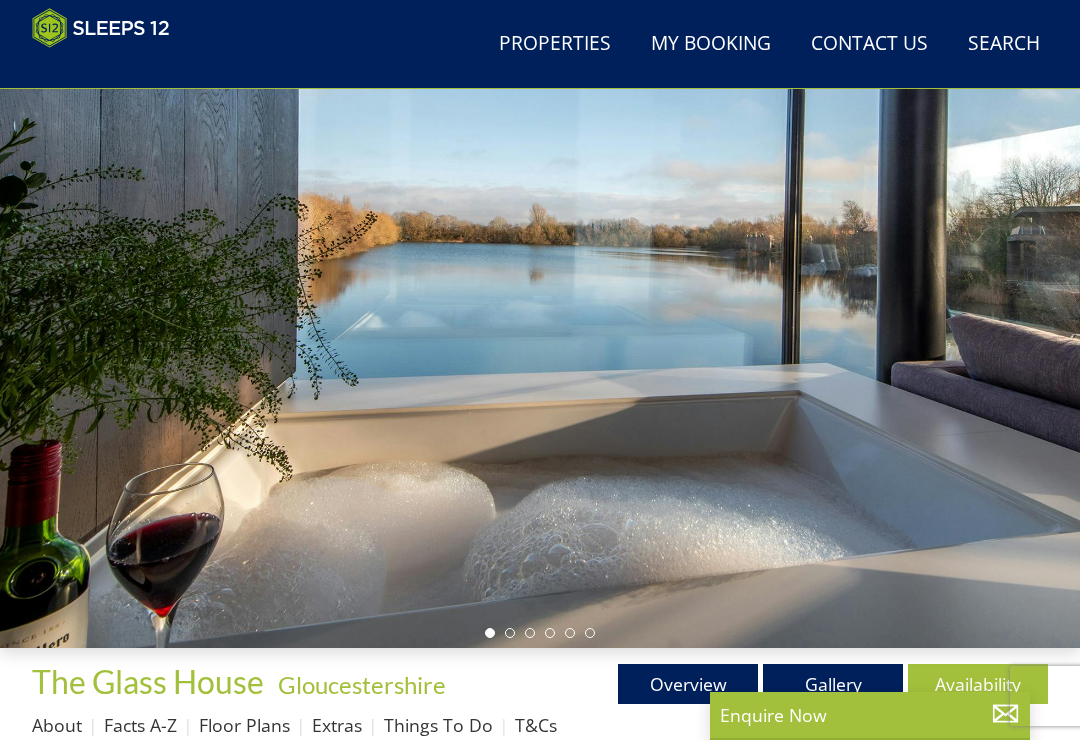 select on "4" 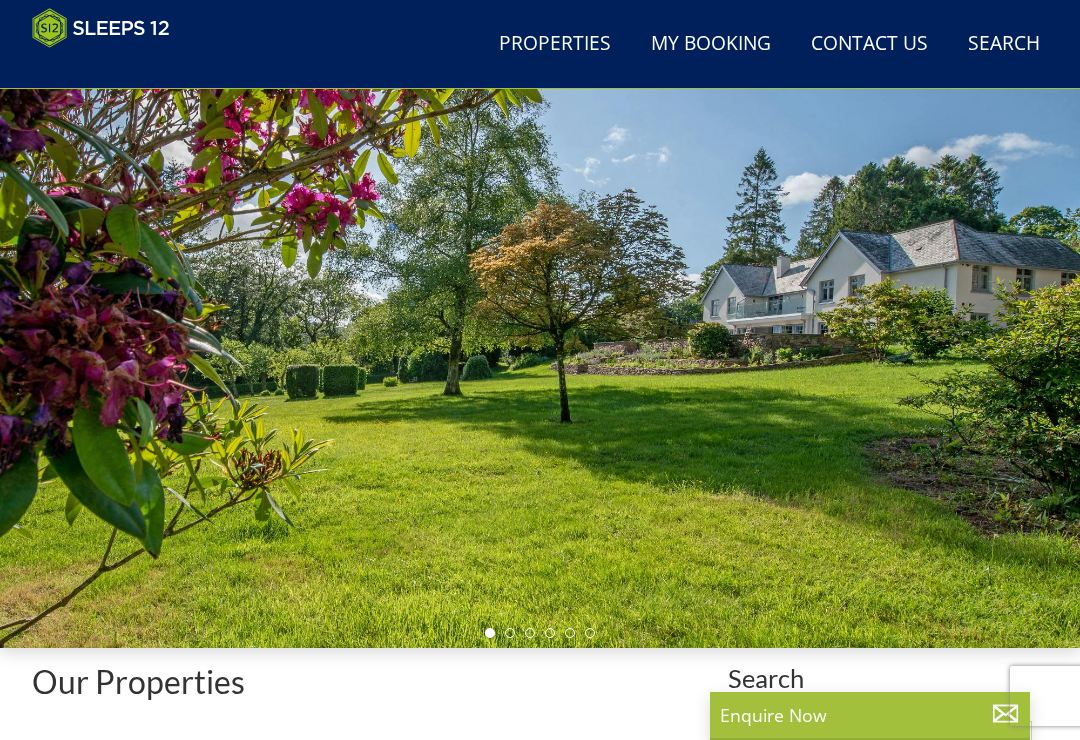 scroll, scrollTop: 837, scrollLeft: 0, axis: vertical 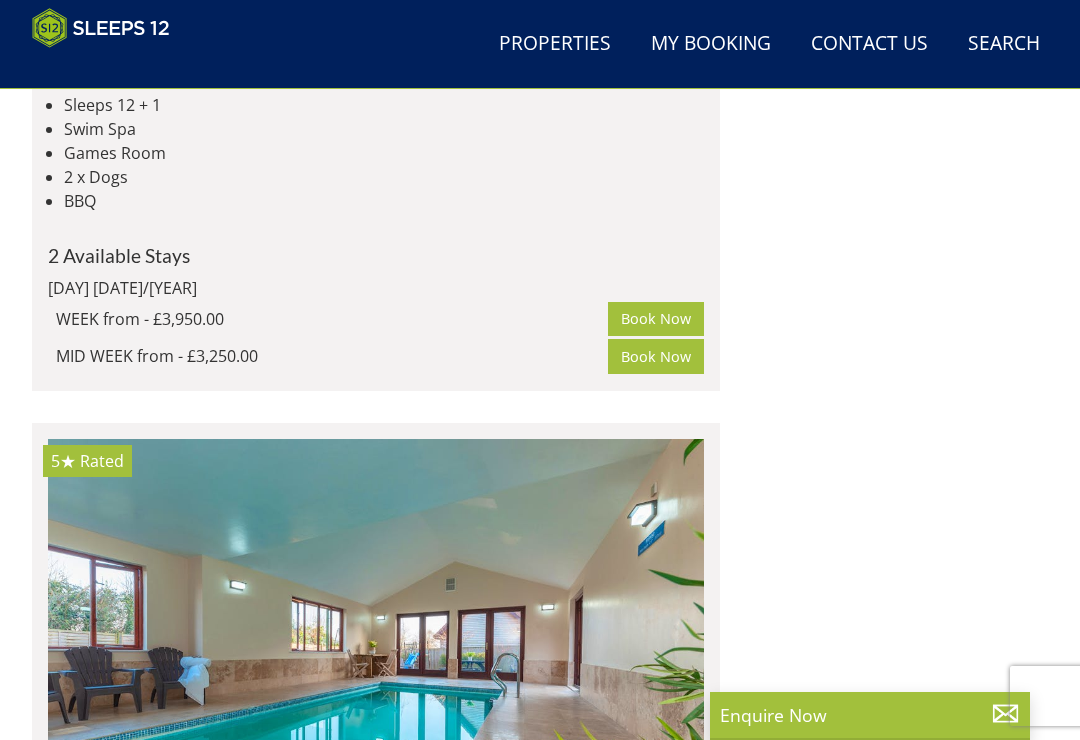 click on "Tip-Top" at bounding box center [89, -975] 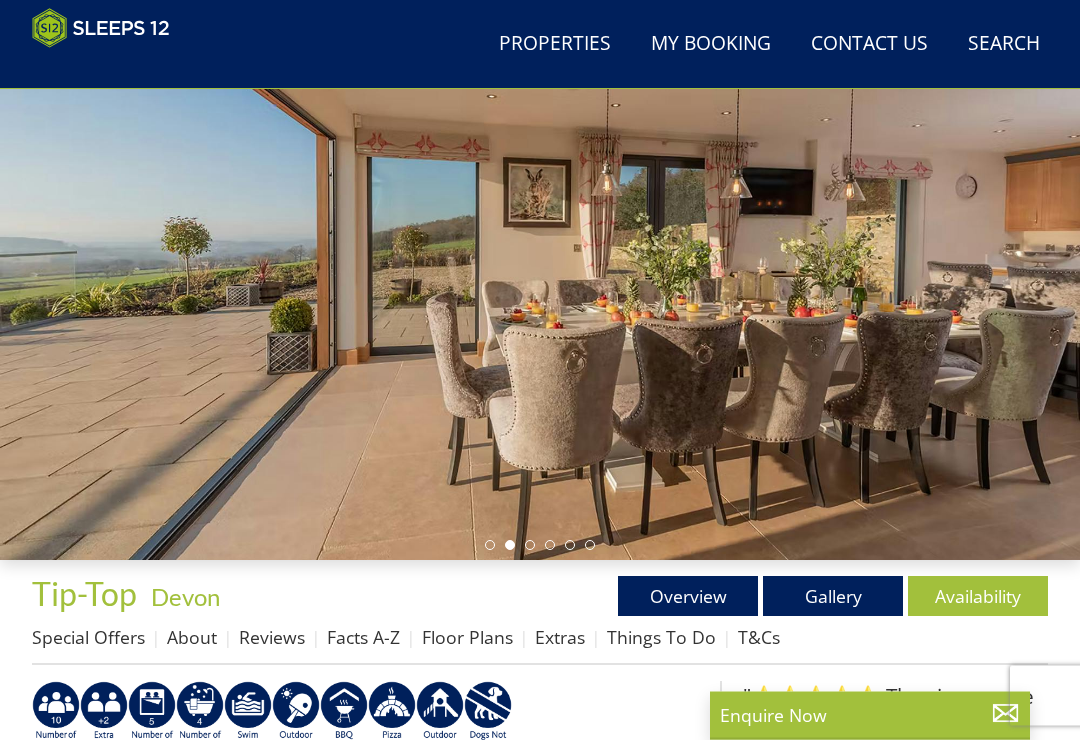 scroll, scrollTop: 178, scrollLeft: 0, axis: vertical 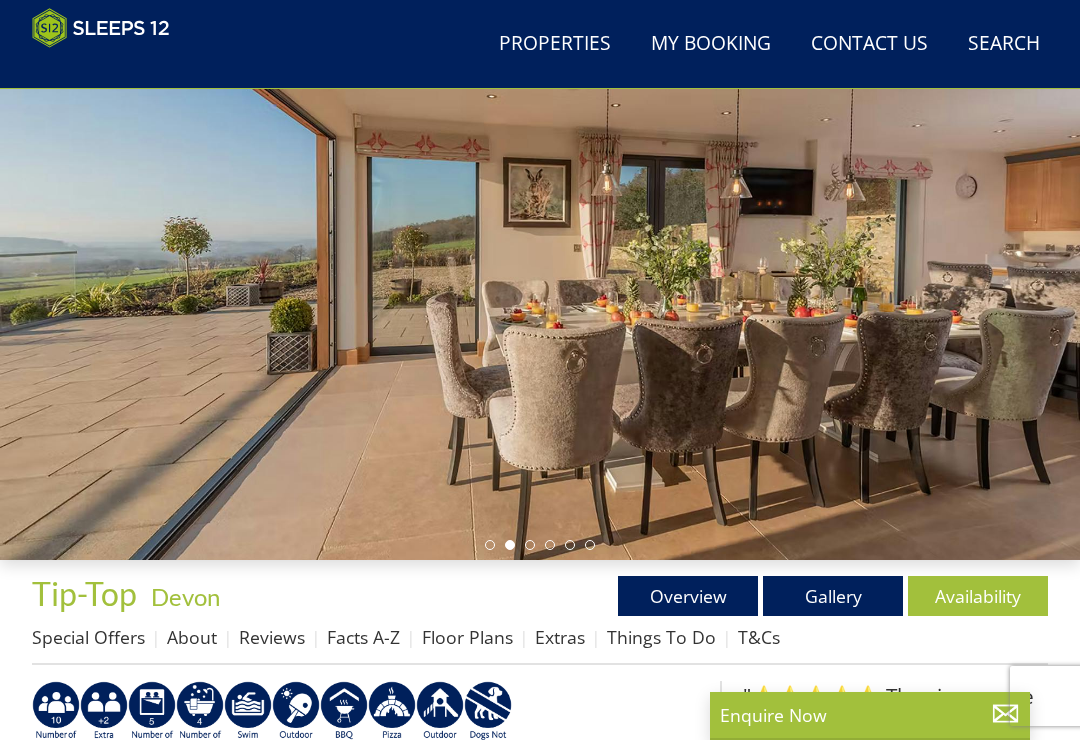 click on "Gallery" at bounding box center [833, 596] 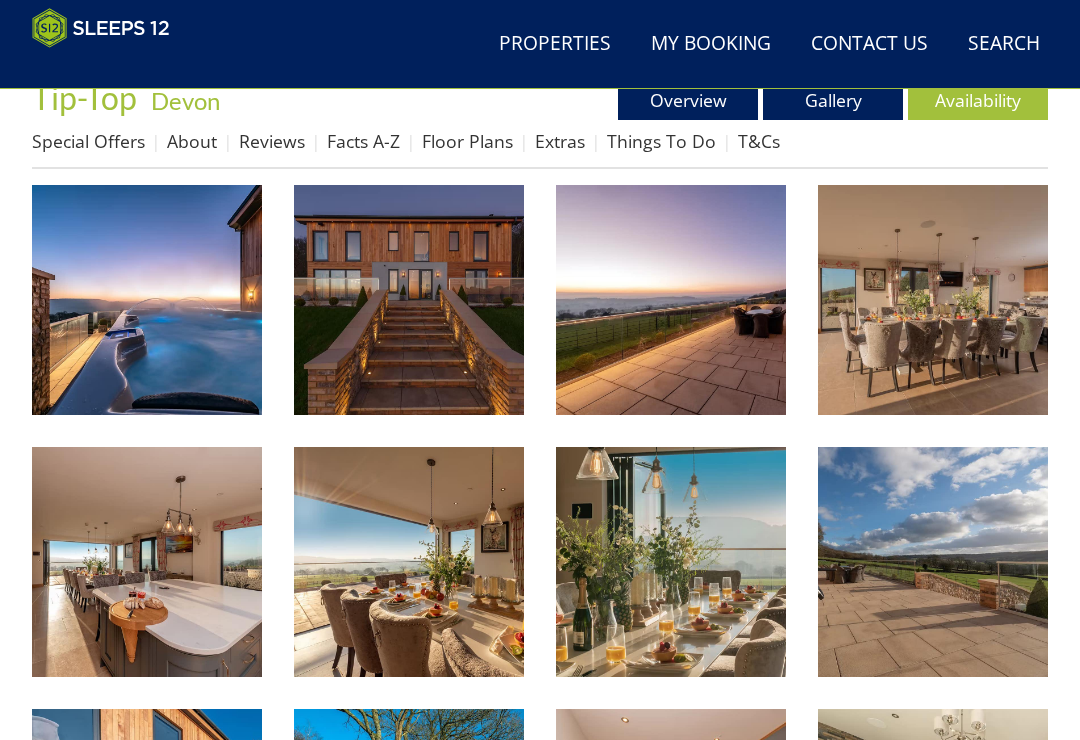 scroll, scrollTop: 675, scrollLeft: 0, axis: vertical 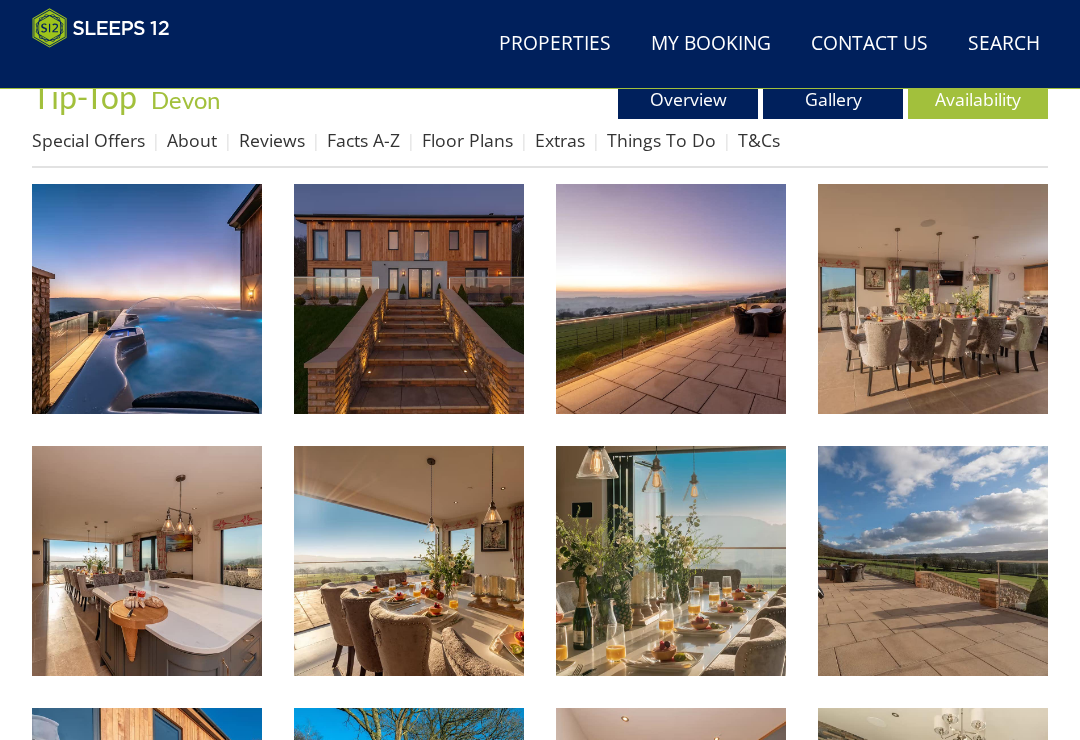 click at bounding box center (147, 299) 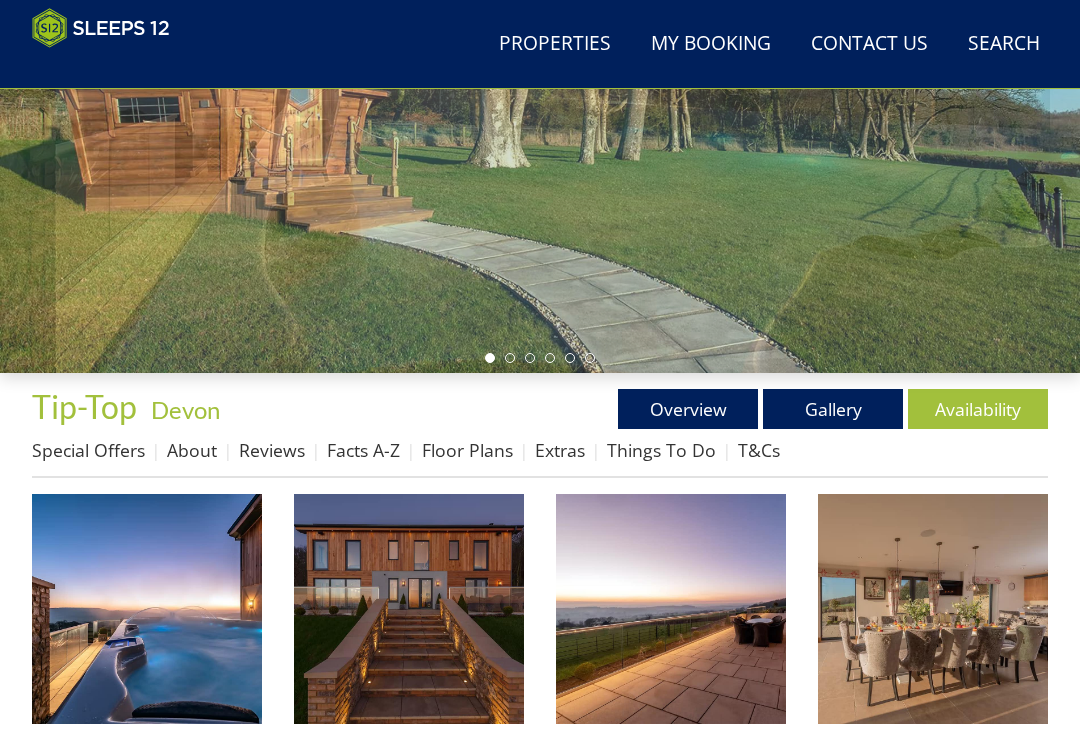 scroll, scrollTop: 341, scrollLeft: 0, axis: vertical 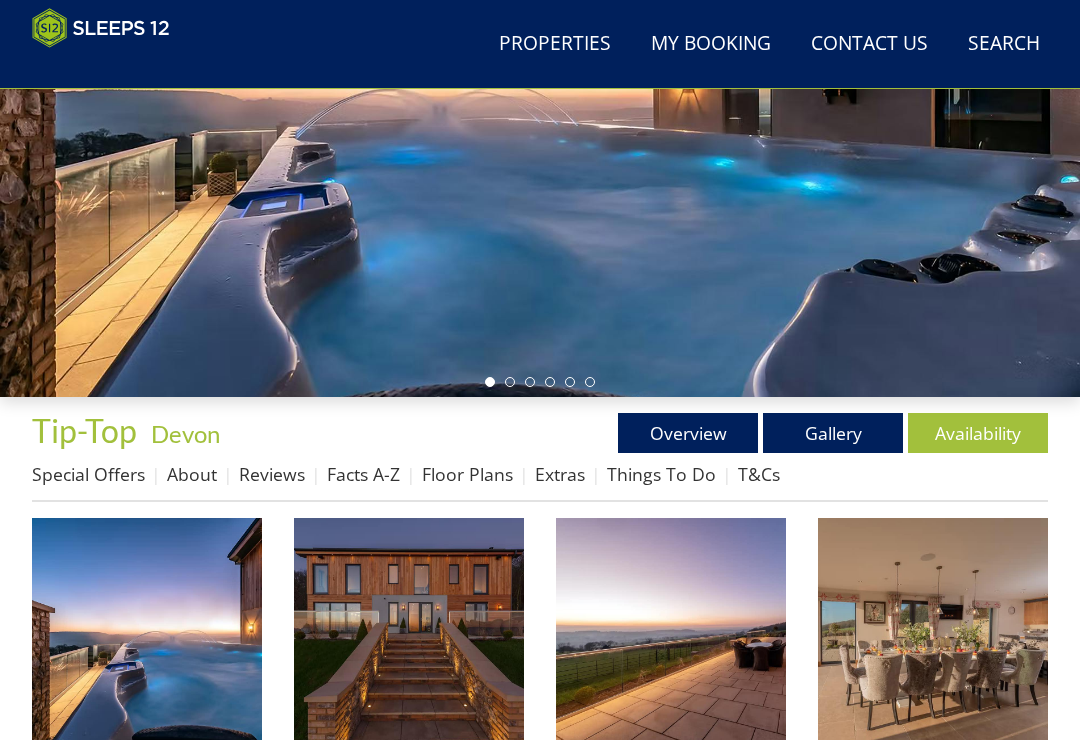 click on "Facts A-Z" at bounding box center [363, 474] 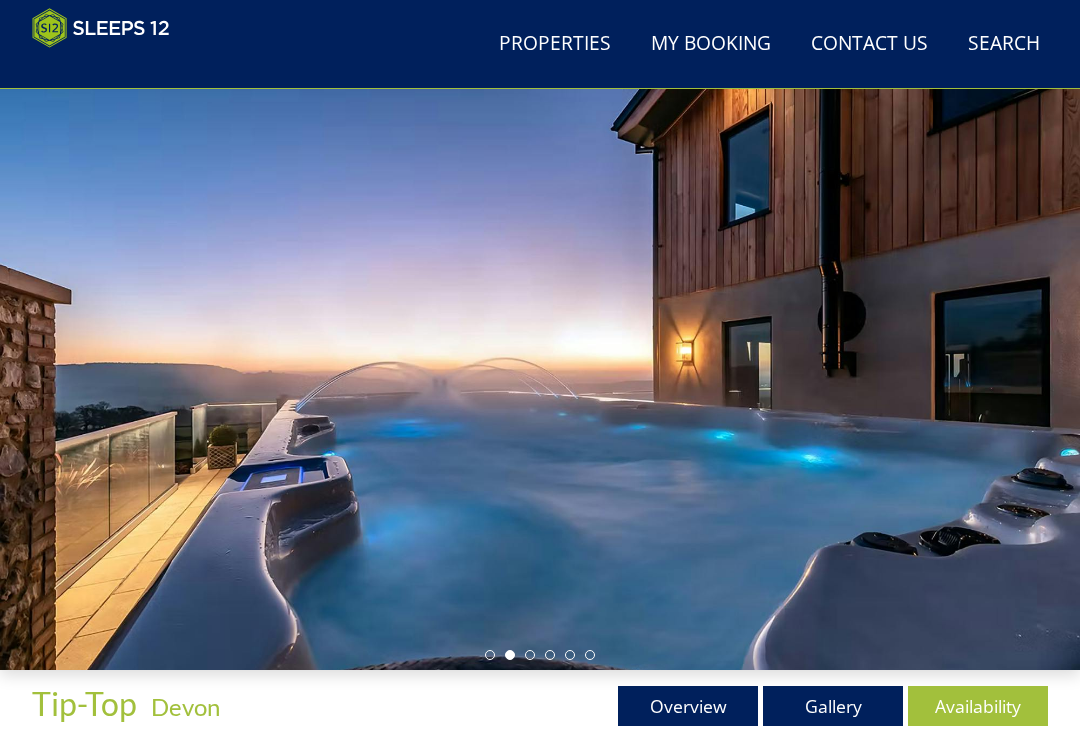 scroll, scrollTop: 0, scrollLeft: 0, axis: both 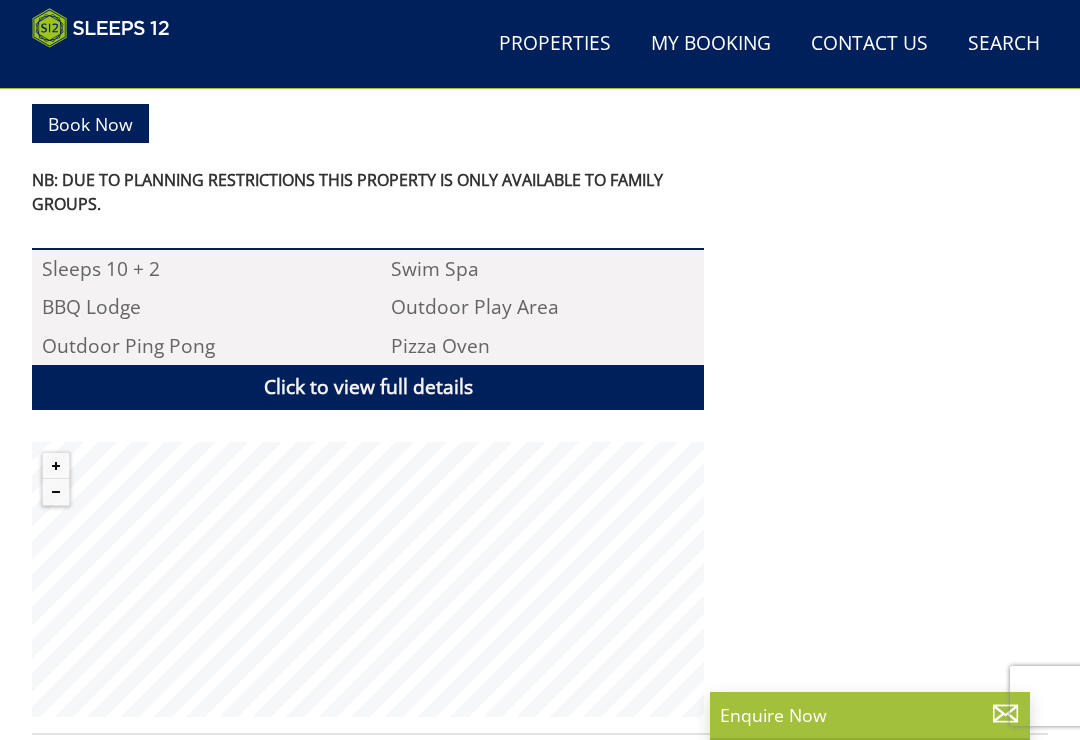 click on "BBQ Lodge" at bounding box center [193, 308] 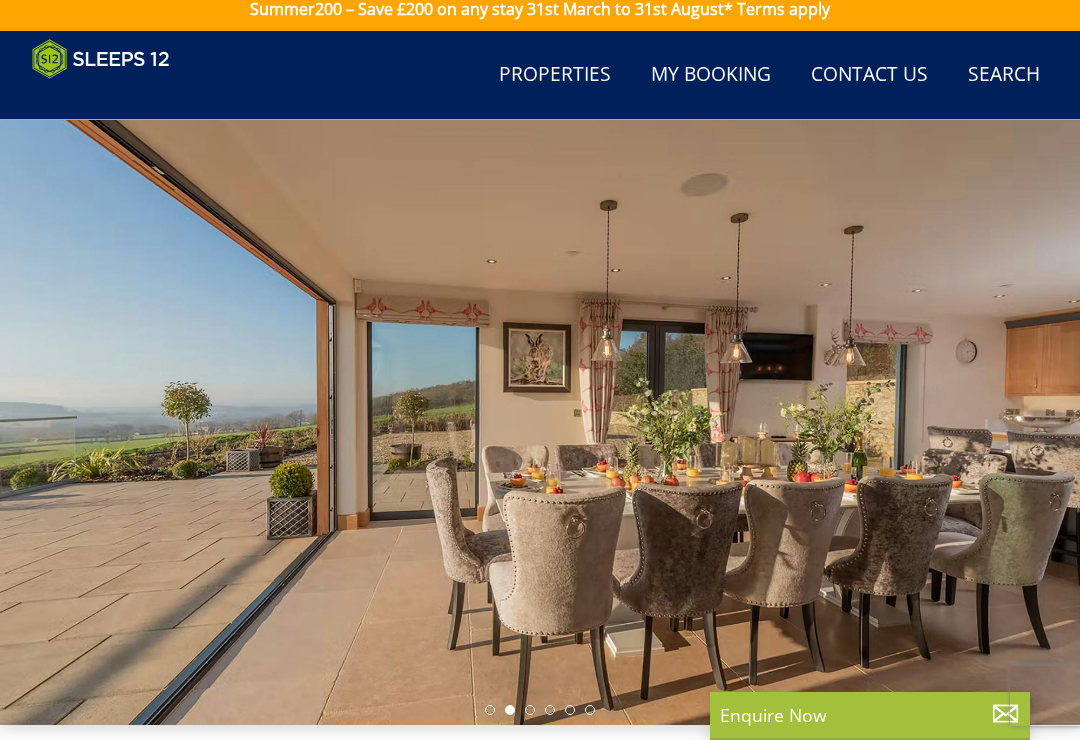 scroll, scrollTop: 0, scrollLeft: 0, axis: both 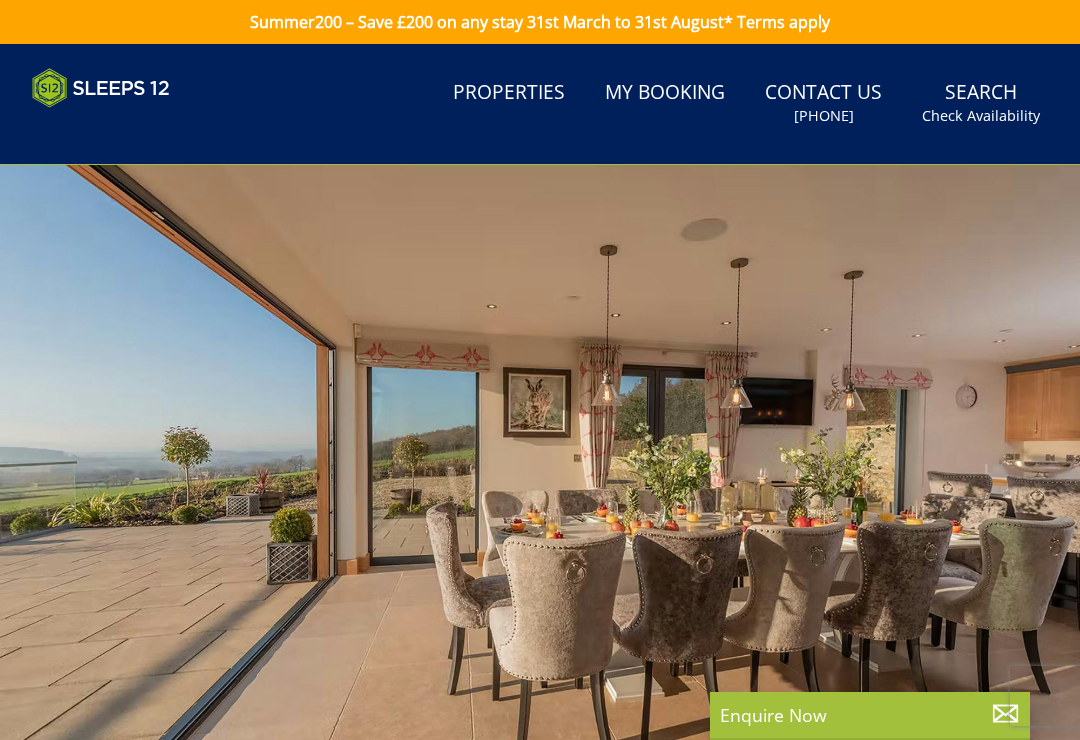 select on "4" 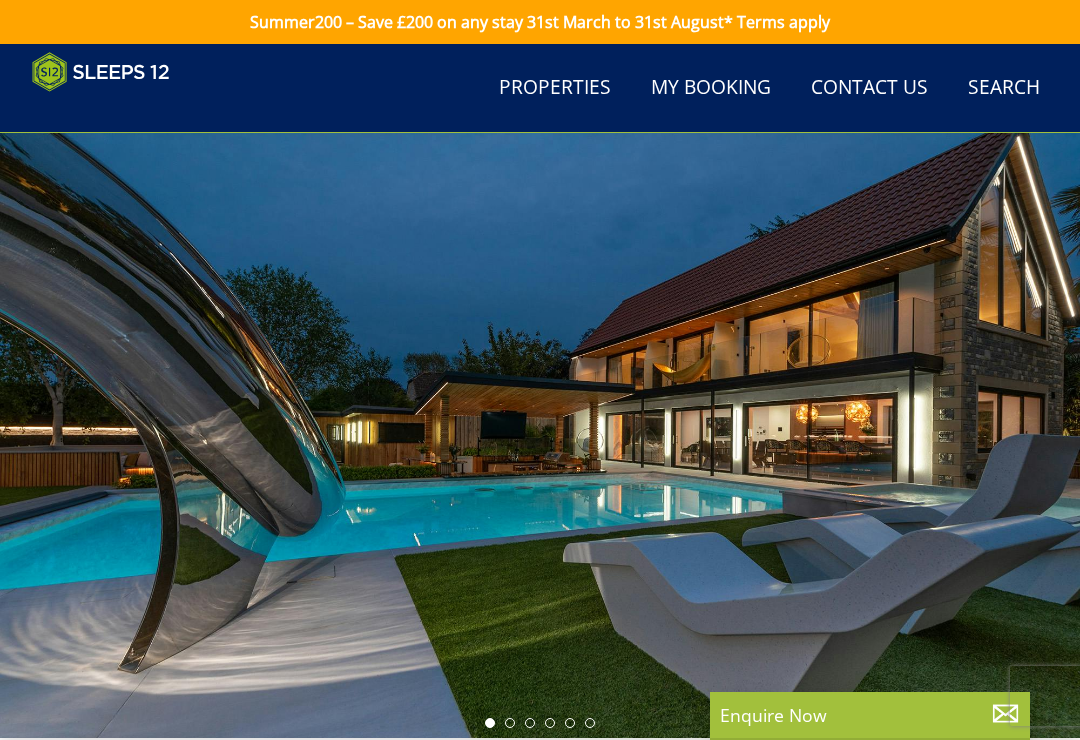 scroll, scrollTop: 5543, scrollLeft: 0, axis: vertical 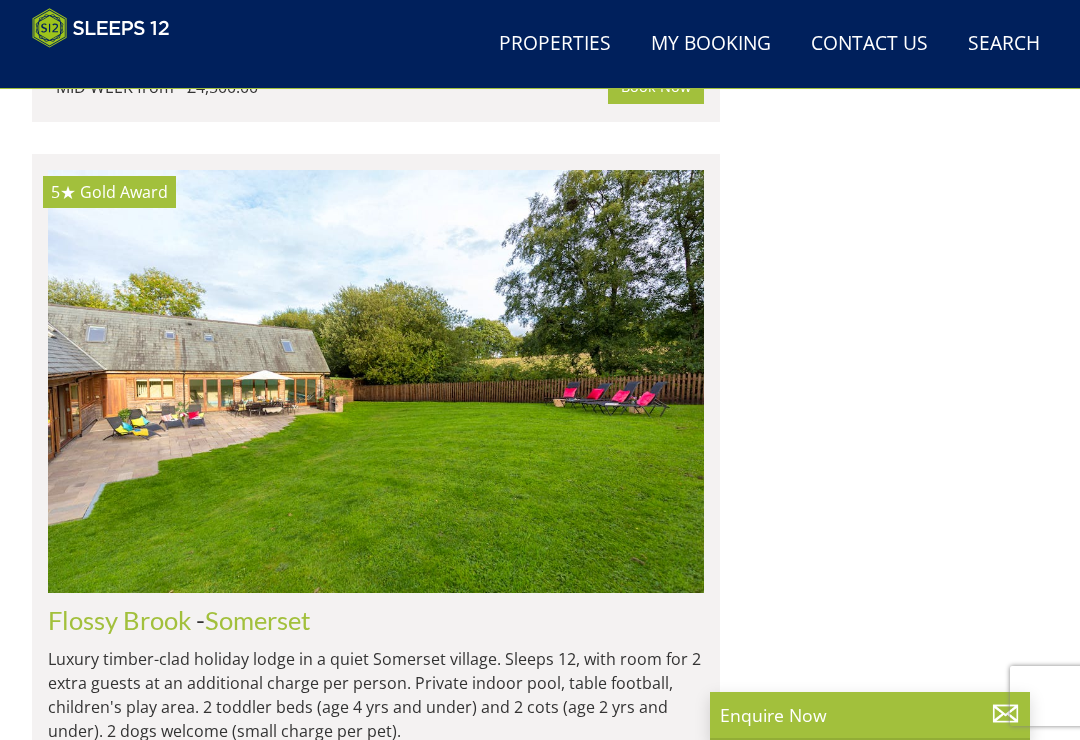 click on "Dreamdays" at bounding box center [111, 1559] 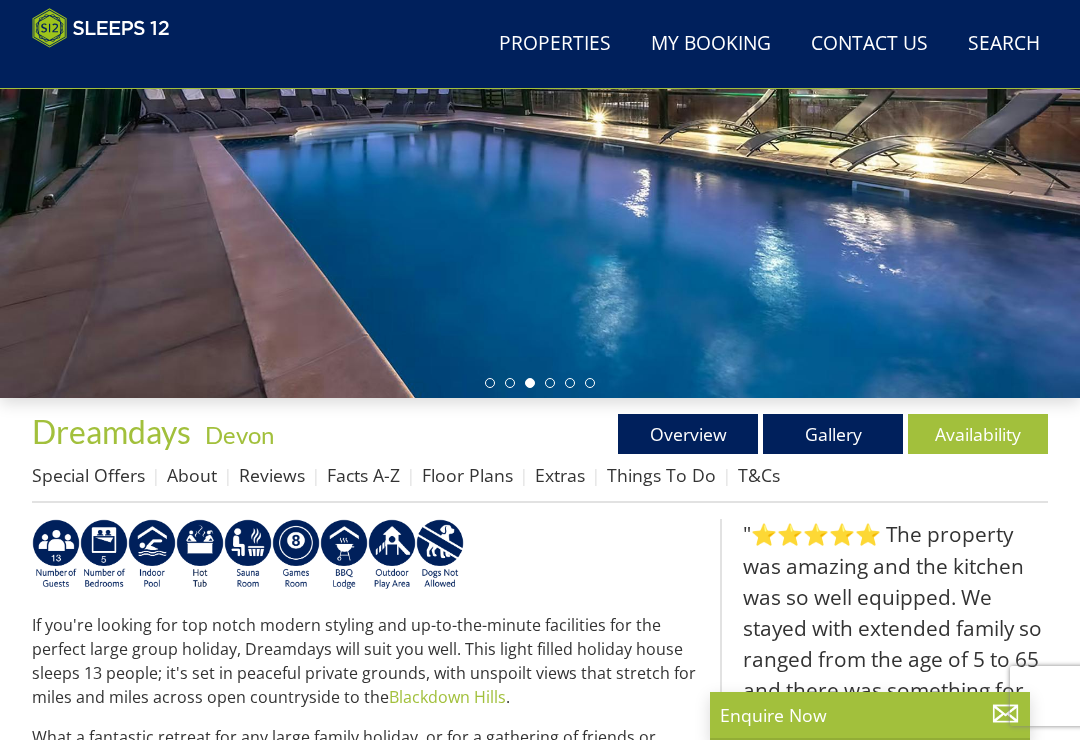scroll, scrollTop: 303, scrollLeft: 0, axis: vertical 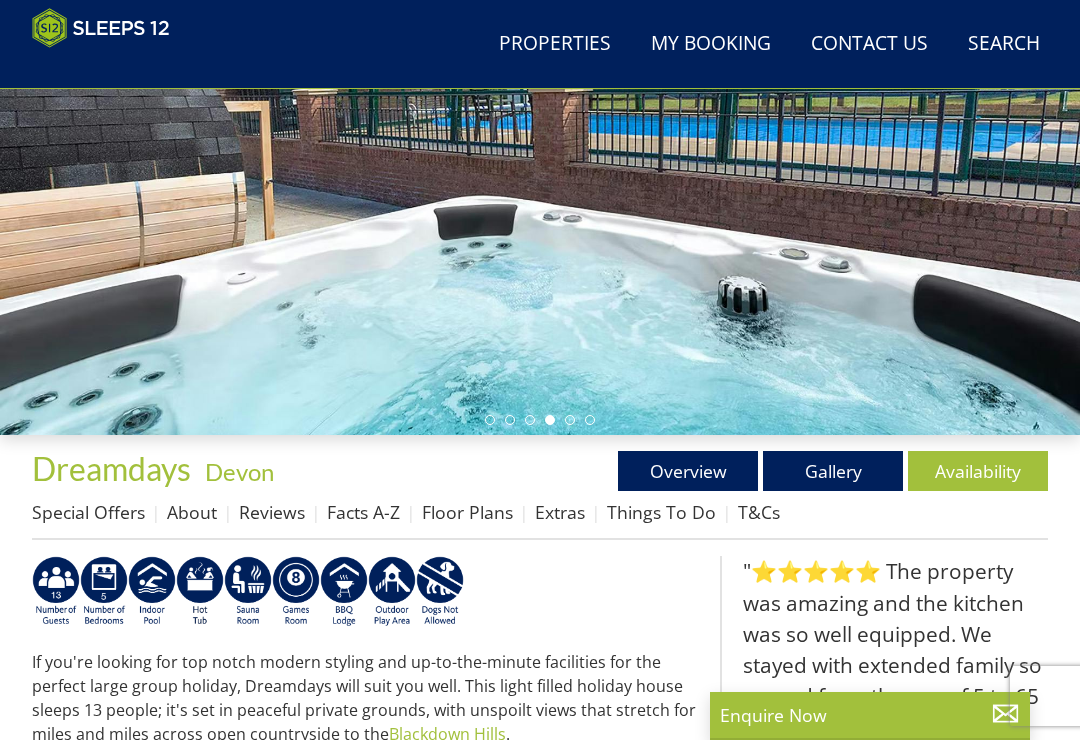 click on "Gallery" at bounding box center (833, 471) 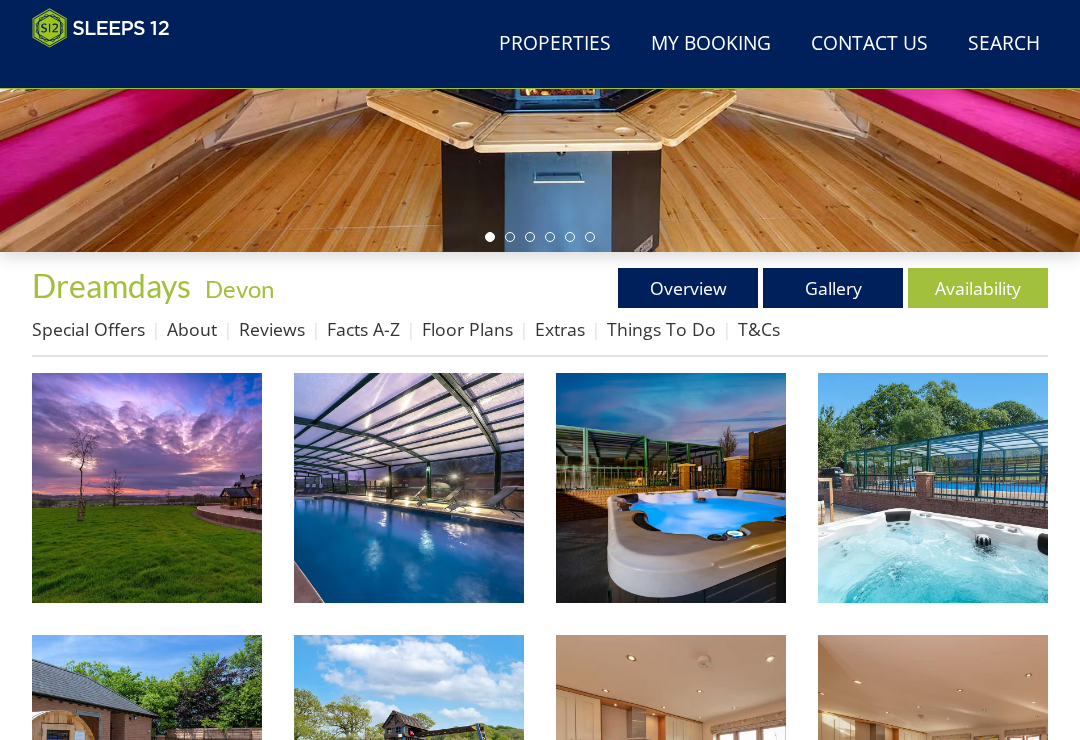 scroll, scrollTop: 560, scrollLeft: 0, axis: vertical 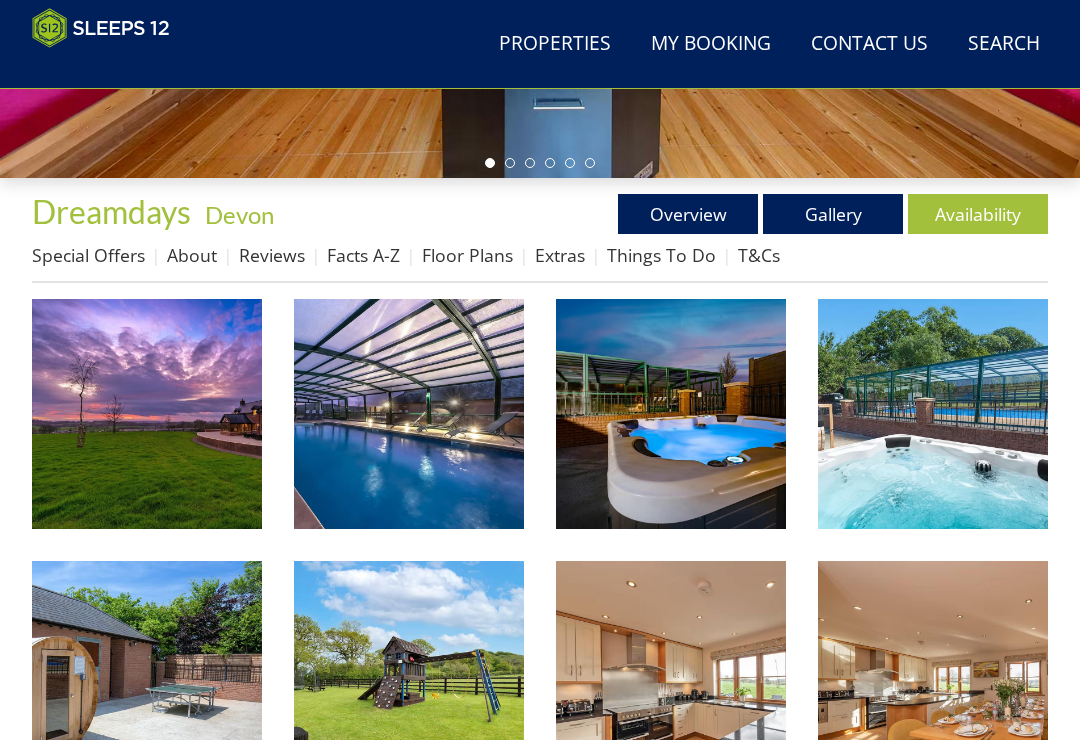 click at bounding box center [147, 414] 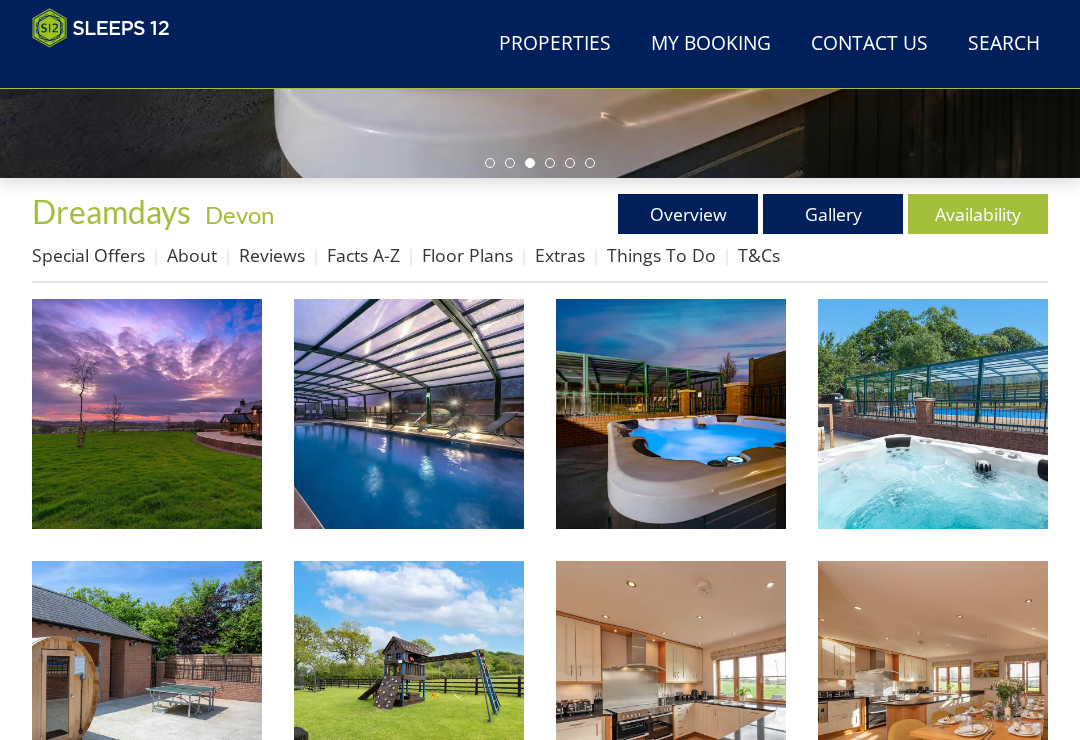 click on "Floor Plans" at bounding box center [467, 255] 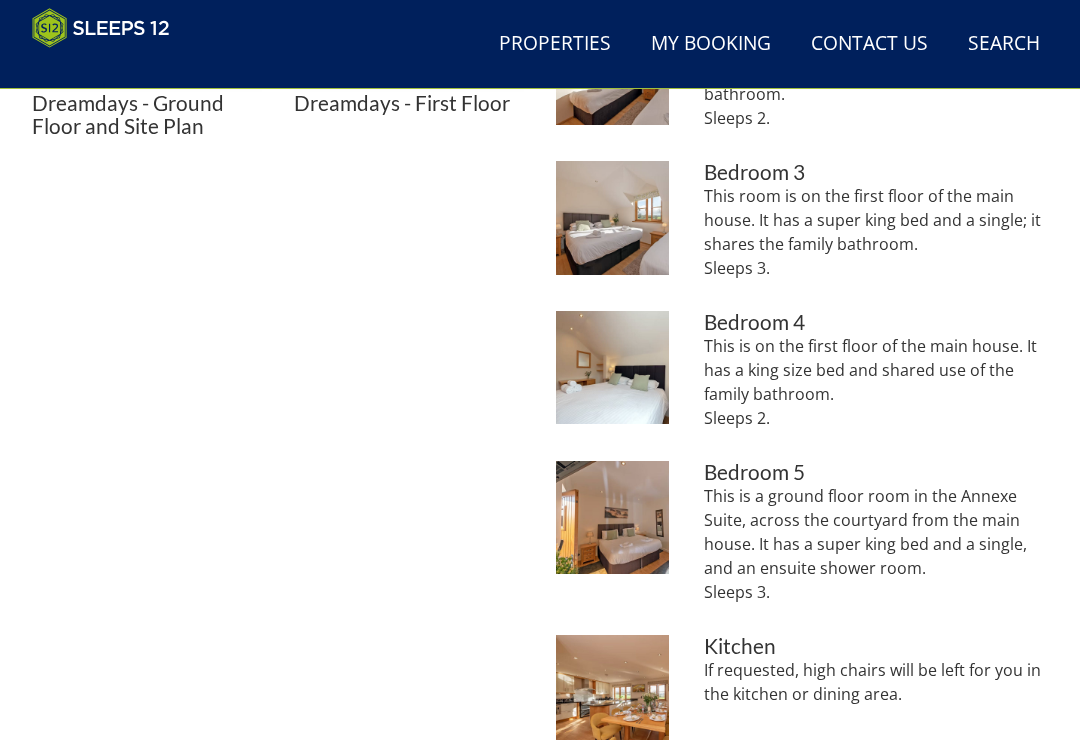 scroll, scrollTop: 1128, scrollLeft: 0, axis: vertical 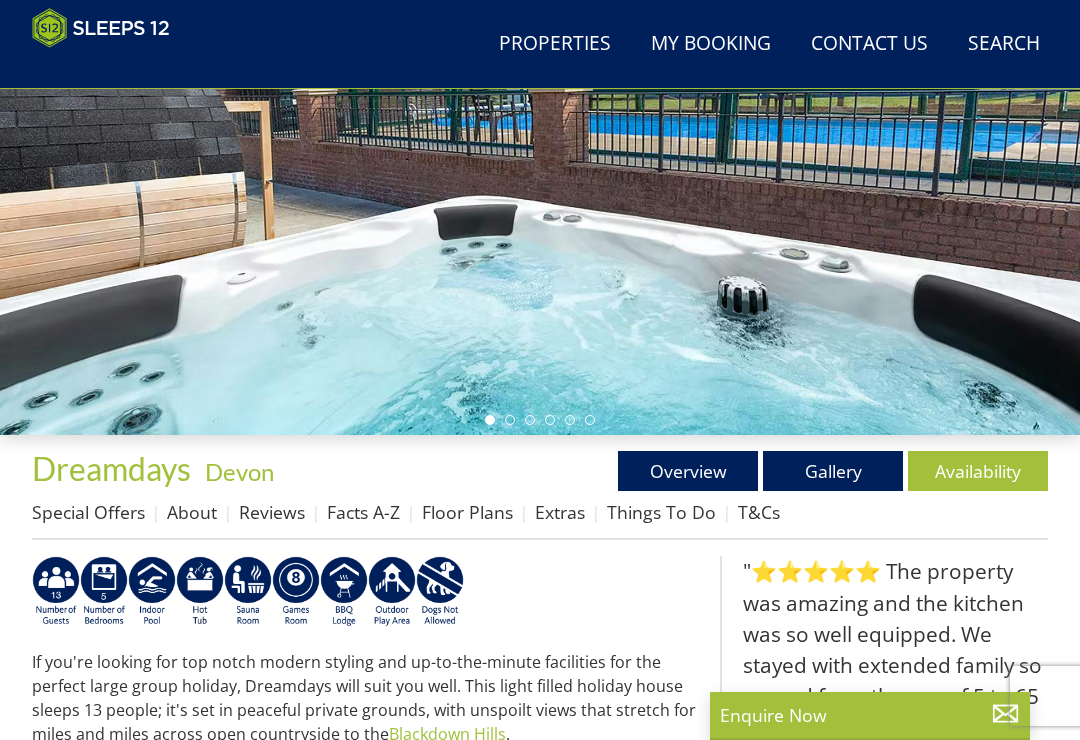 select on "4" 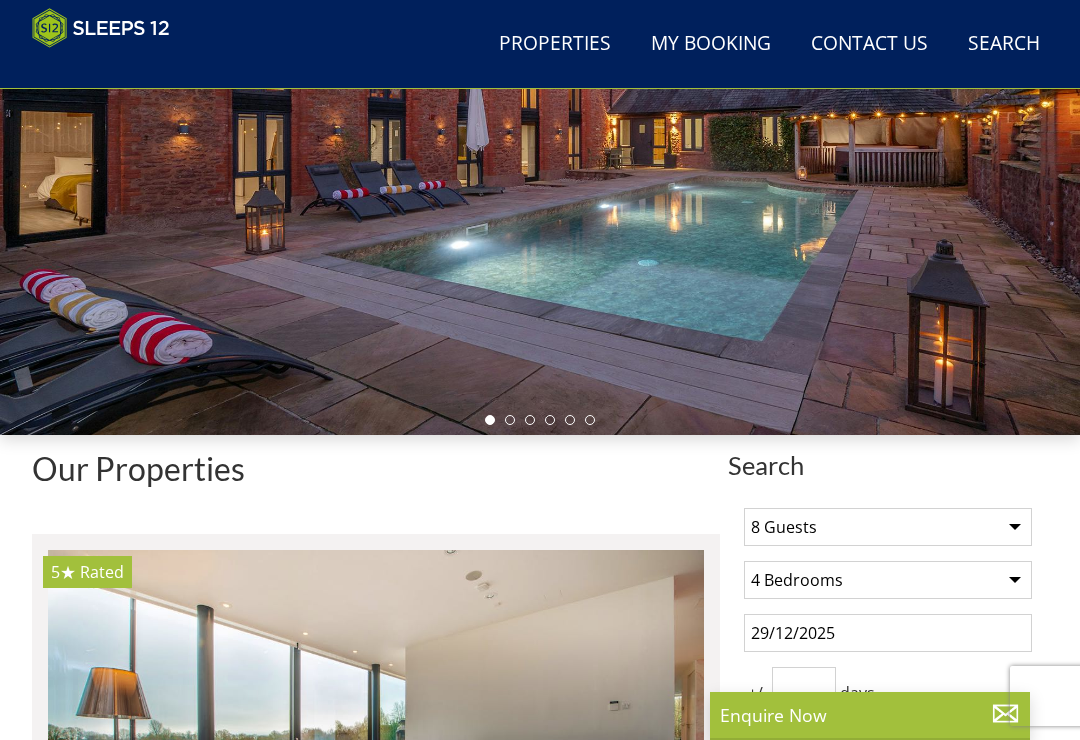 scroll, scrollTop: 7831, scrollLeft: 0, axis: vertical 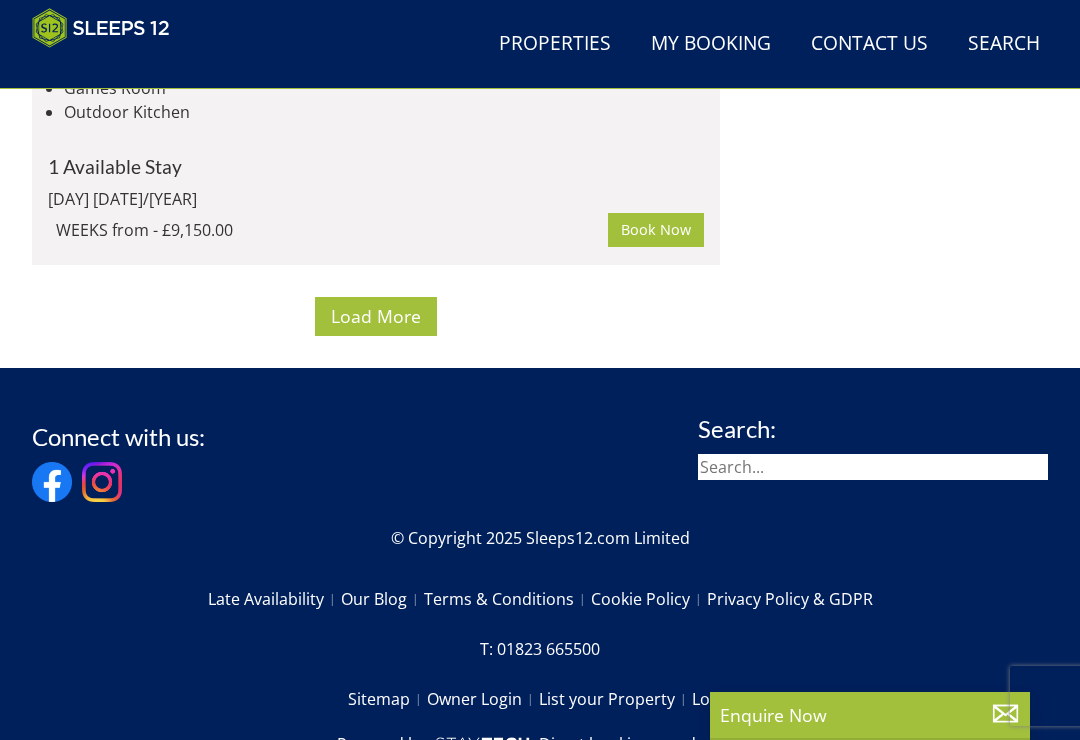 click on "Load More" at bounding box center (376, 316) 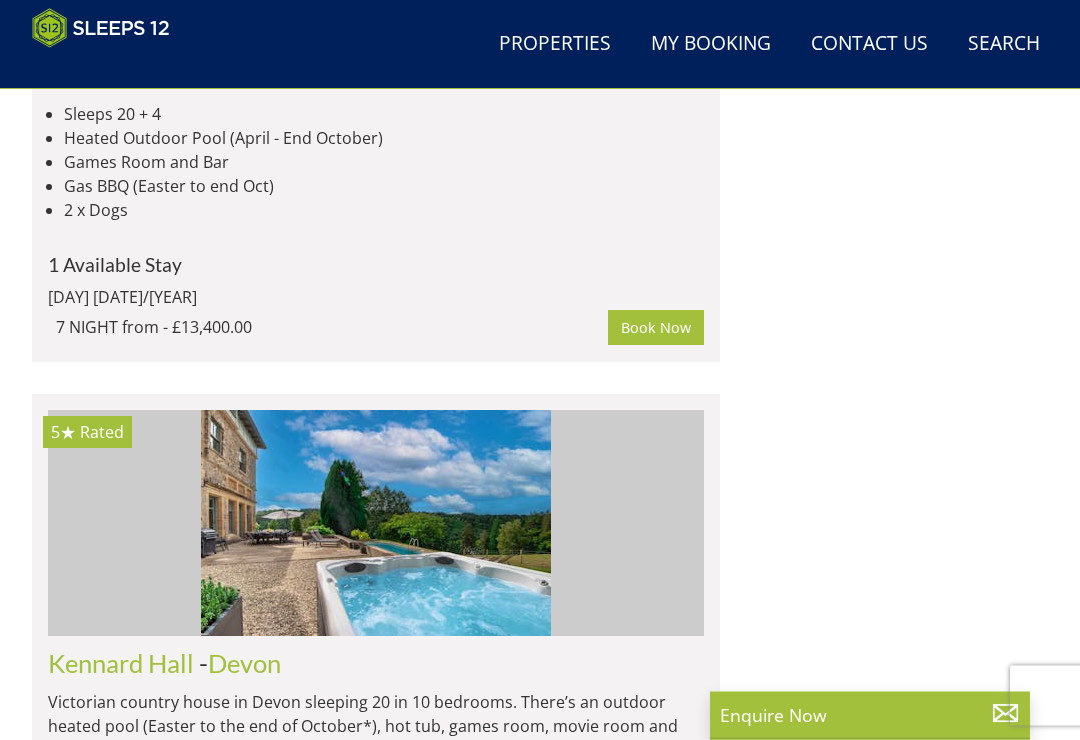 scroll, scrollTop: 18765, scrollLeft: 0, axis: vertical 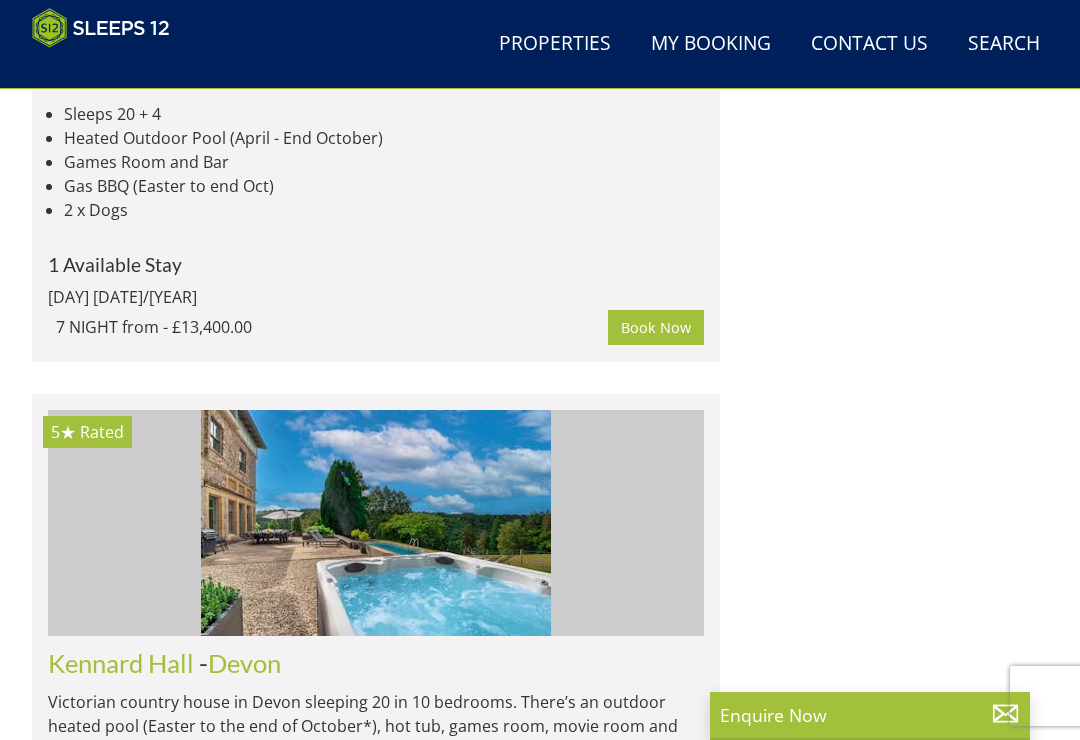 click on "Sampford View" at bounding box center [133, -2114] 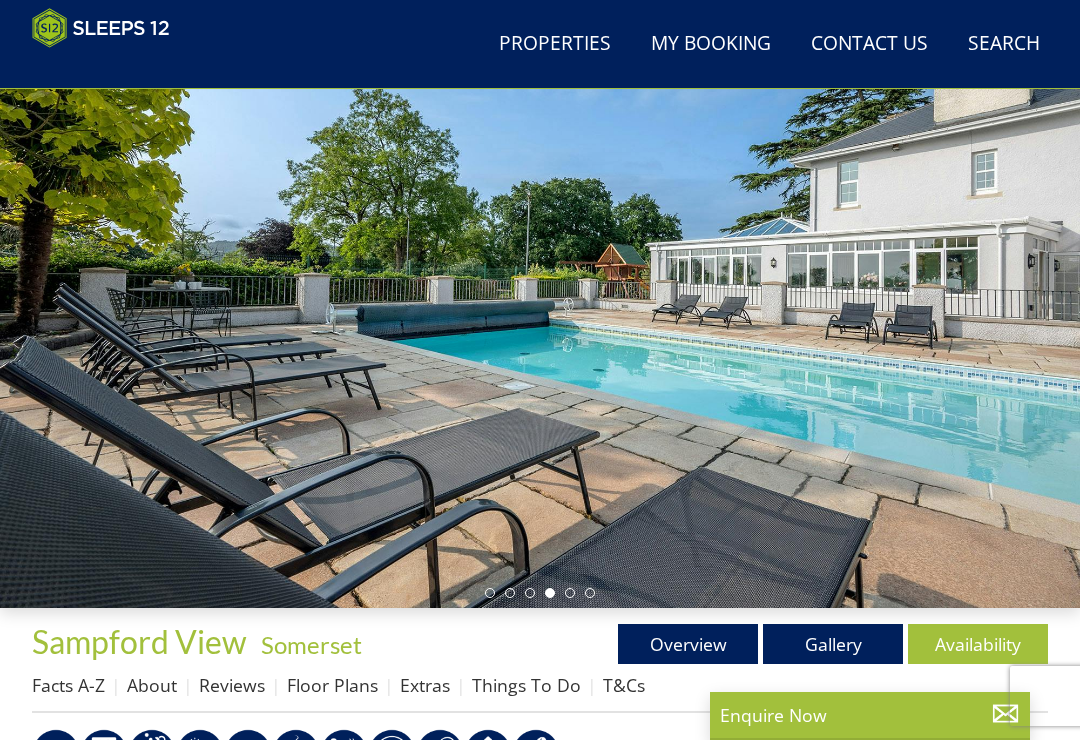 scroll, scrollTop: 143, scrollLeft: 0, axis: vertical 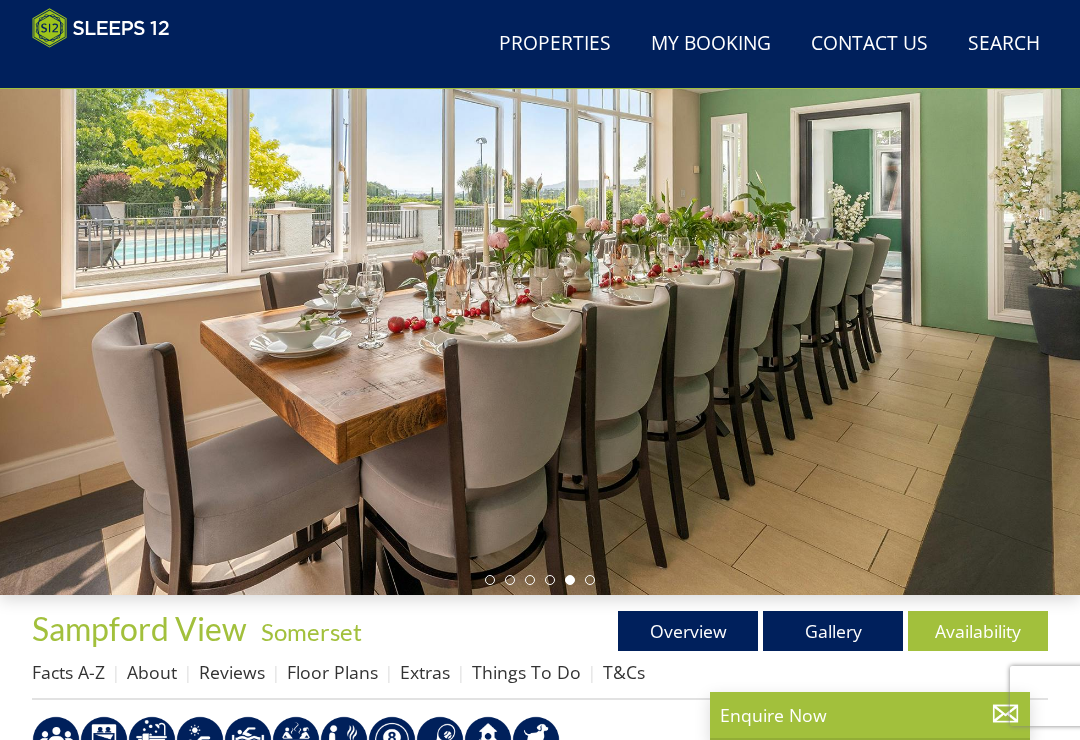 click on "Gallery" at bounding box center (833, 631) 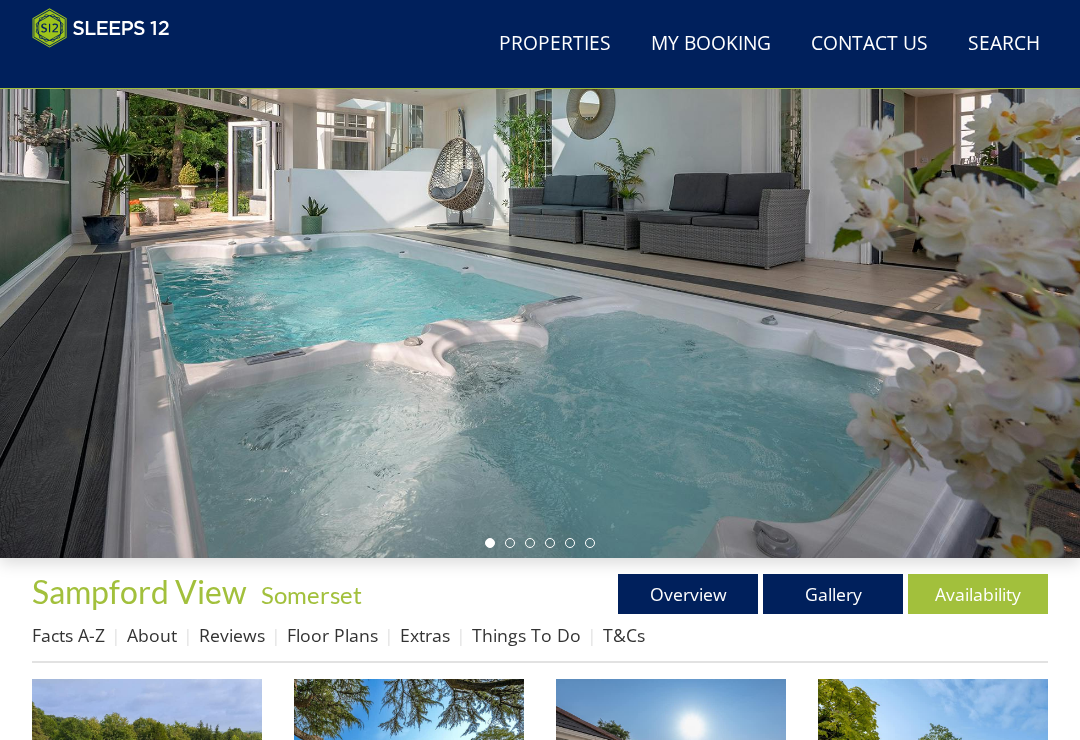 scroll, scrollTop: 180, scrollLeft: 0, axis: vertical 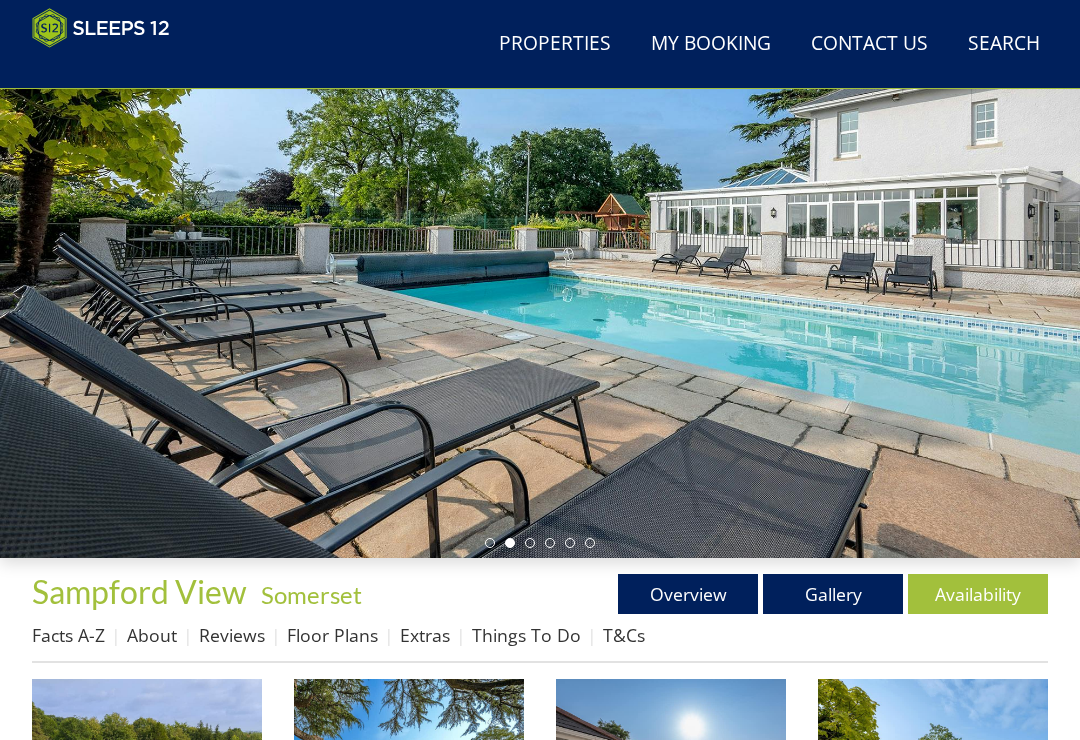 click at bounding box center (540, 255) 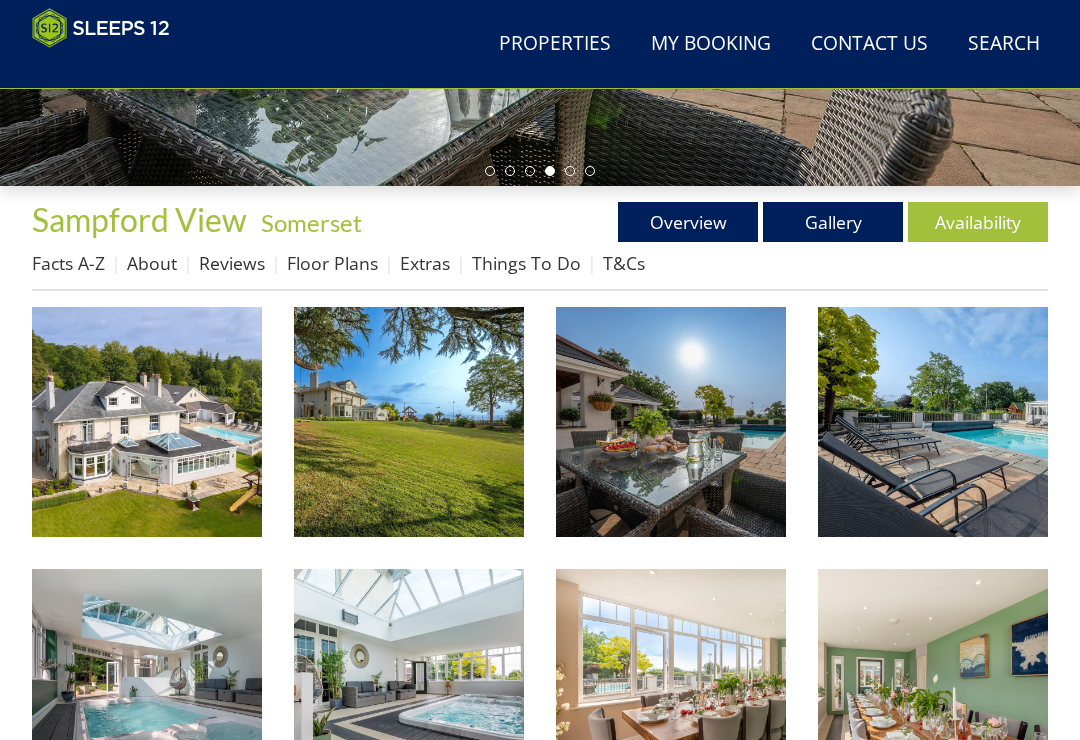 scroll, scrollTop: 552, scrollLeft: 0, axis: vertical 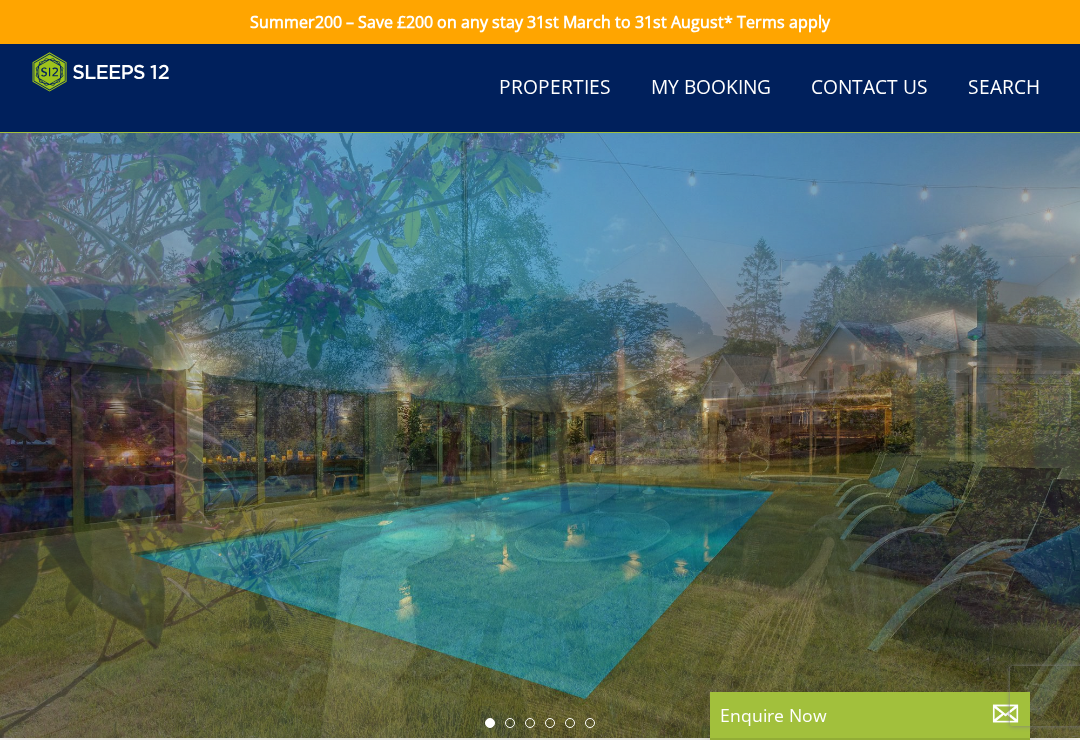 select on "4" 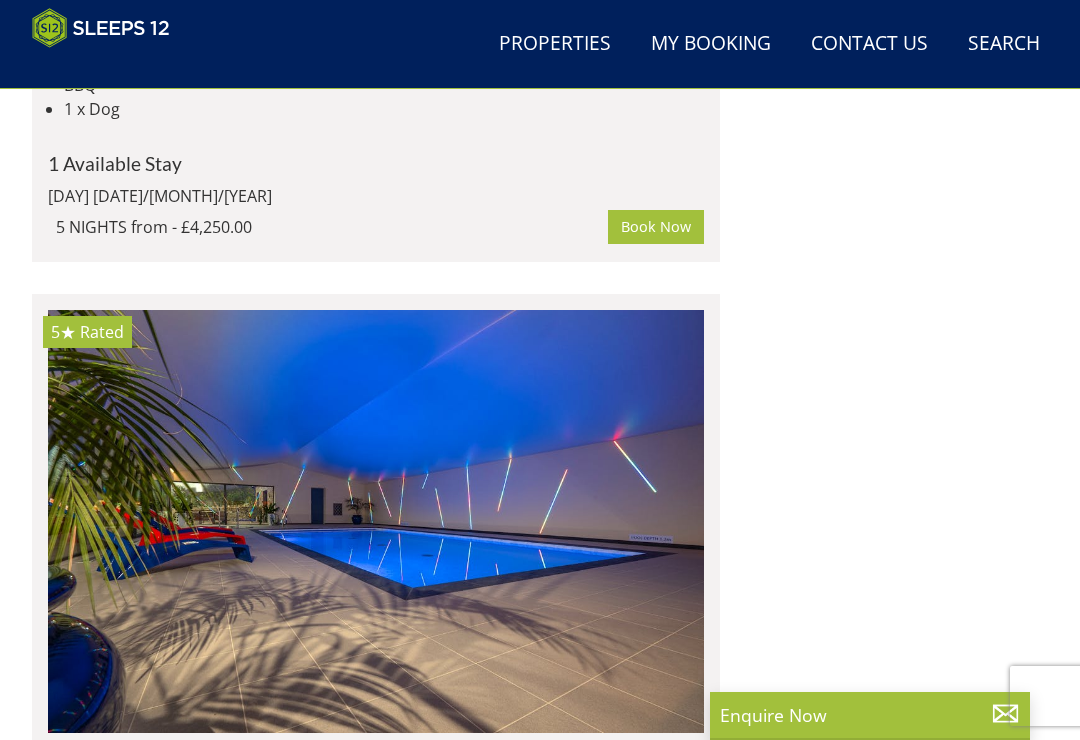 scroll, scrollTop: 18157, scrollLeft: 0, axis: vertical 